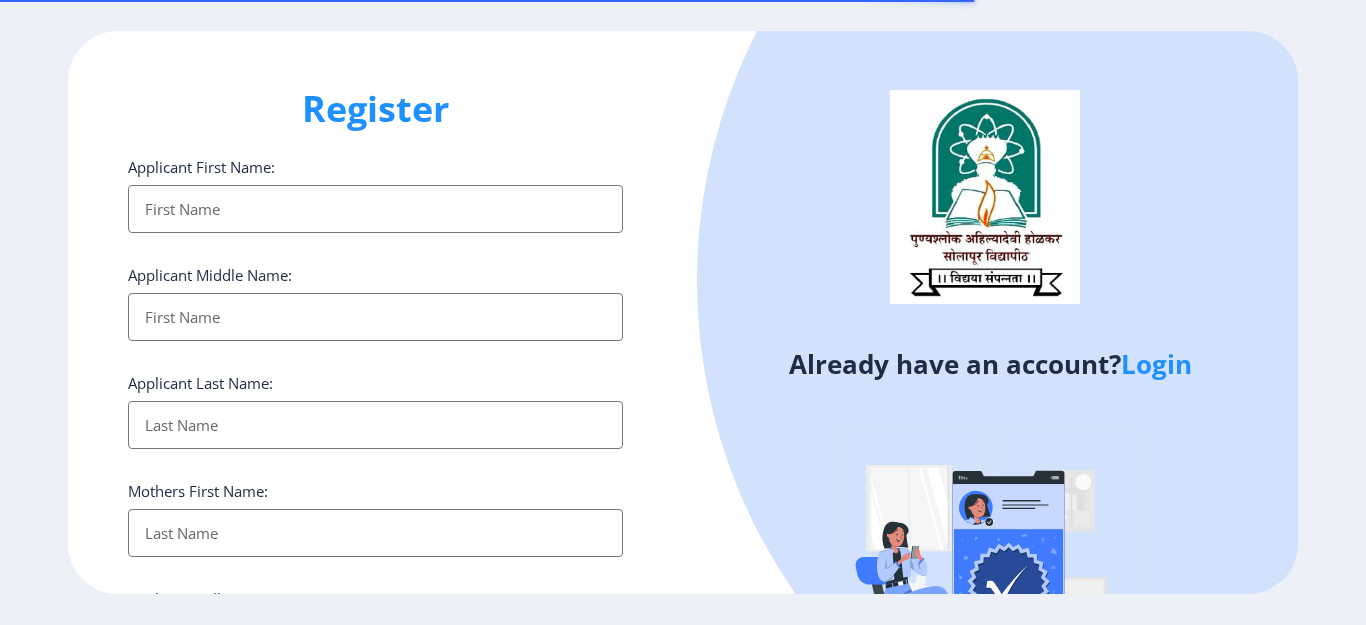 select 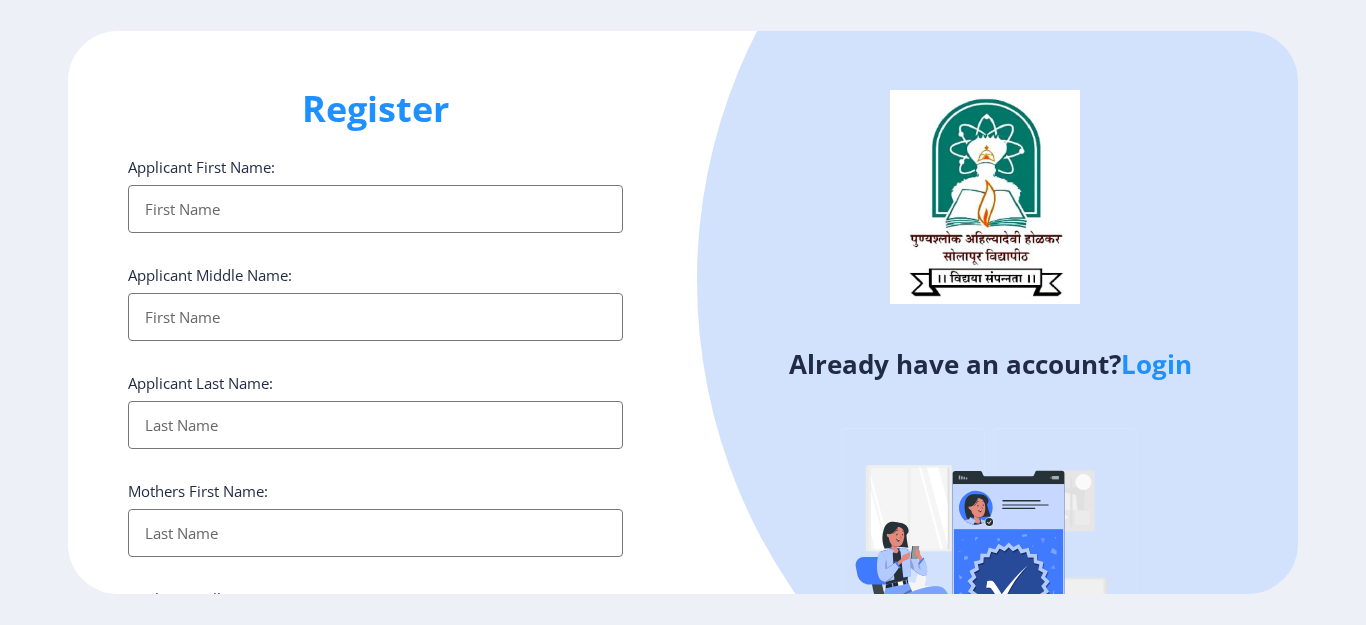 click on "Applicant First Name:" at bounding box center [375, 209] 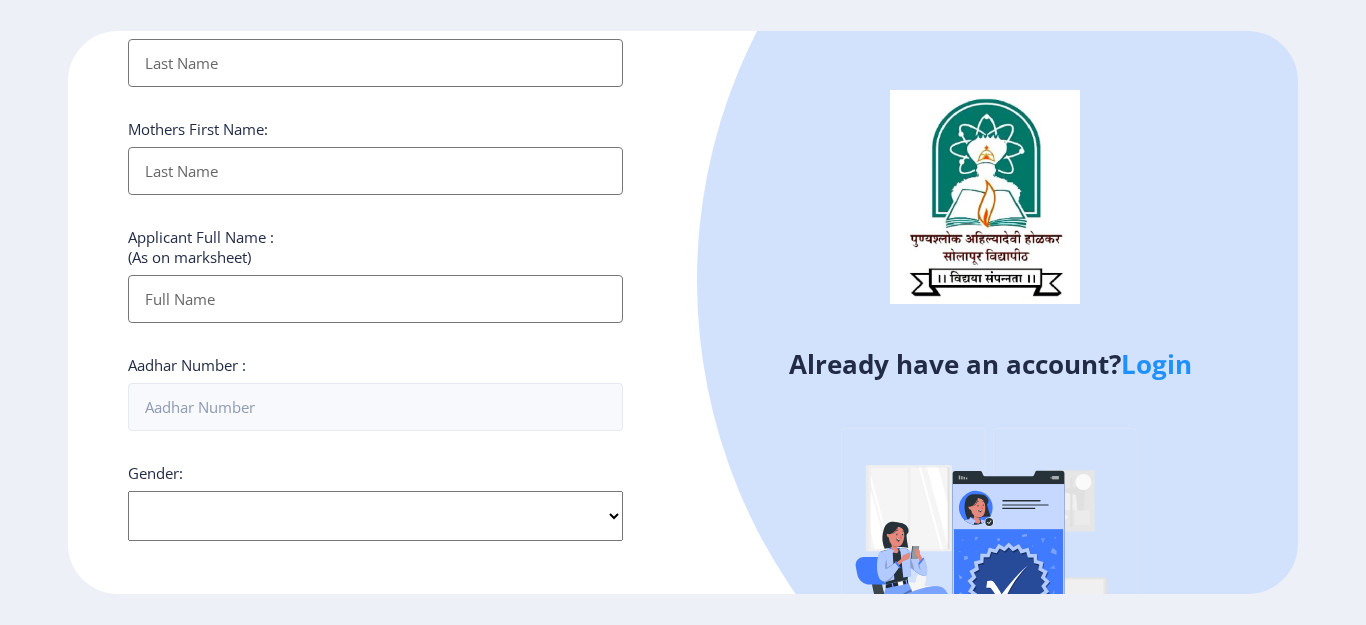 scroll, scrollTop: 400, scrollLeft: 0, axis: vertical 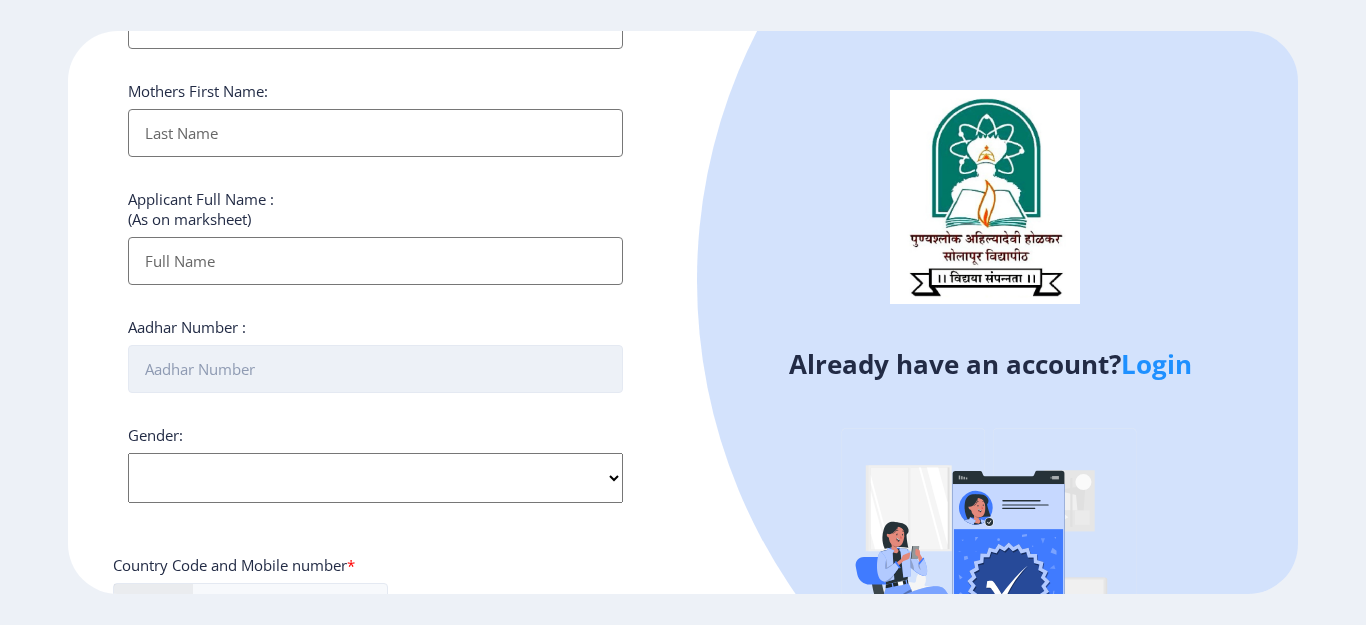 click on "Aadhar Number :" at bounding box center (375, 369) 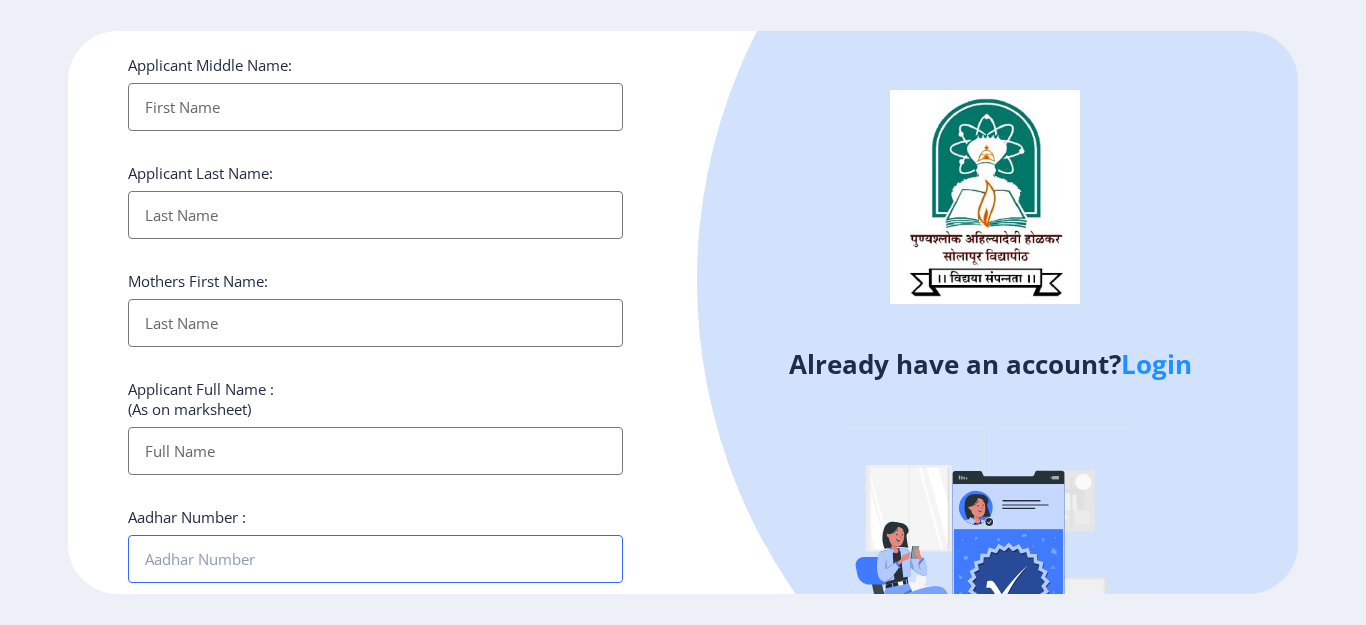 scroll, scrollTop: 0, scrollLeft: 0, axis: both 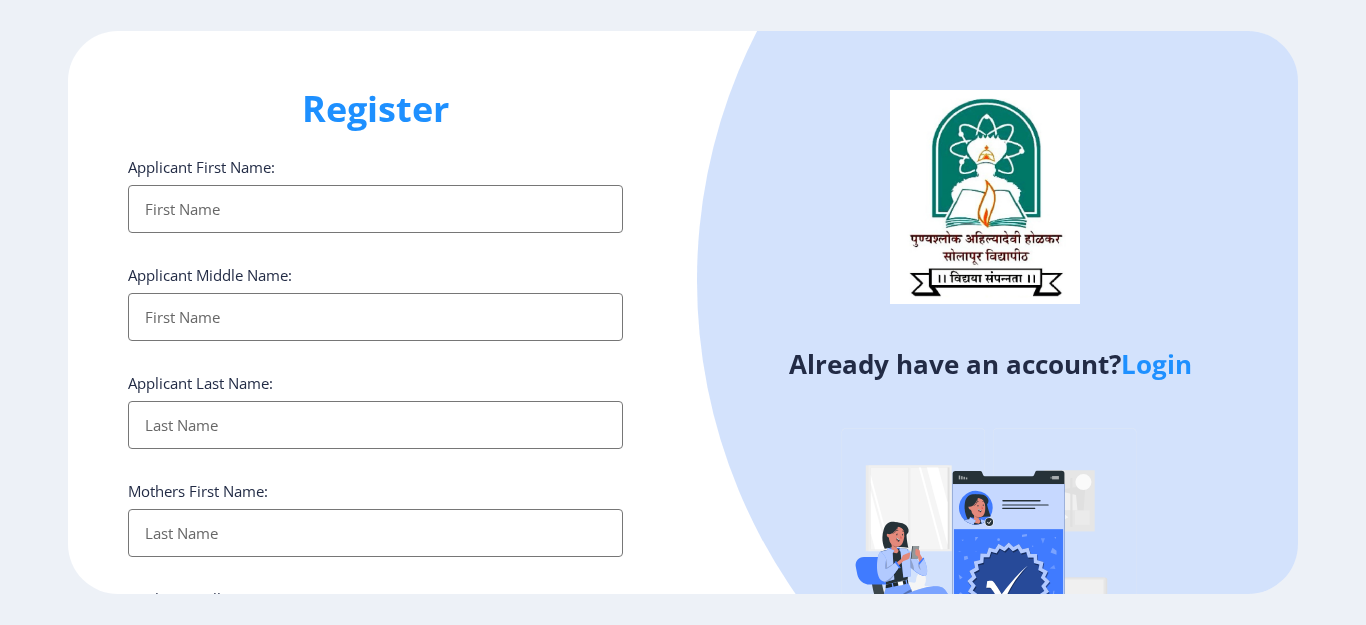 click on "Applicant First Name:" at bounding box center [375, 209] 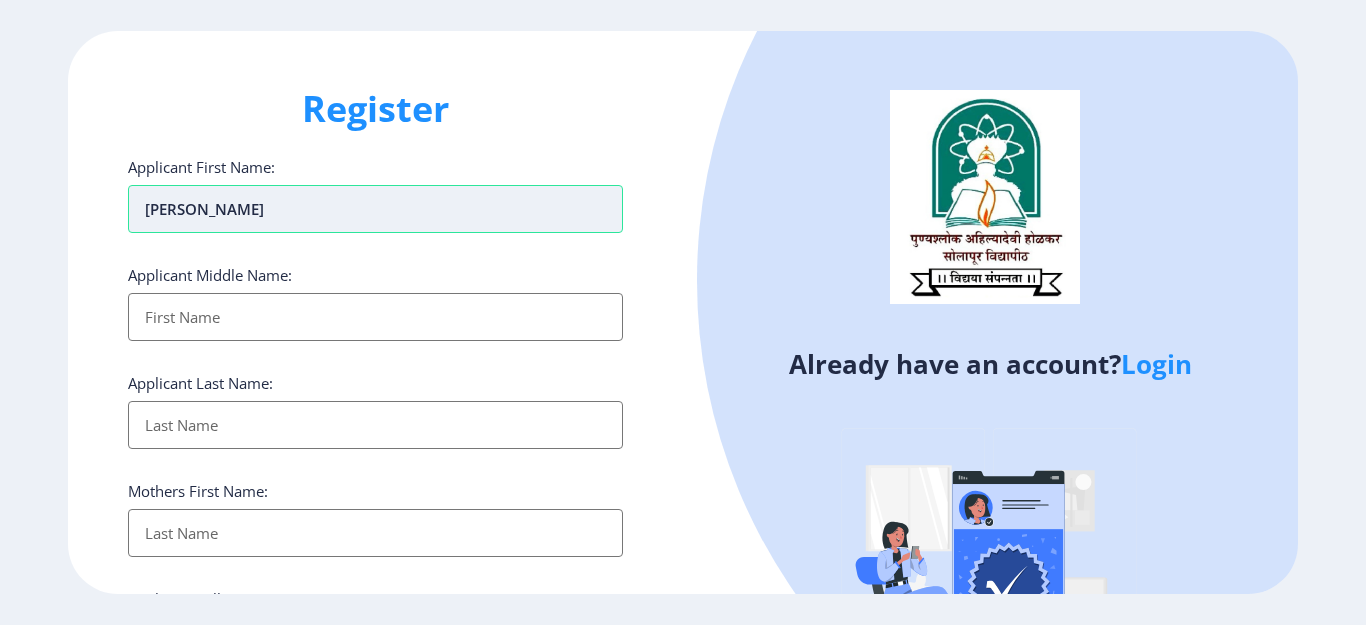 type on "[PERSON_NAME]" 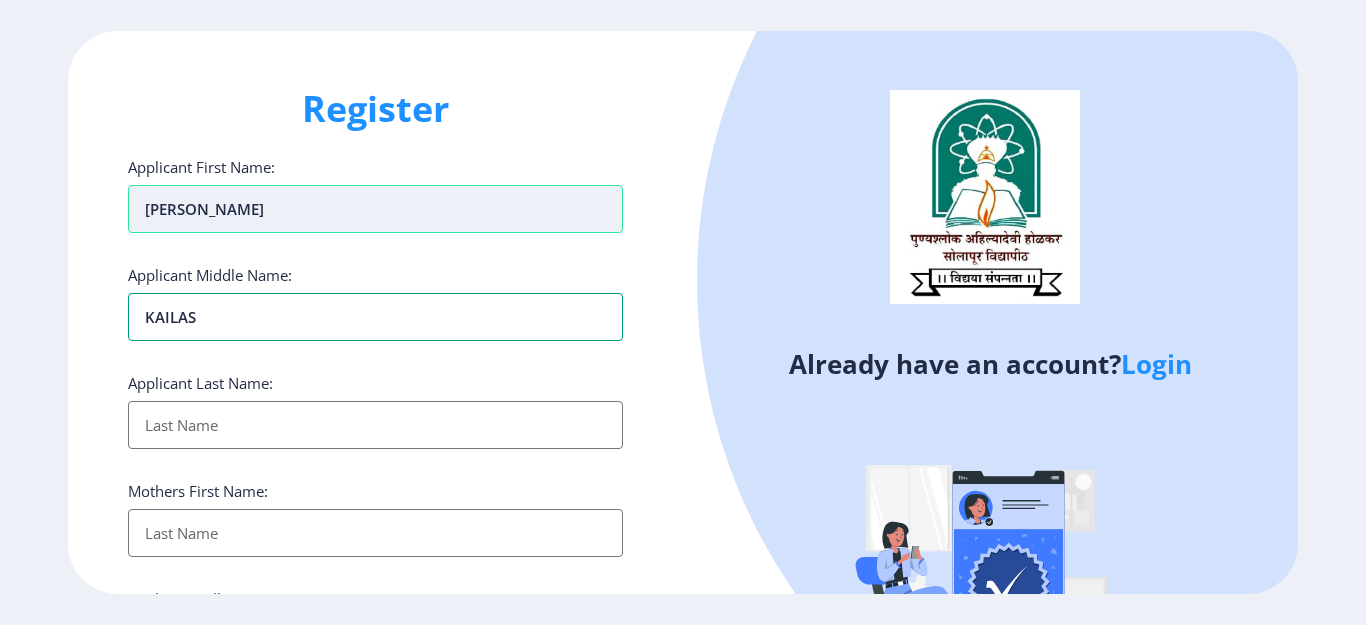 type on "KAILAS" 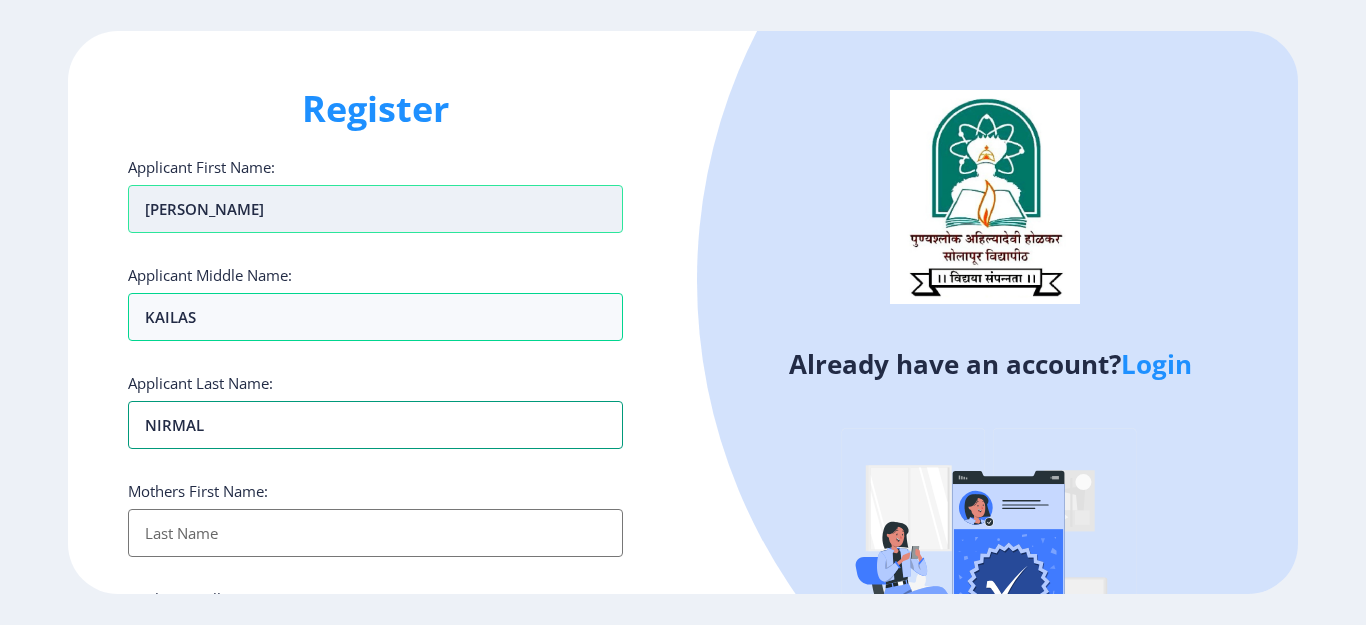 type on "NIRMAL" 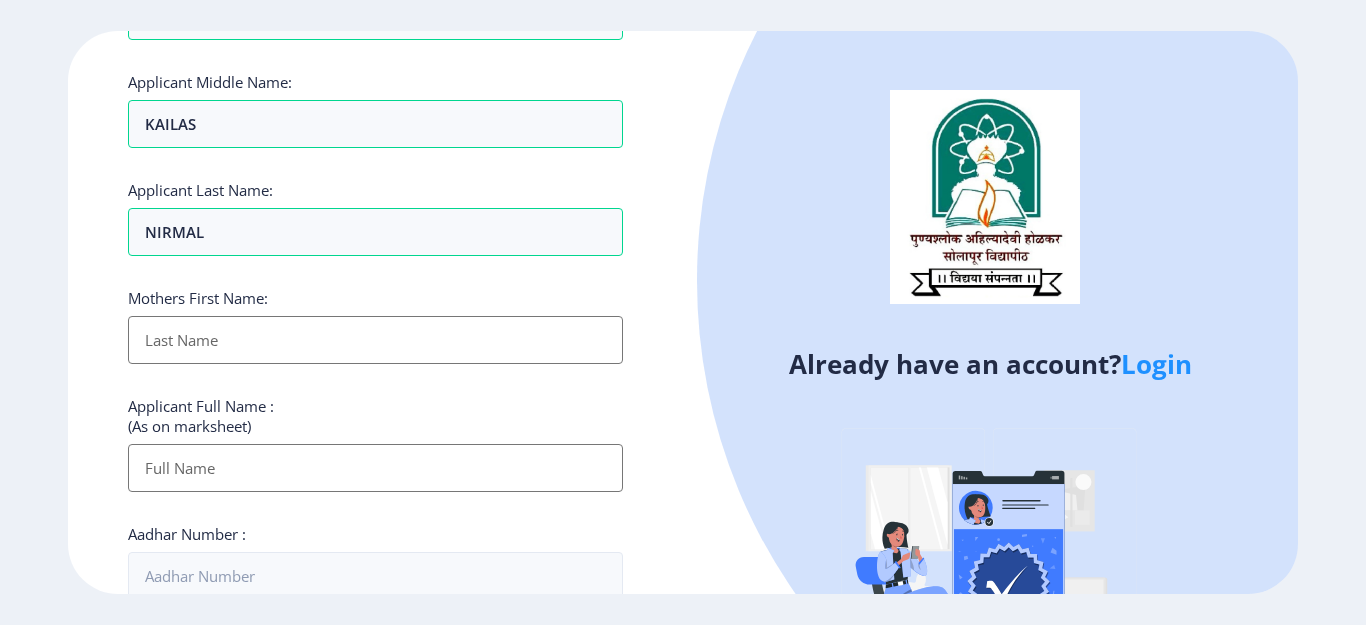 scroll, scrollTop: 200, scrollLeft: 0, axis: vertical 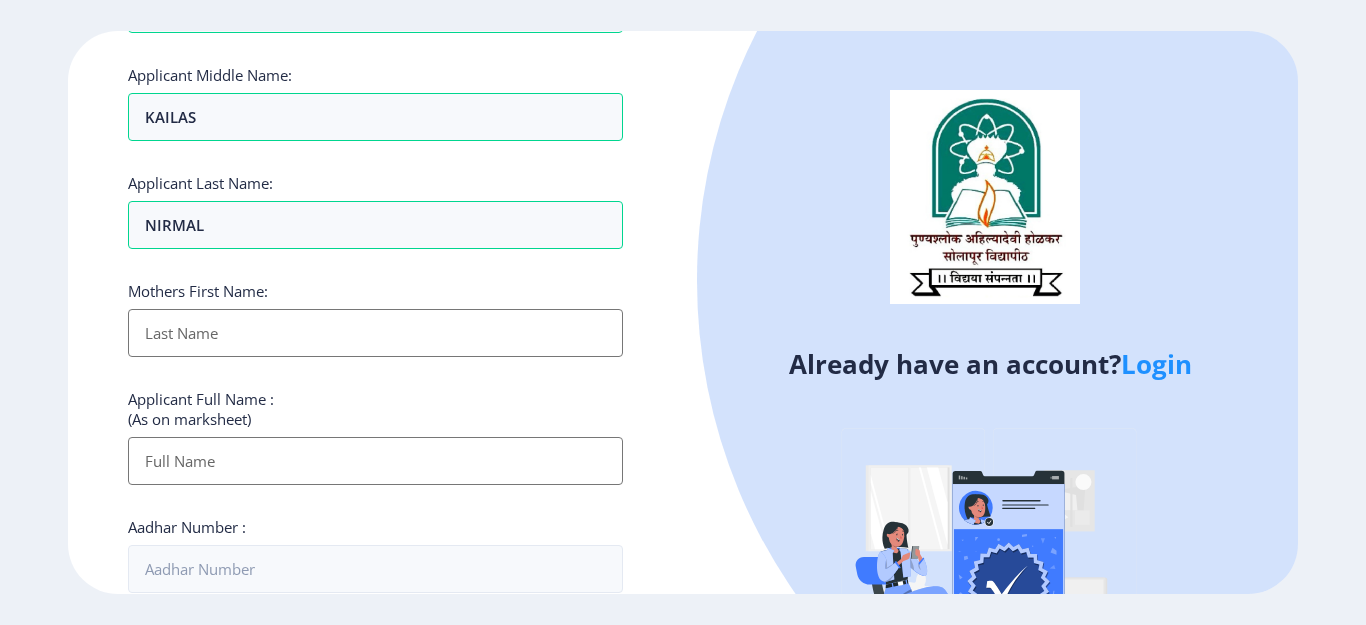click on "Applicant First Name:" at bounding box center (375, 333) 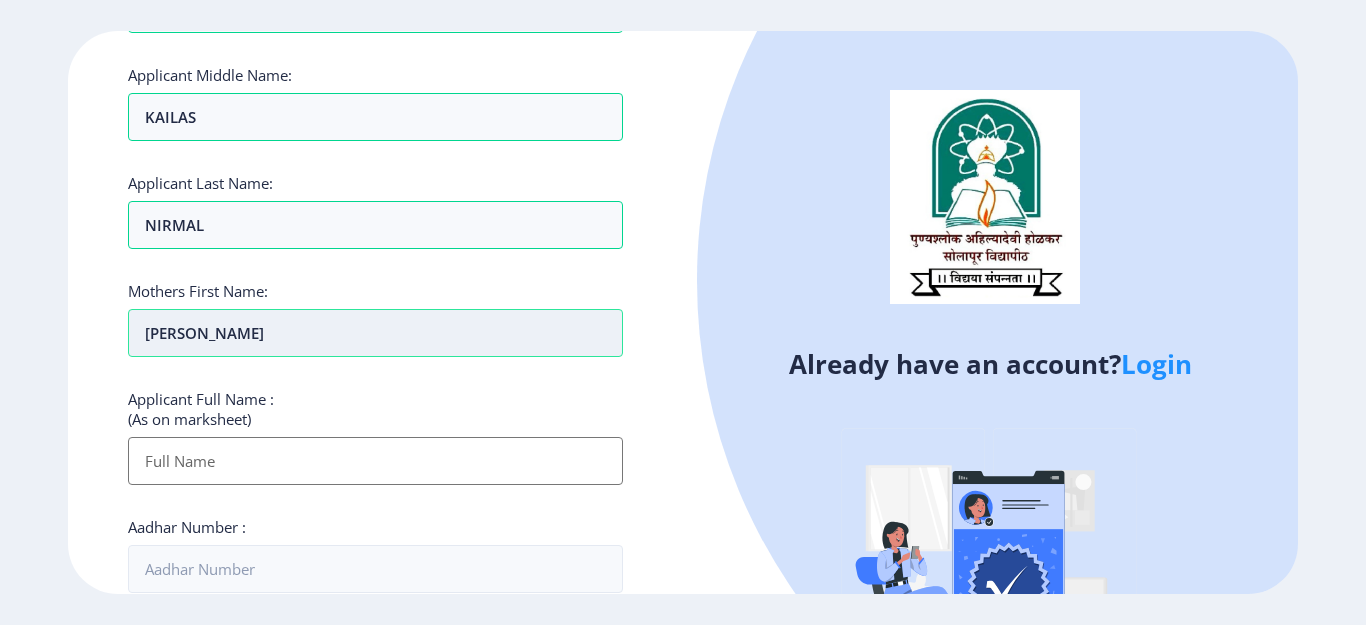 type on "[PERSON_NAME]" 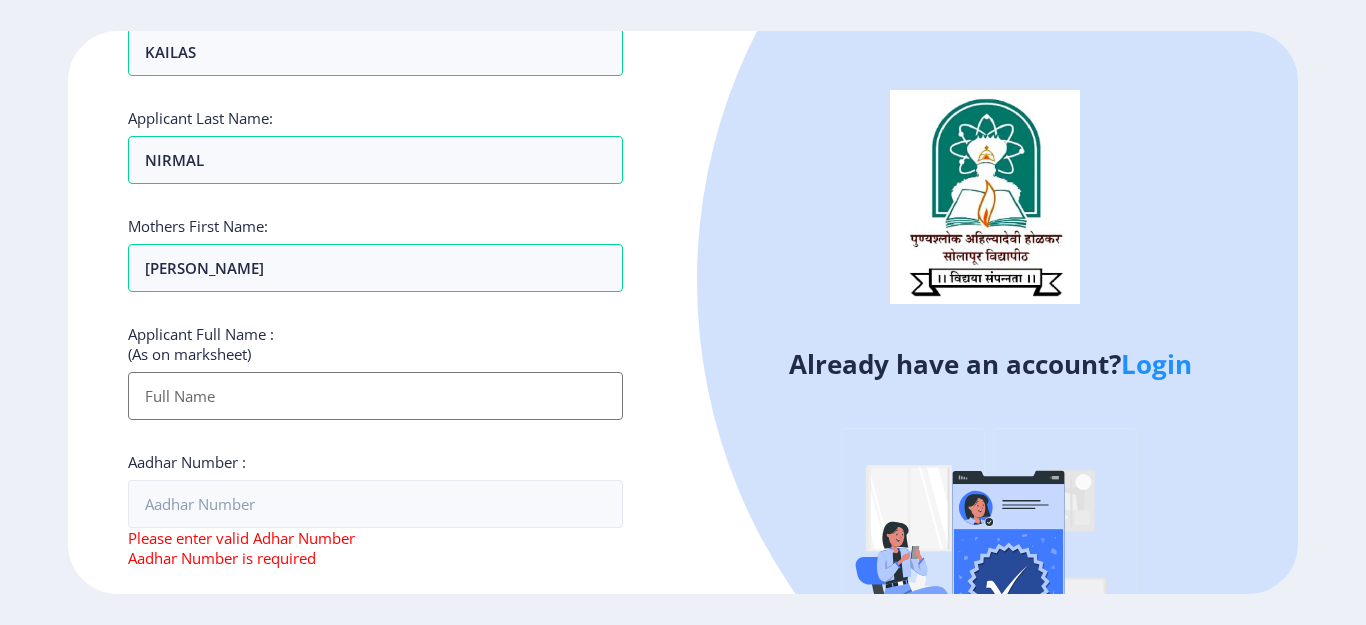 scroll, scrollTop: 300, scrollLeft: 0, axis: vertical 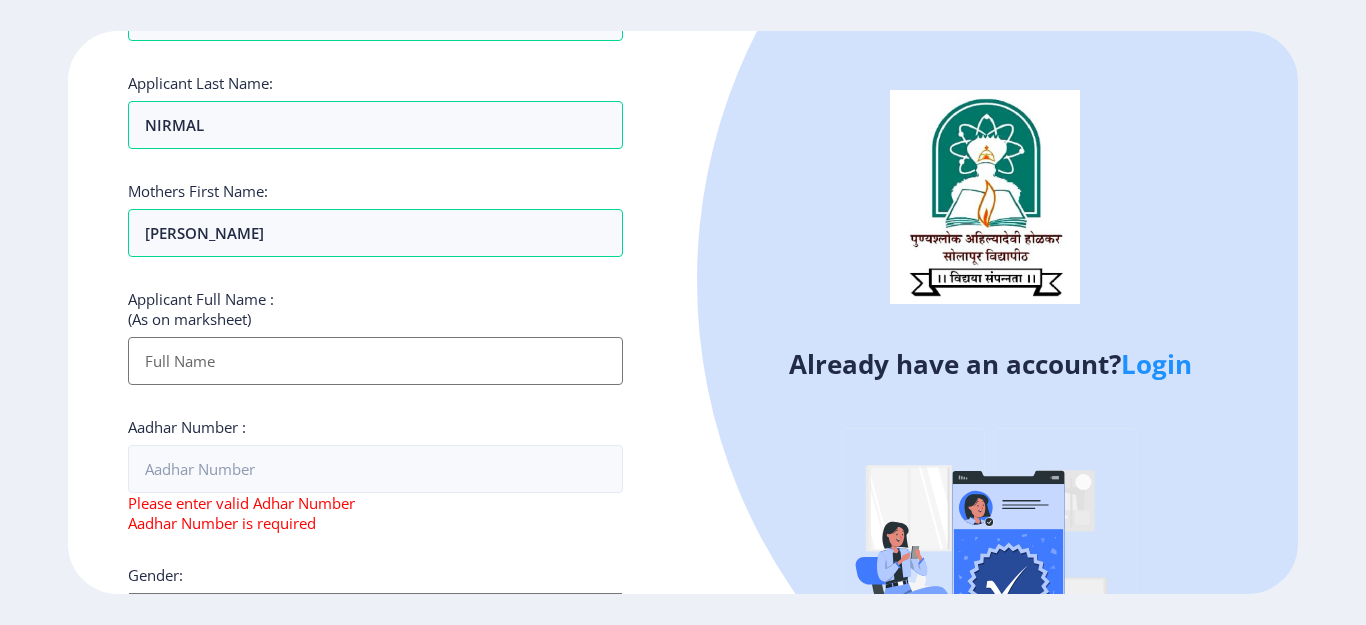 click on "Applicant First Name:" at bounding box center (375, 361) 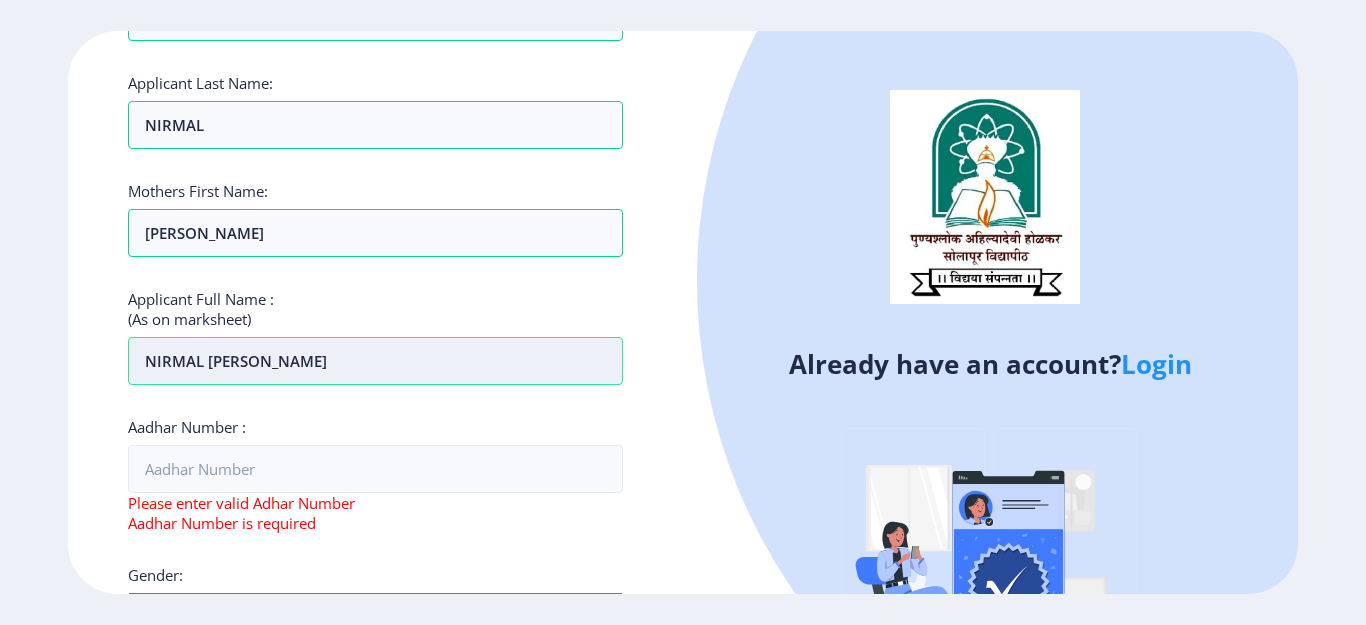 type on "NIRMAL [PERSON_NAME]" 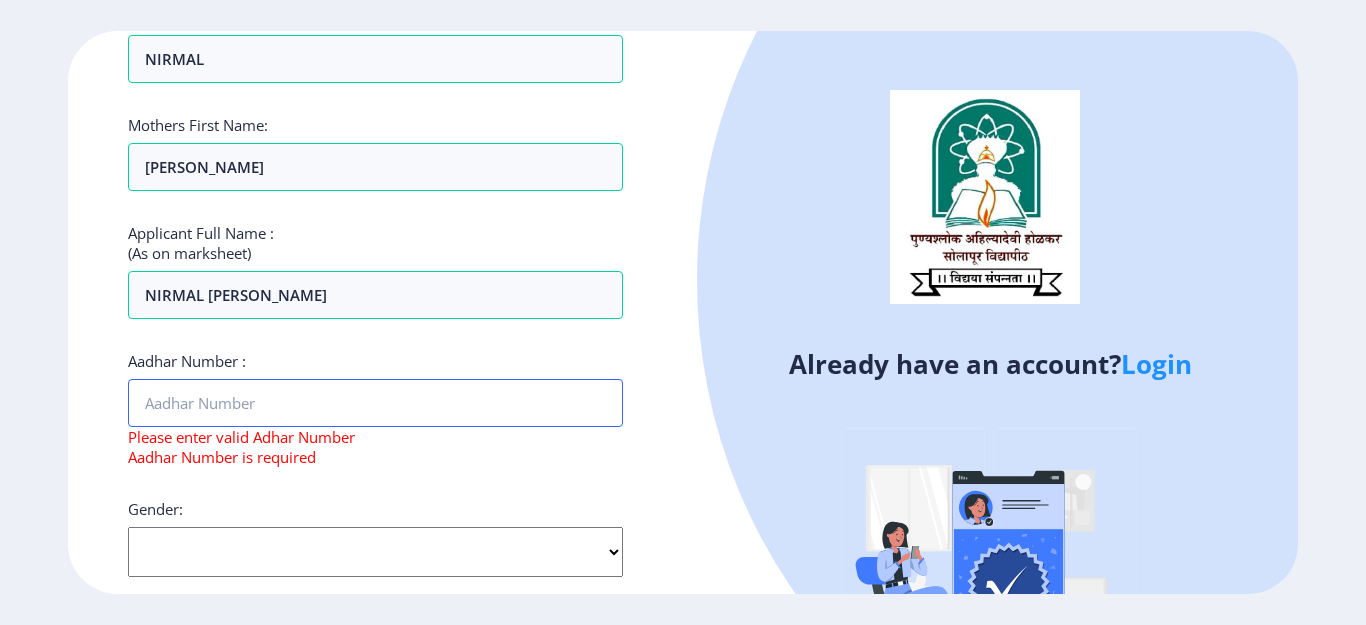 scroll, scrollTop: 400, scrollLeft: 0, axis: vertical 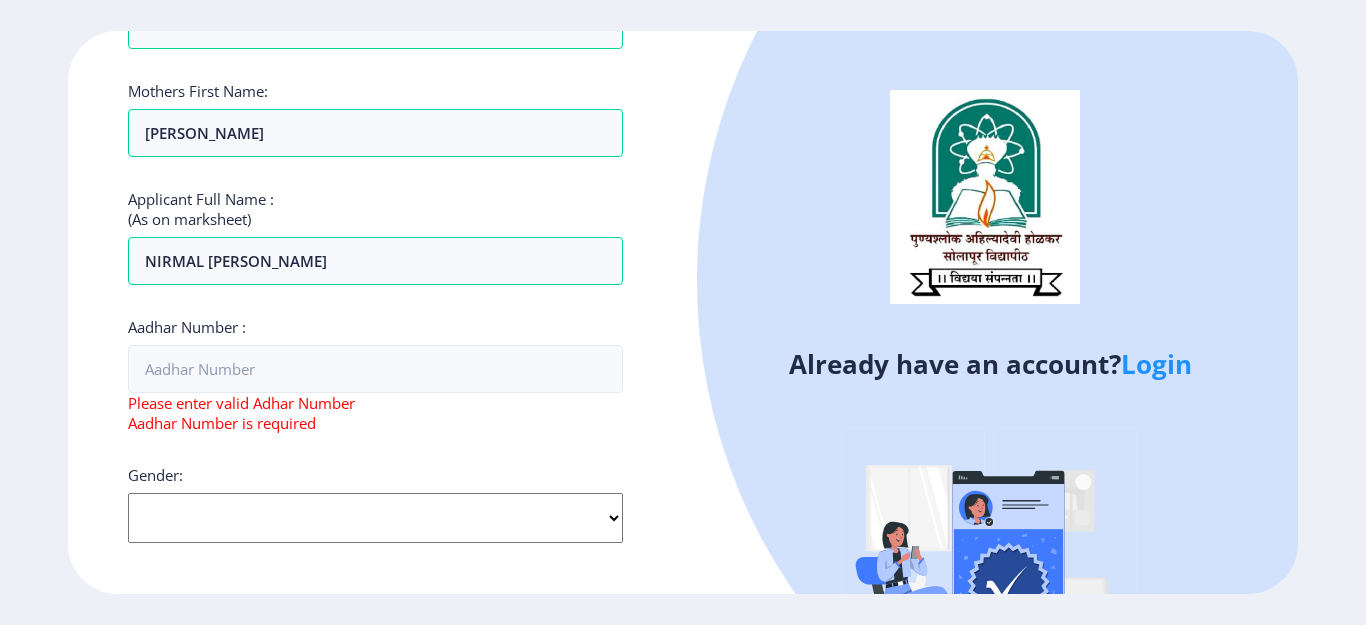 click on "Select Gender [DEMOGRAPHIC_DATA] [DEMOGRAPHIC_DATA] Other" 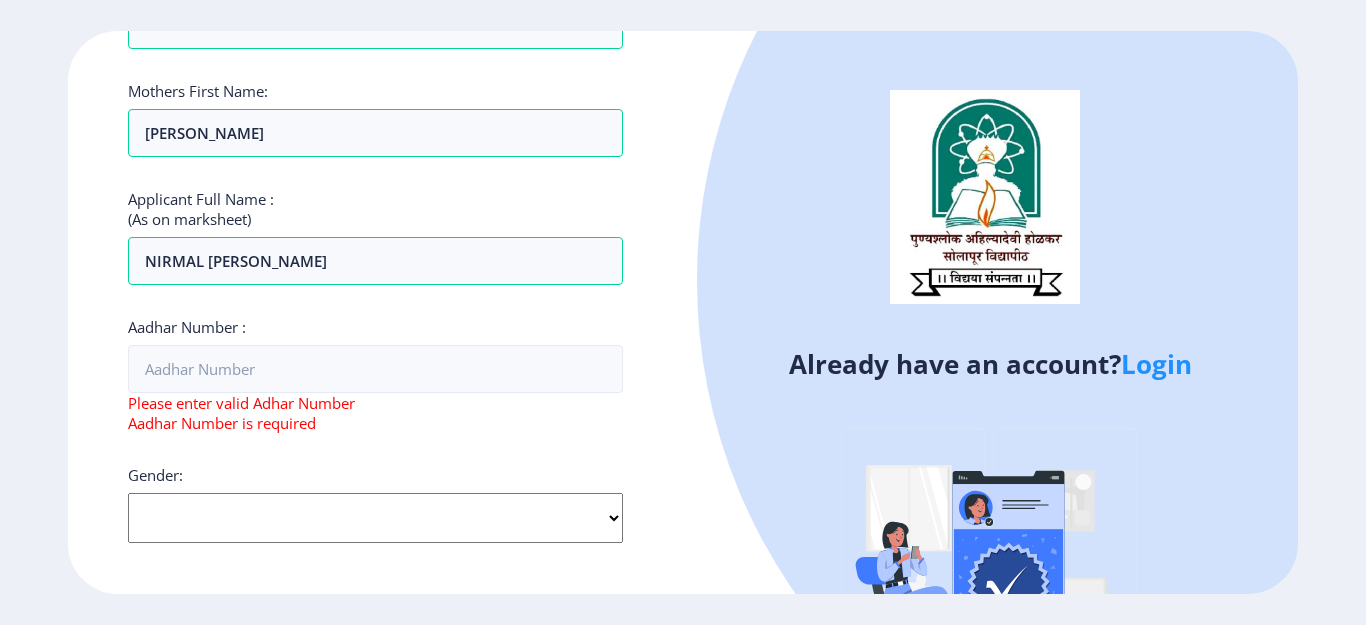 select on "[DEMOGRAPHIC_DATA]" 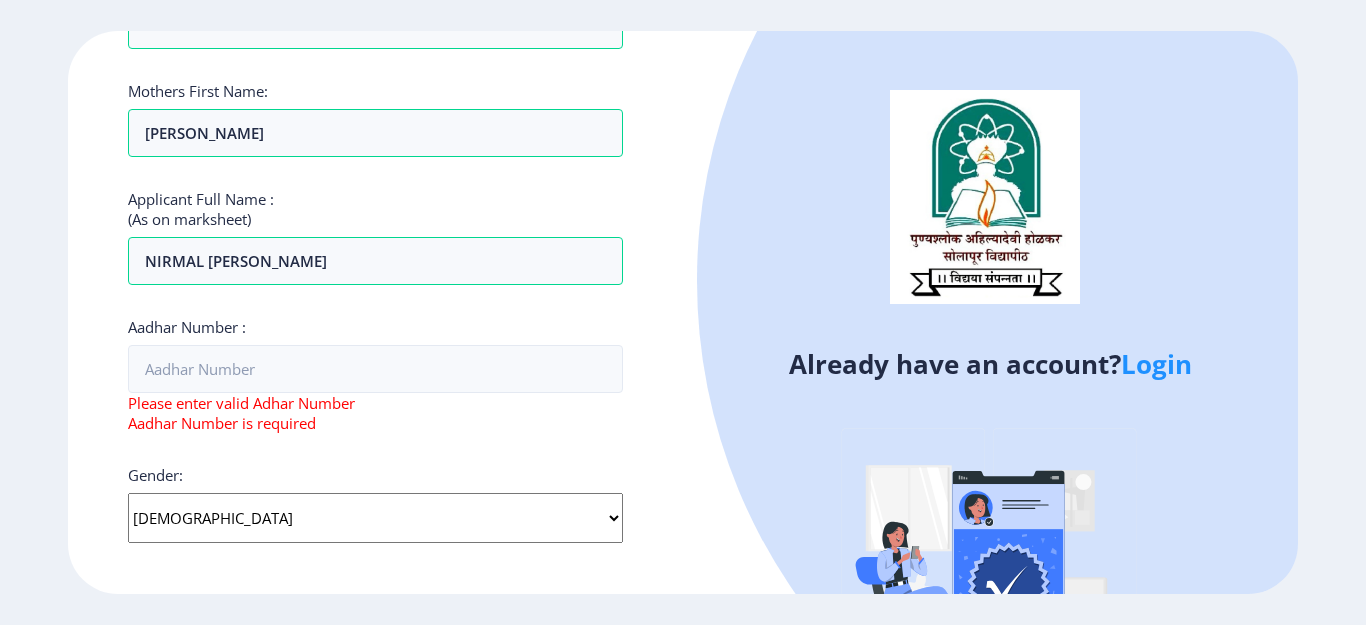 click on "Select Gender [DEMOGRAPHIC_DATA] [DEMOGRAPHIC_DATA] Other" 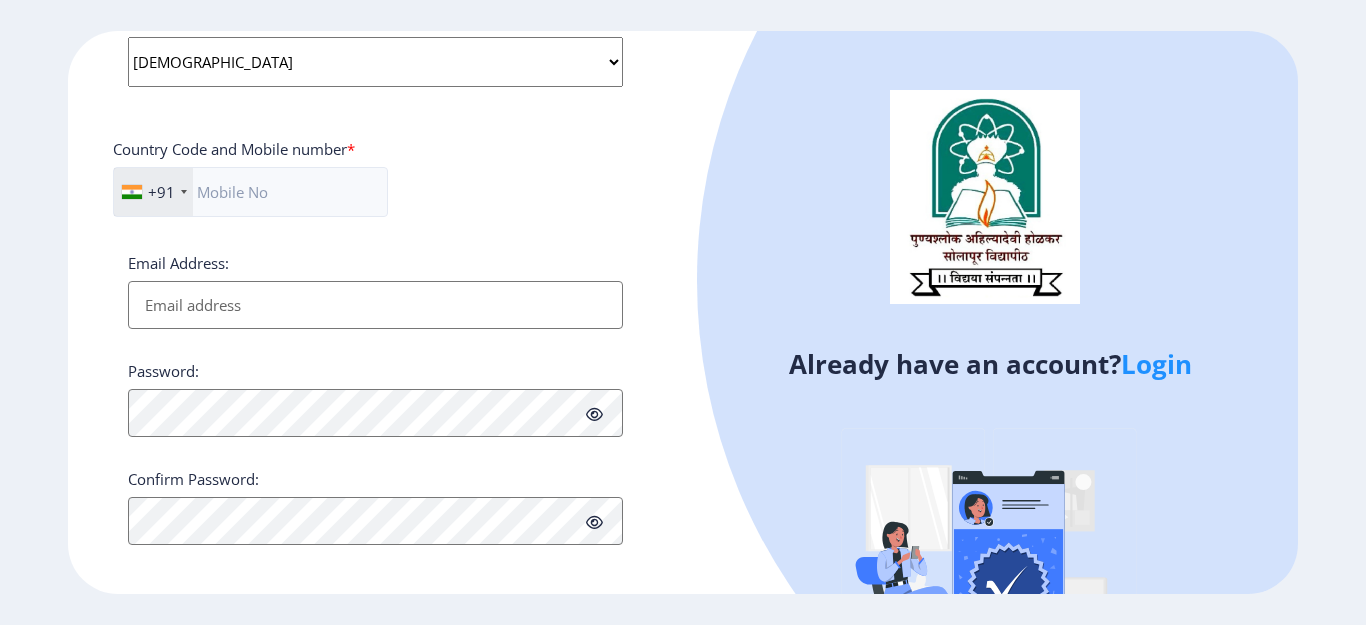 scroll, scrollTop: 869, scrollLeft: 0, axis: vertical 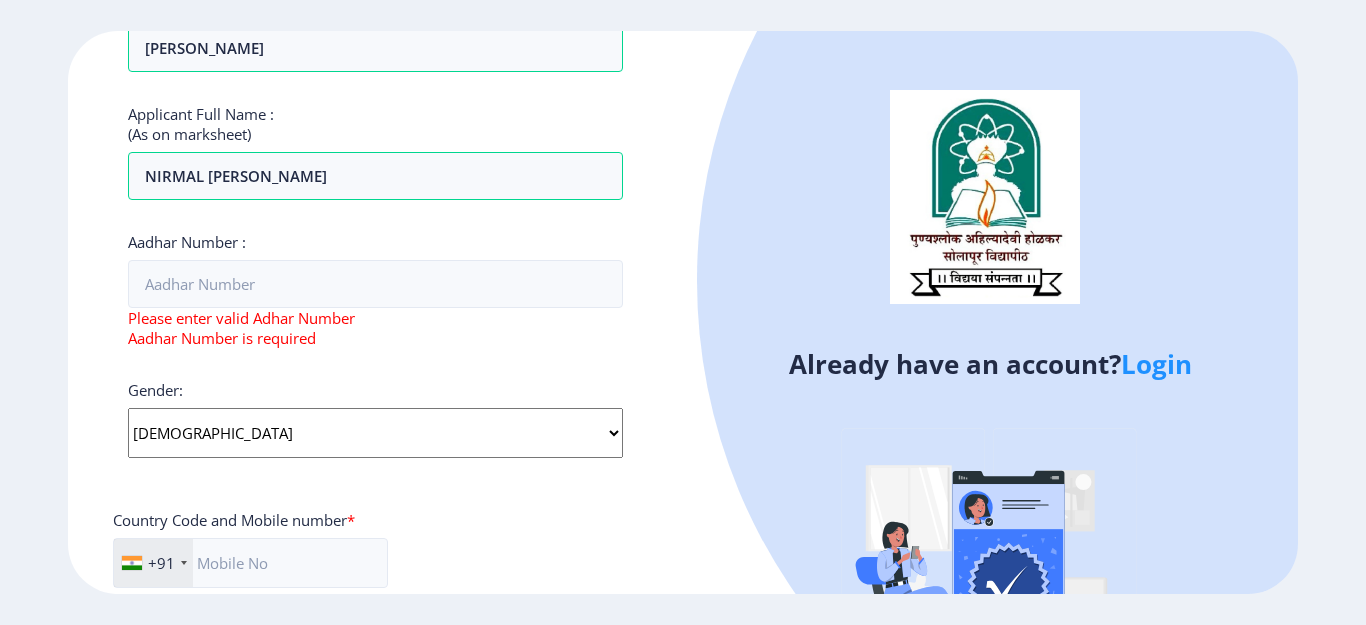 drag, startPoint x: 504, startPoint y: 478, endPoint x: 891, endPoint y: 463, distance: 387.2906 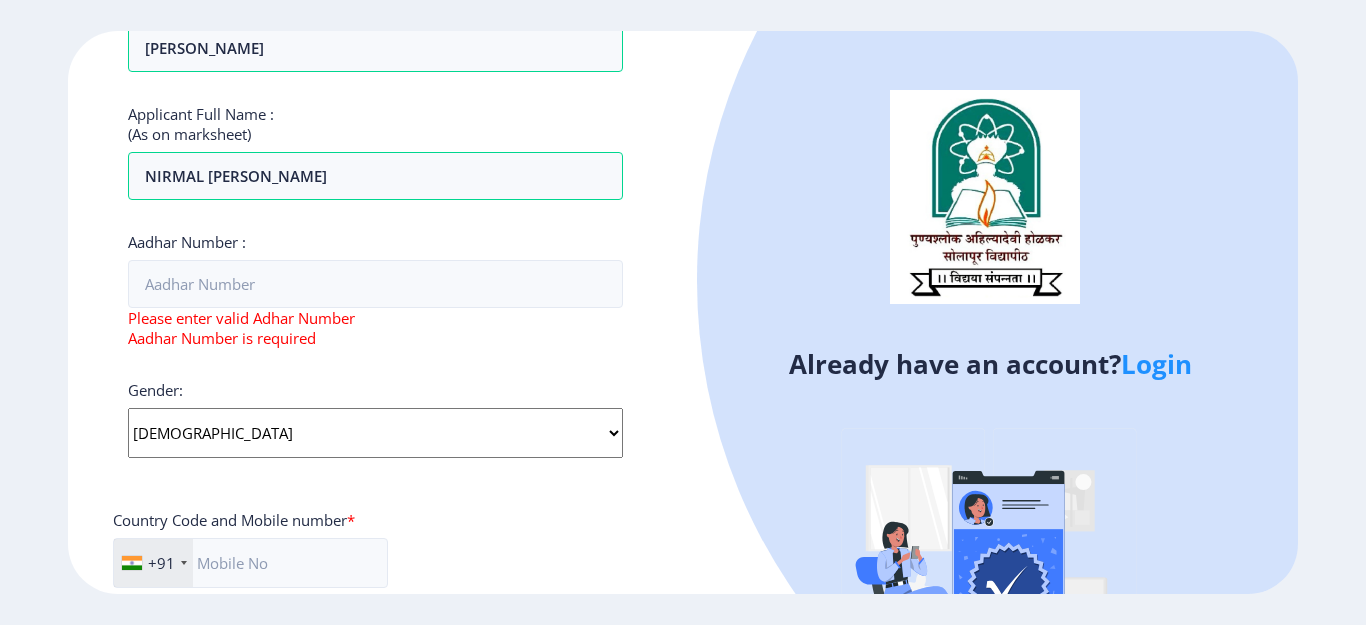 click on "Login" 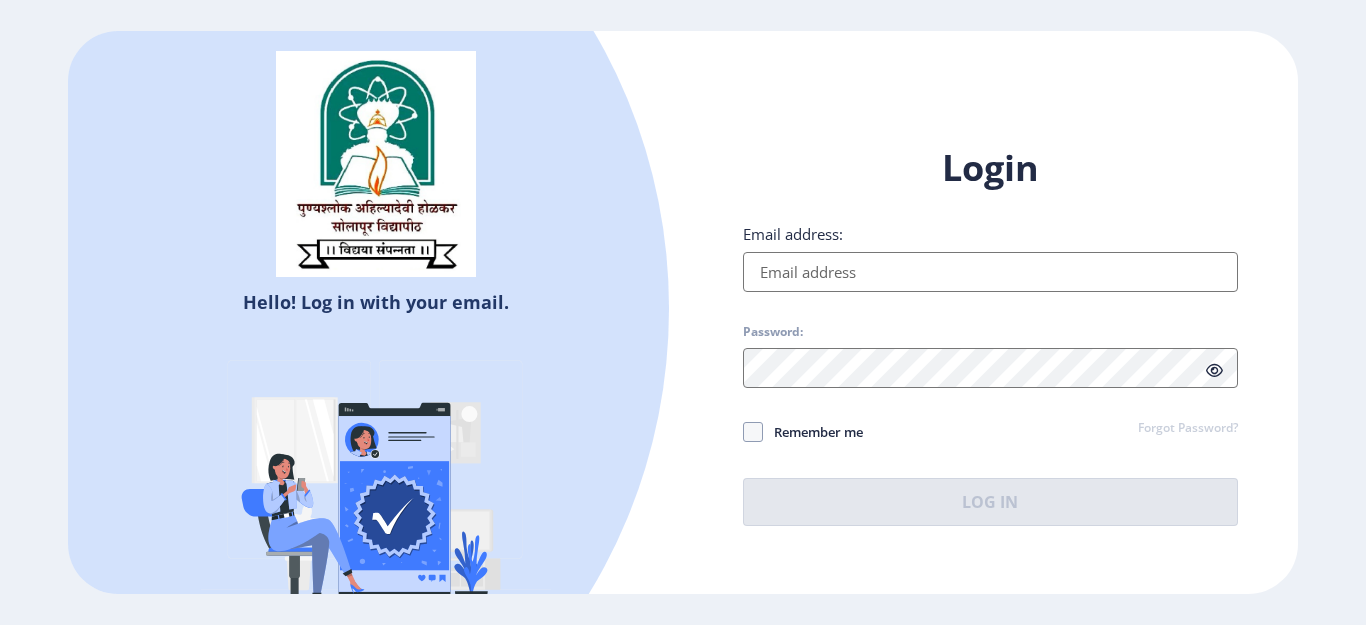 select 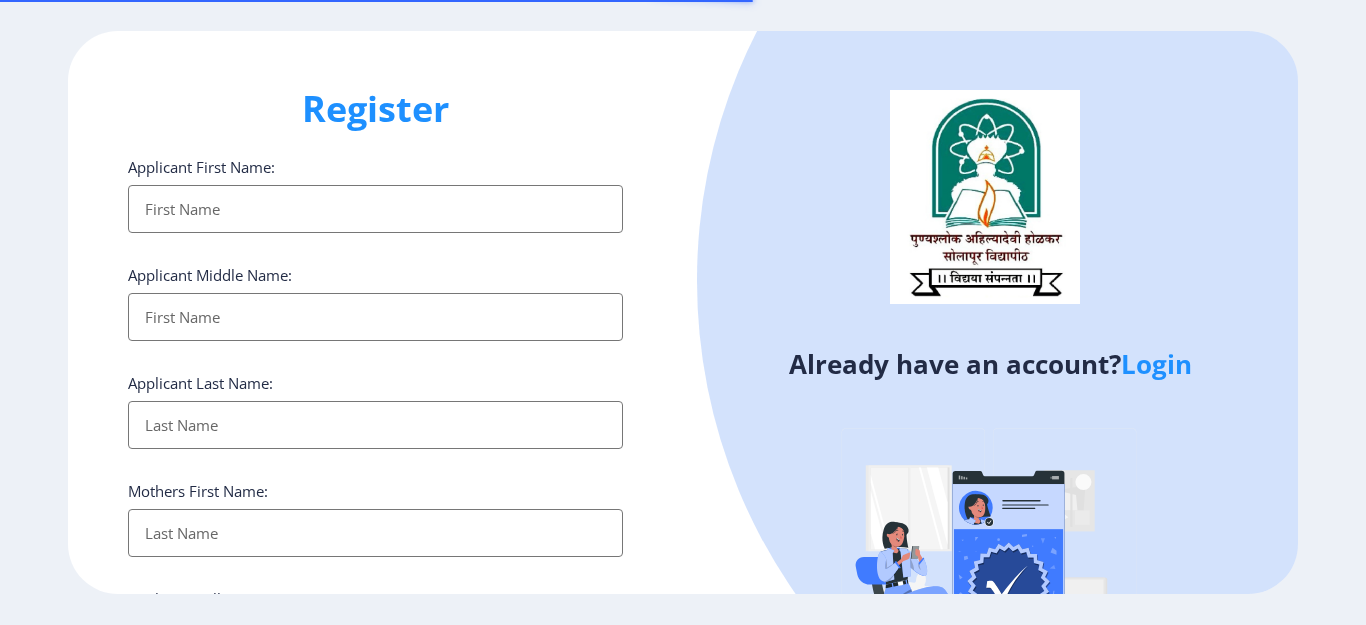 click on "Applicant First Name:" at bounding box center [375, 209] 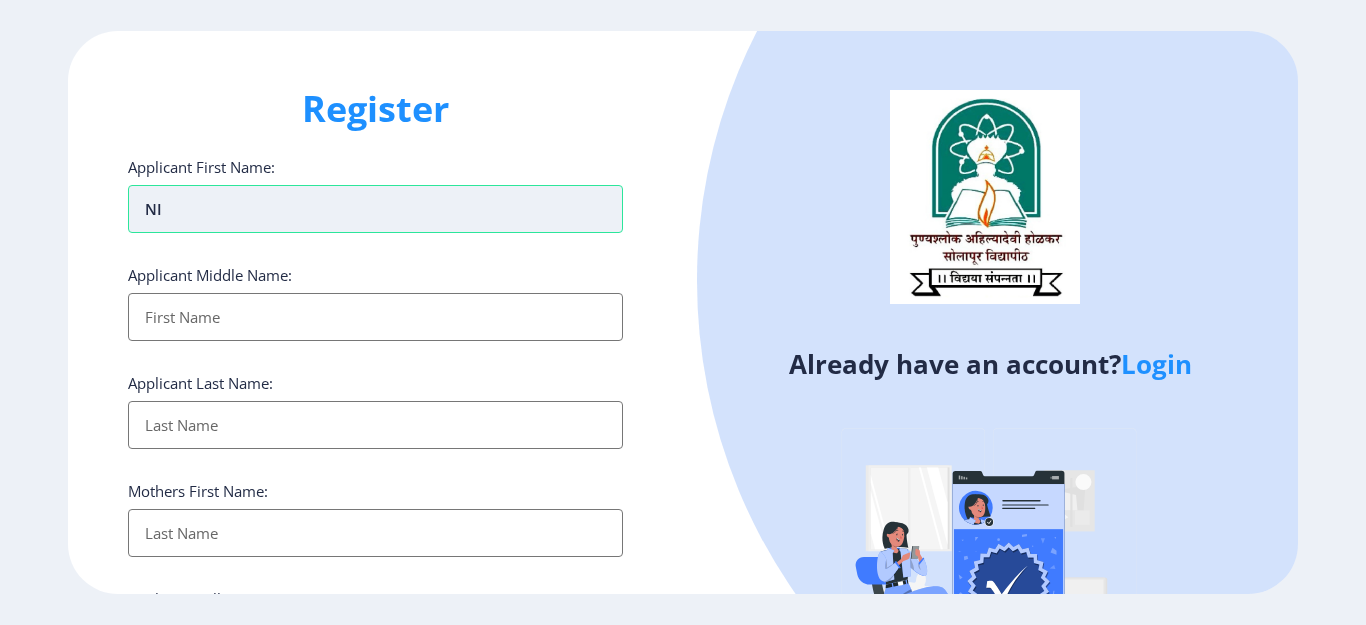 type on "N" 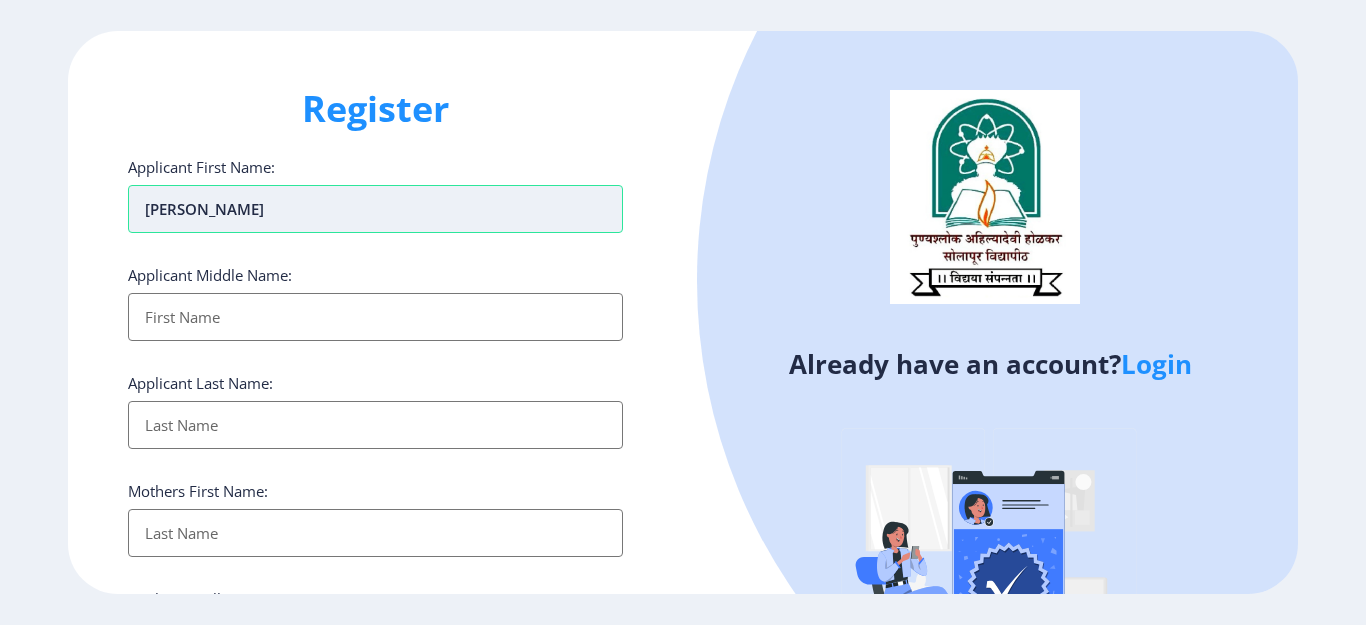 type on "[PERSON_NAME]" 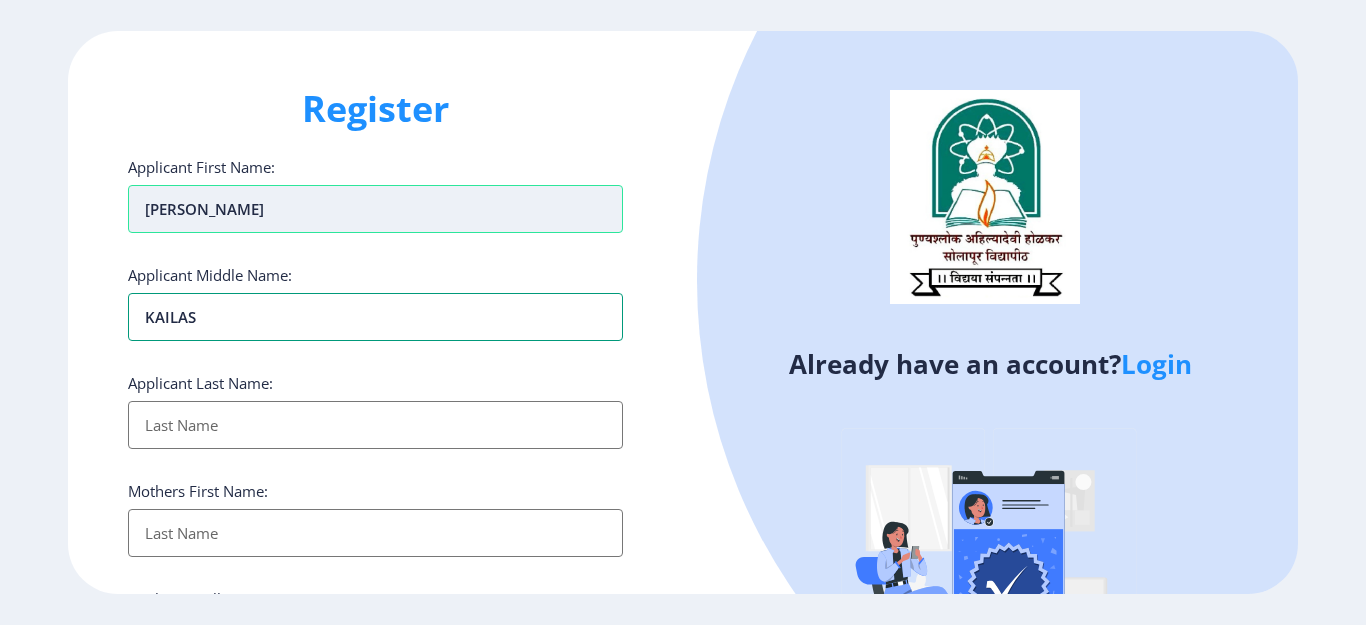 type on "KAILAS" 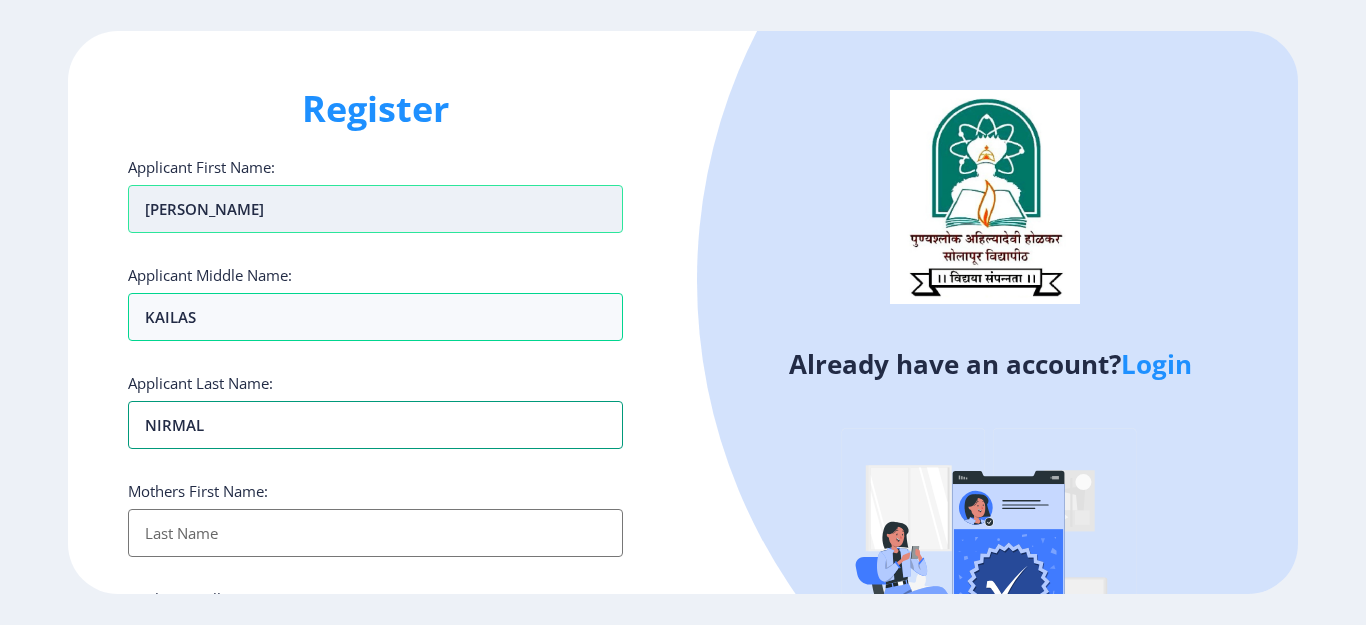 type on "NIRMAL" 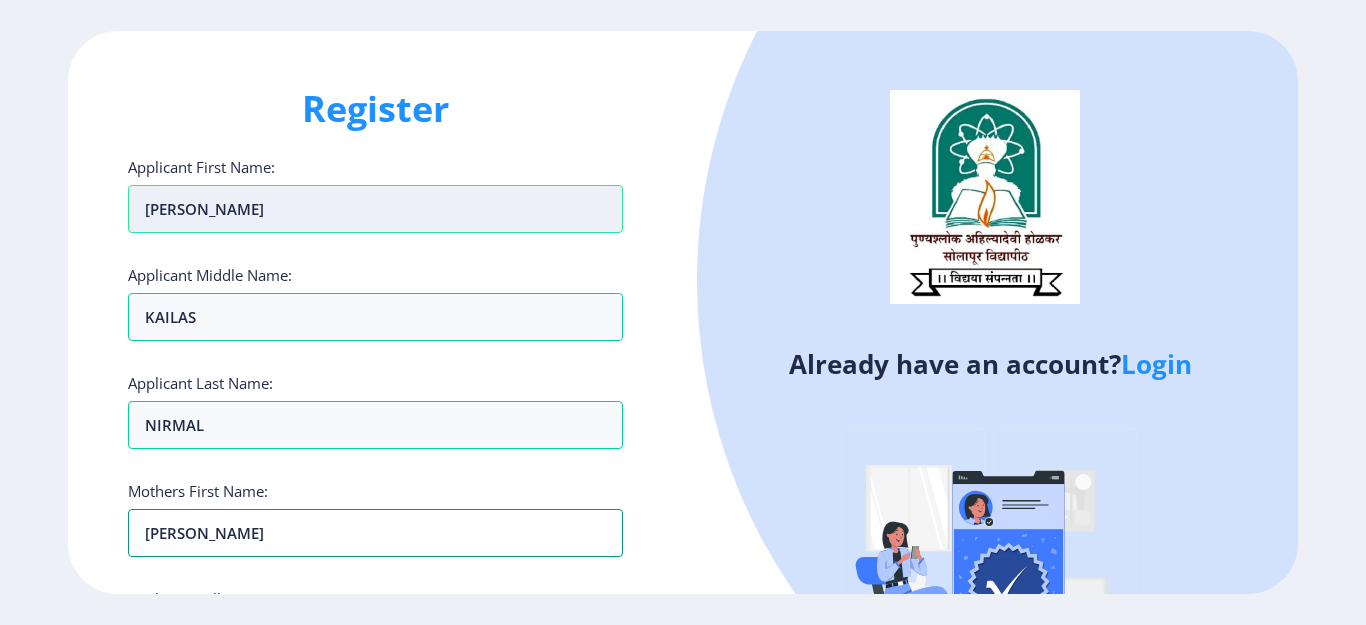 type on "[PERSON_NAME]" 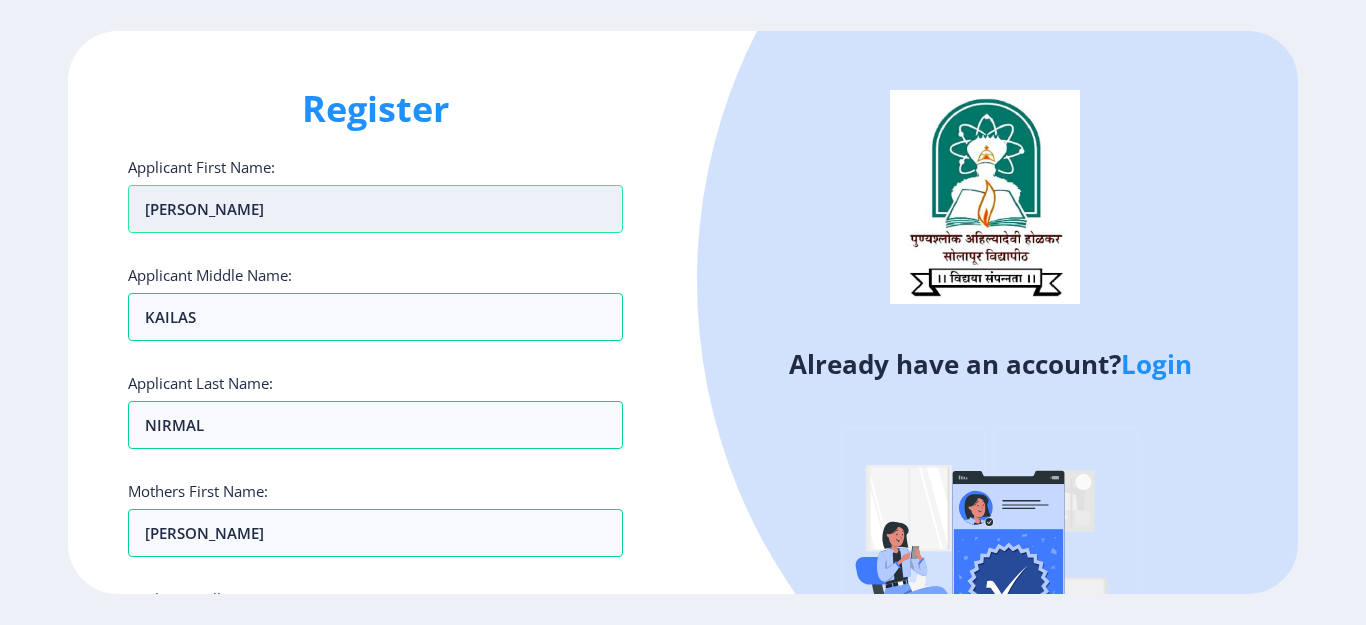 scroll, scrollTop: 349, scrollLeft: 0, axis: vertical 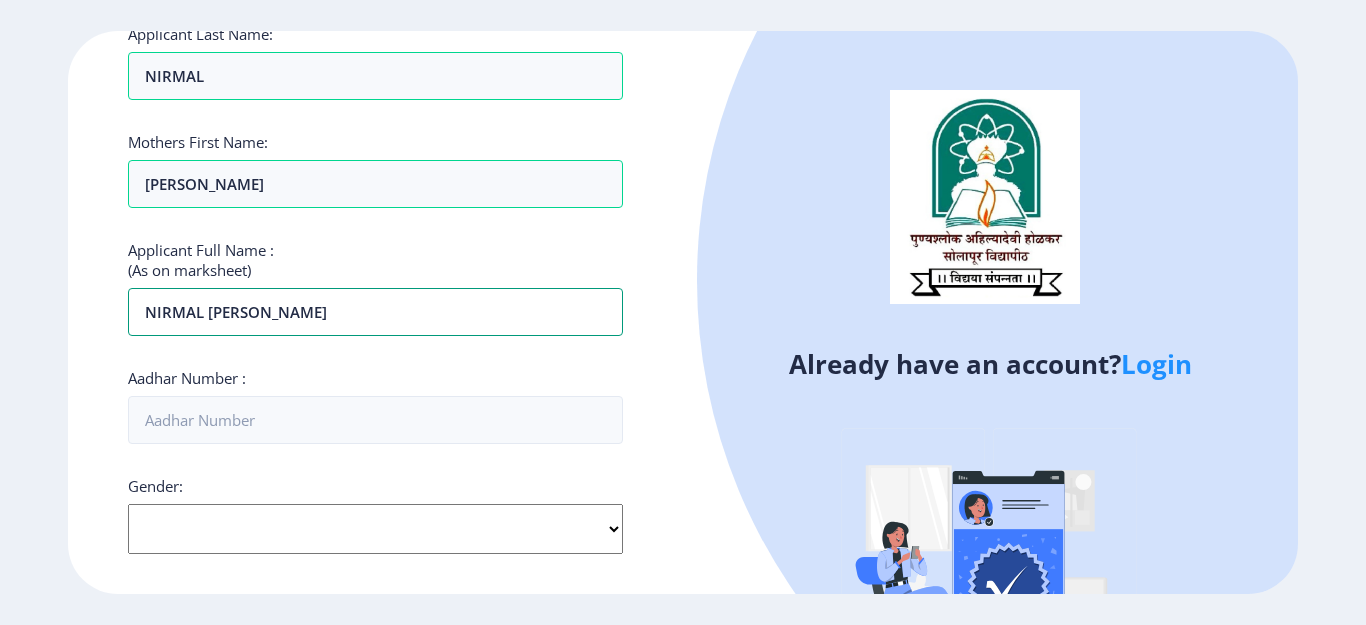 type on "NIRMAL [PERSON_NAME]" 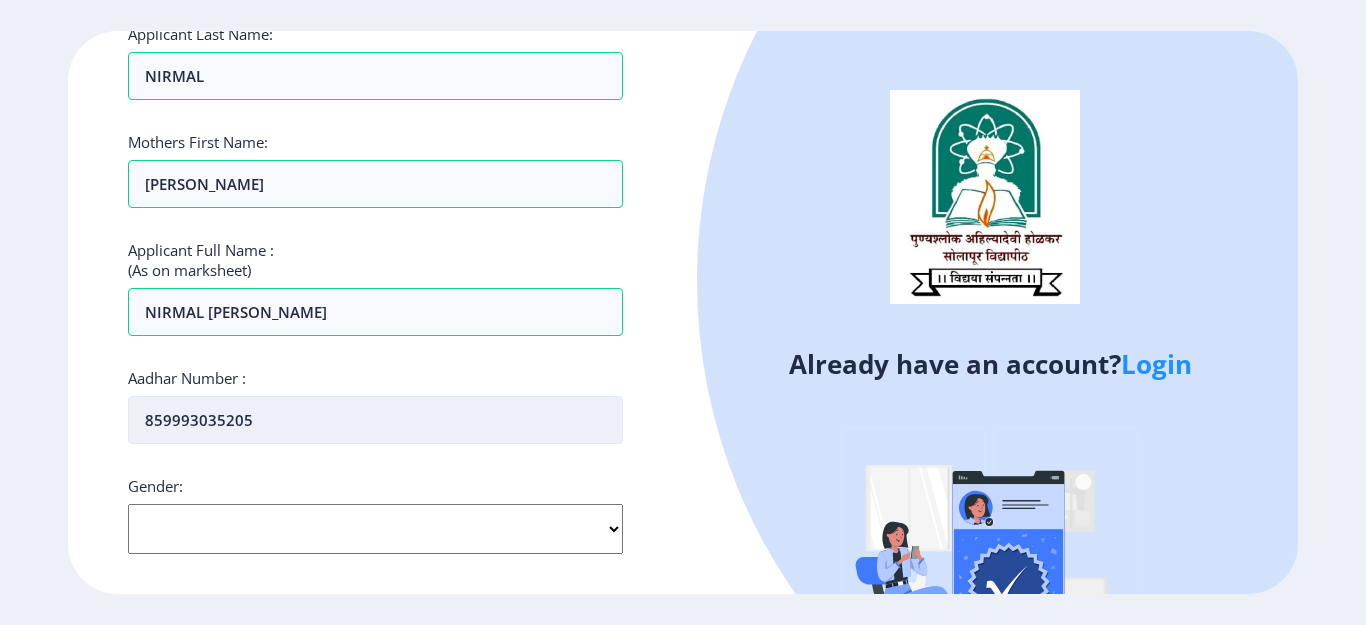 type on "859993035205" 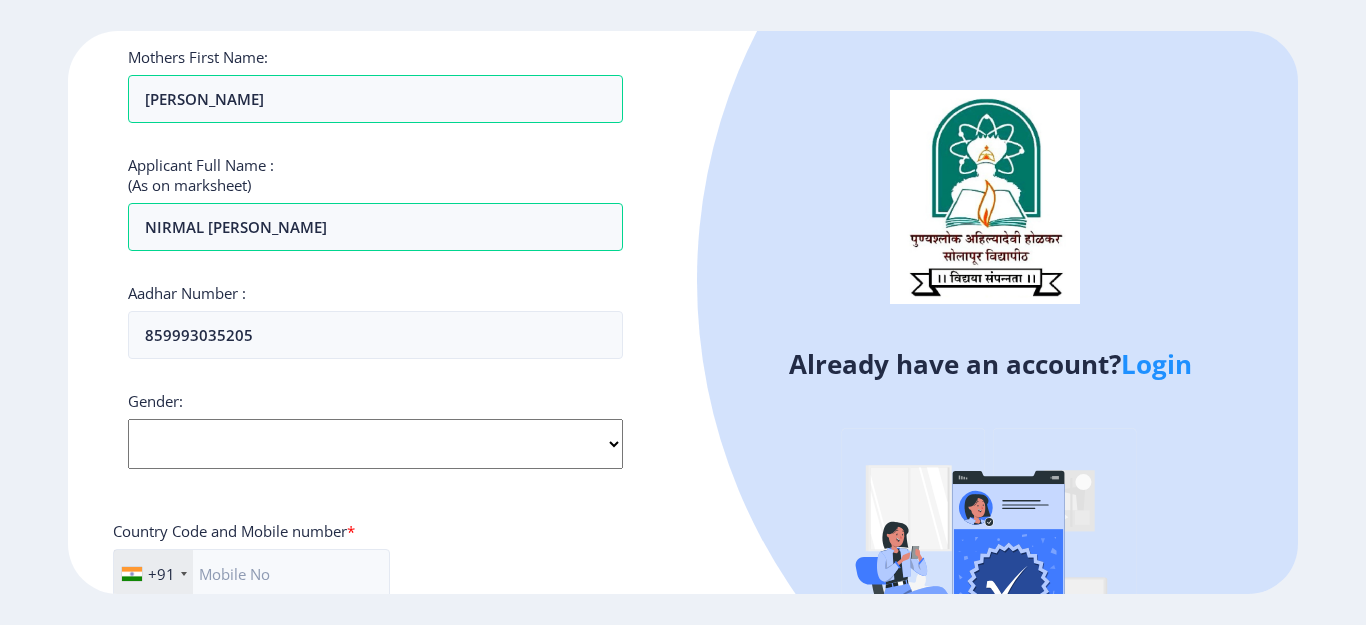 scroll, scrollTop: 549, scrollLeft: 0, axis: vertical 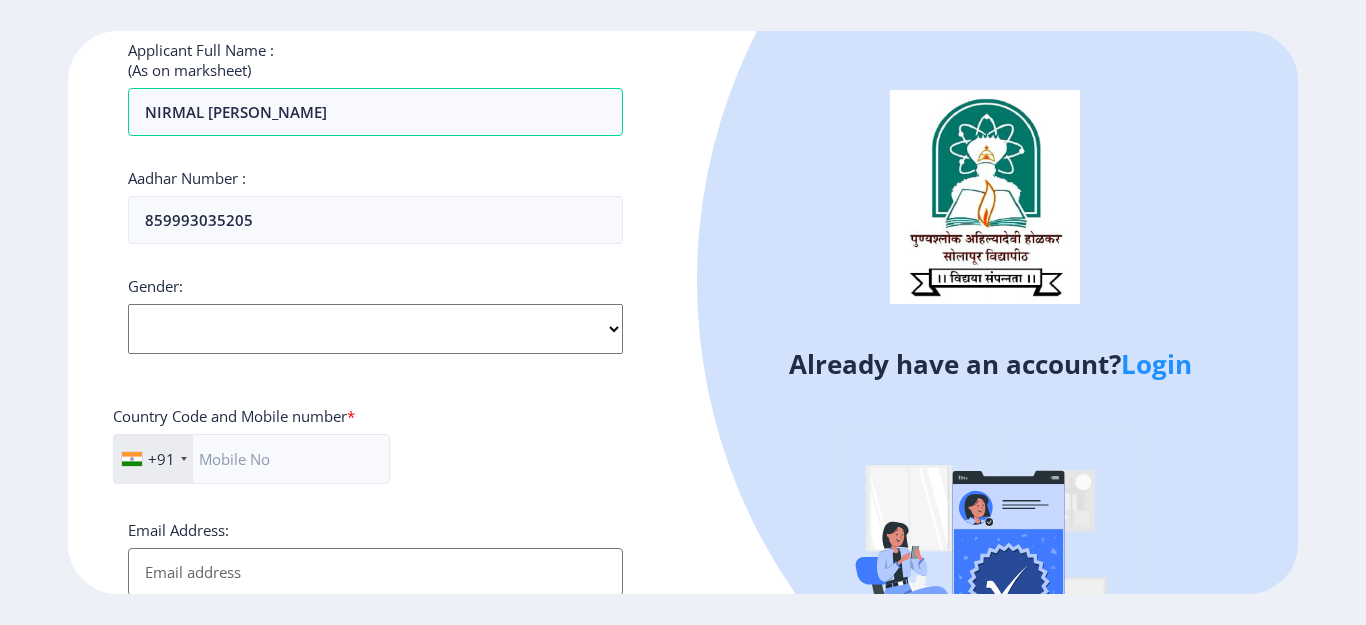 click on "Select Gender [DEMOGRAPHIC_DATA] [DEMOGRAPHIC_DATA] Other" 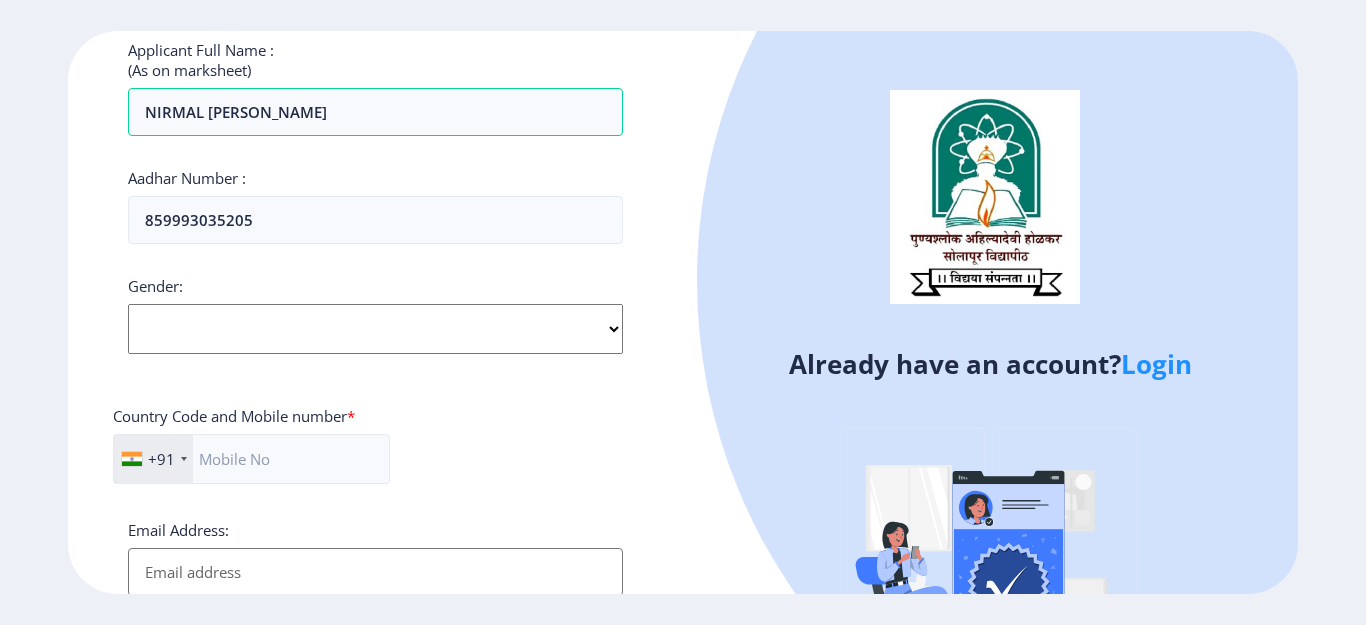 select on "[DEMOGRAPHIC_DATA]" 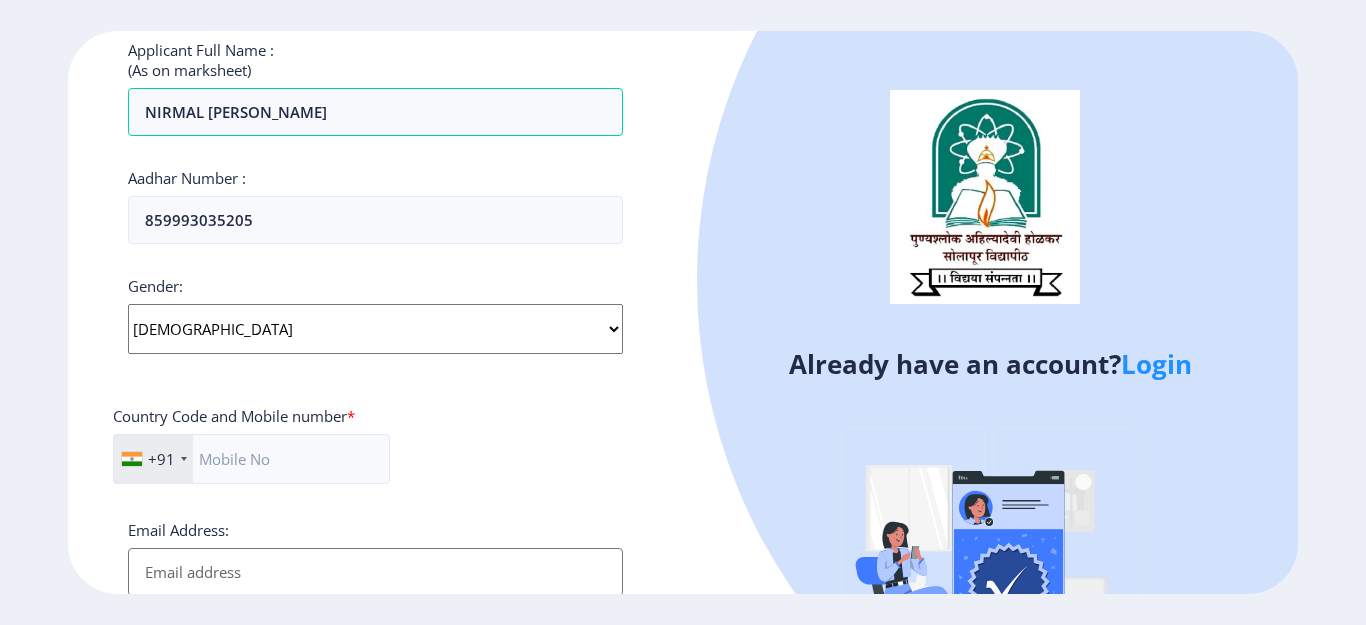 click on "Select Gender [DEMOGRAPHIC_DATA] [DEMOGRAPHIC_DATA] Other" 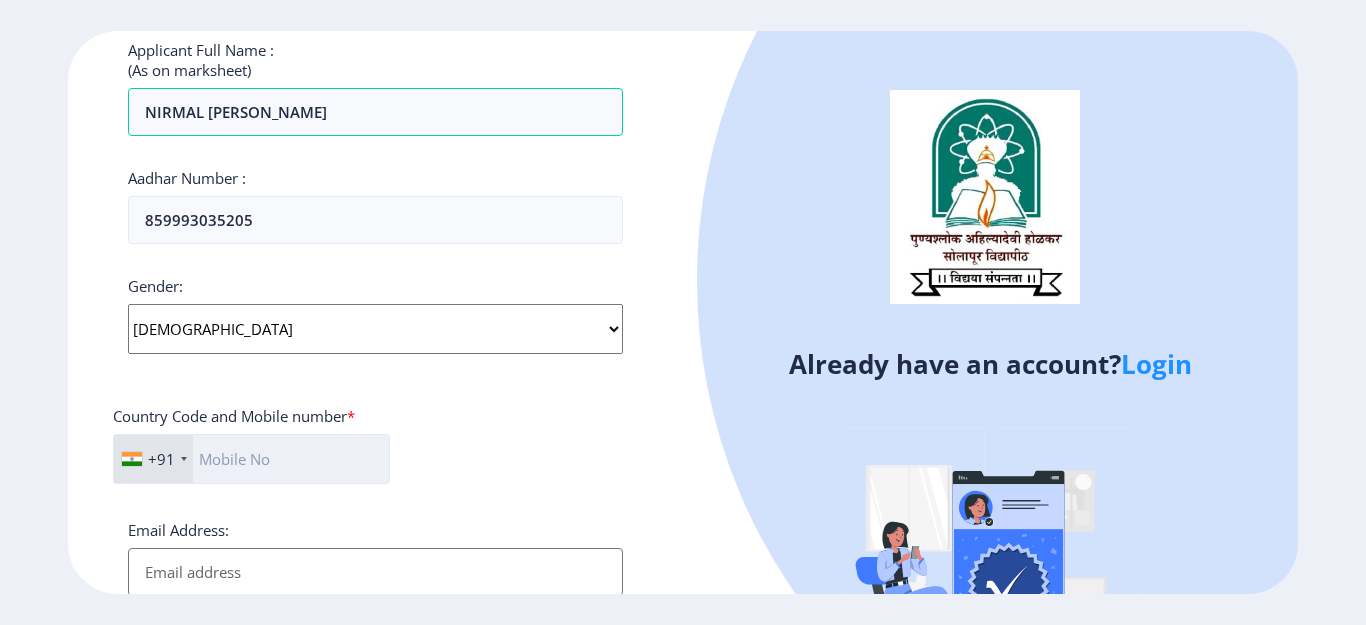 click 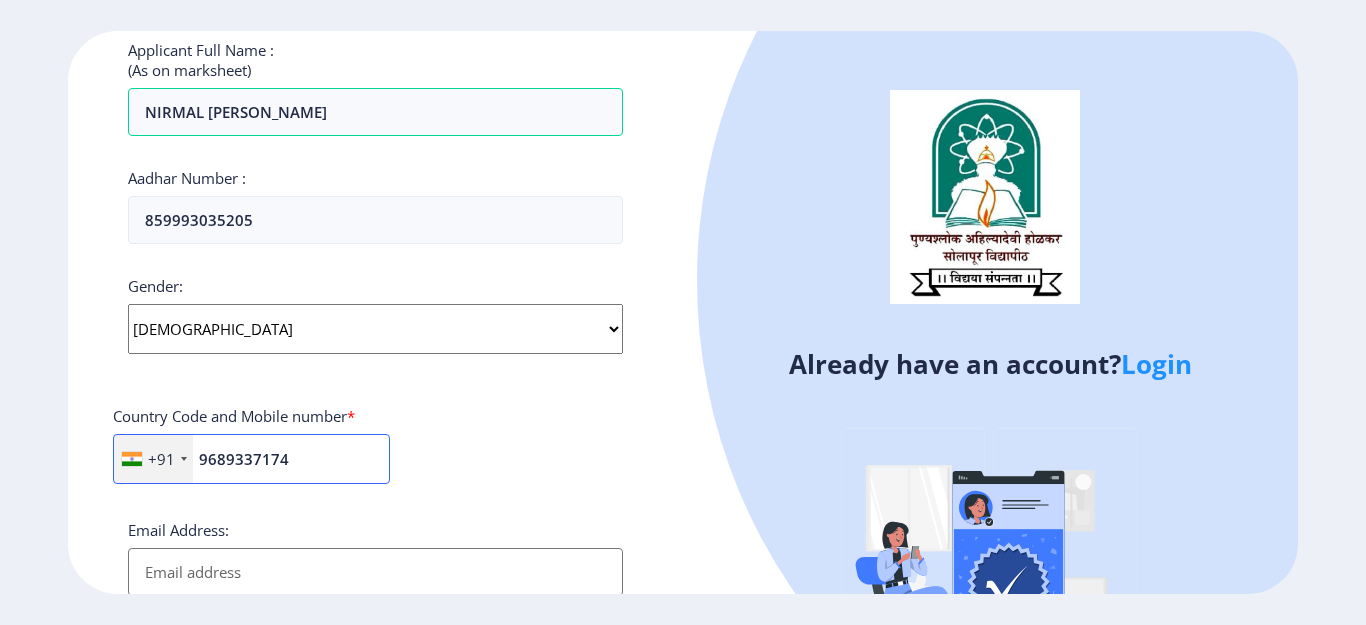 type on "9689337174" 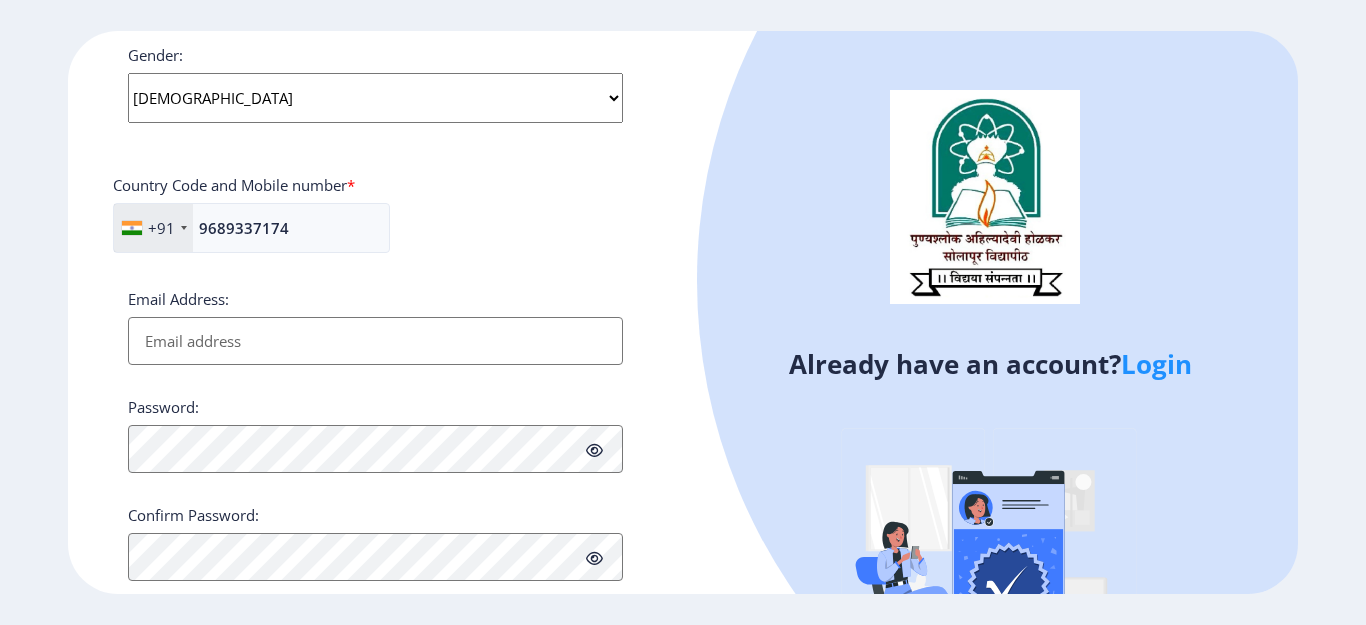scroll, scrollTop: 829, scrollLeft: 0, axis: vertical 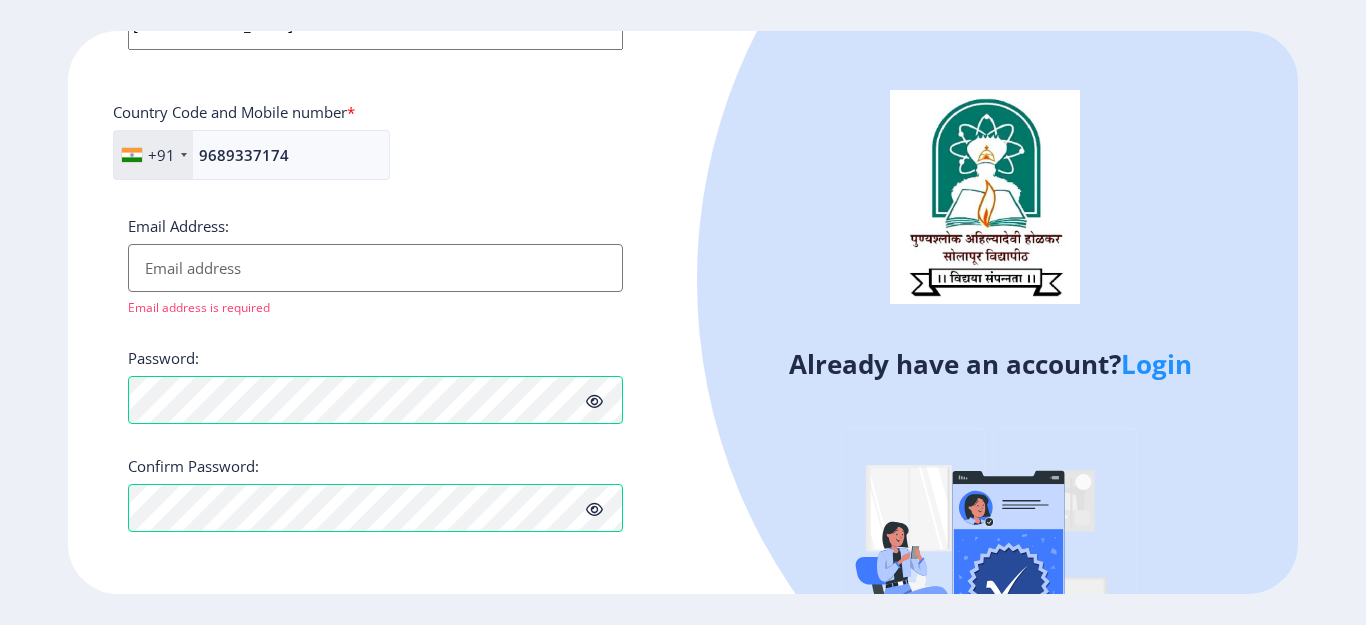 click on "Email Address:" at bounding box center [375, 268] 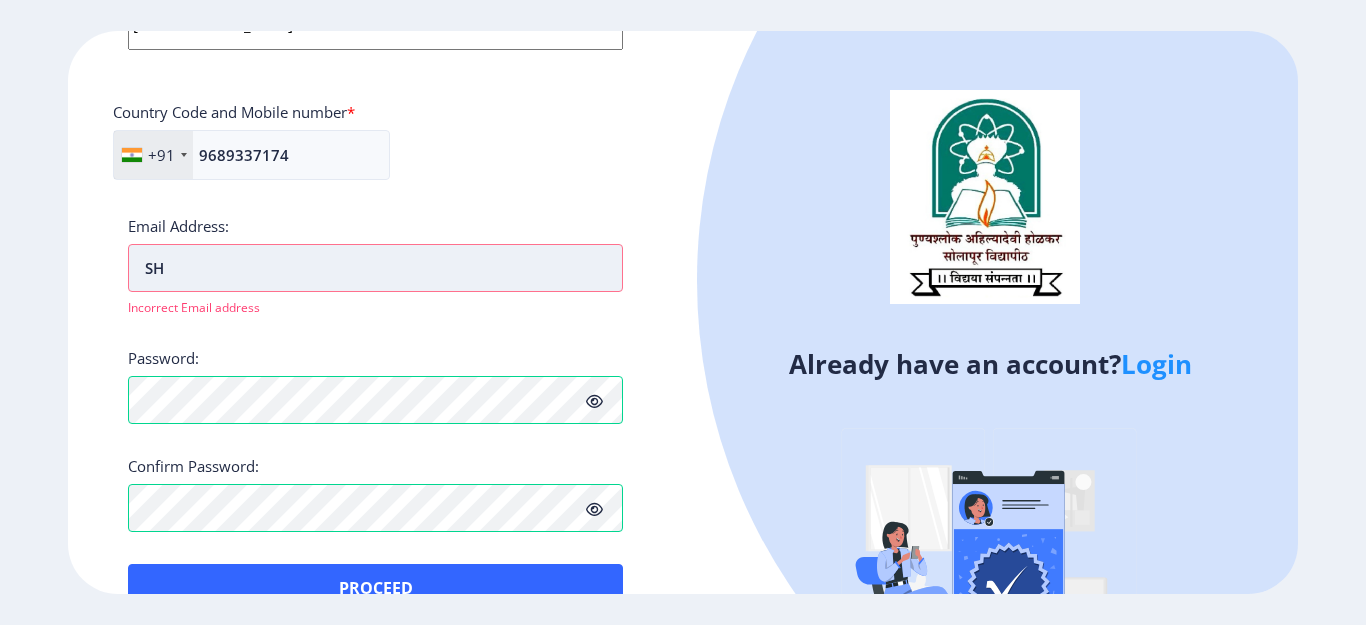 type on "S" 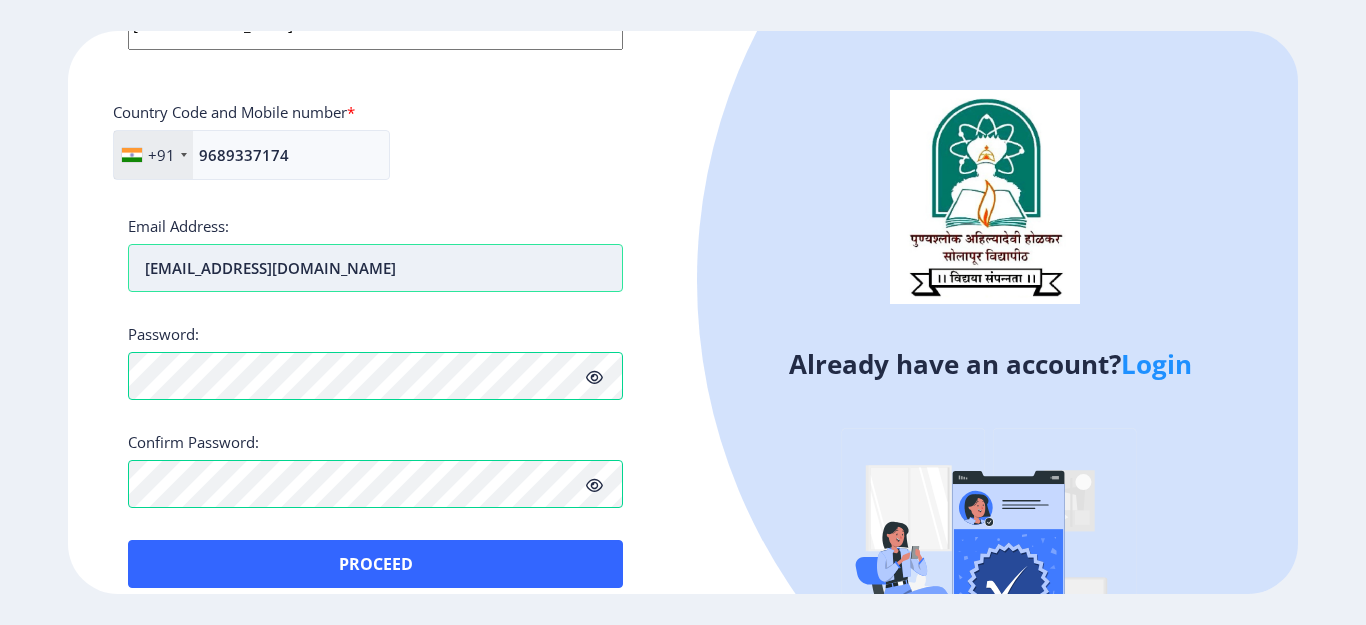 type on "[EMAIL_ADDRESS][DOMAIN_NAME]" 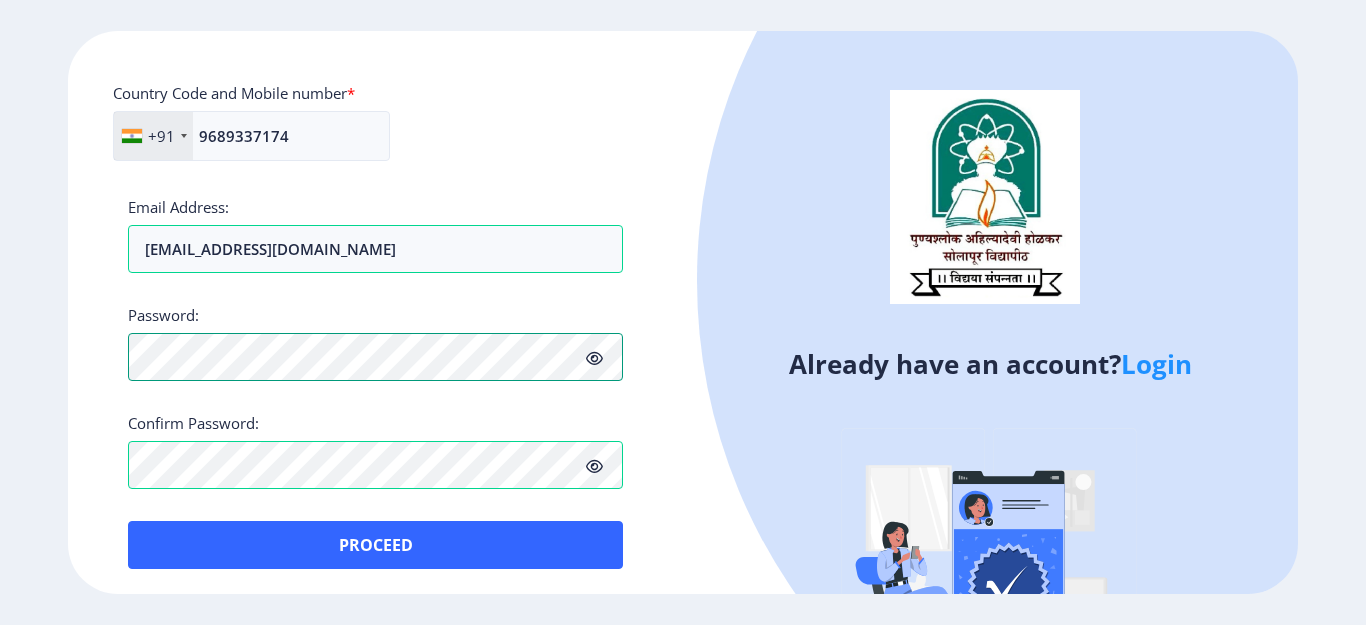 scroll, scrollTop: 877, scrollLeft: 0, axis: vertical 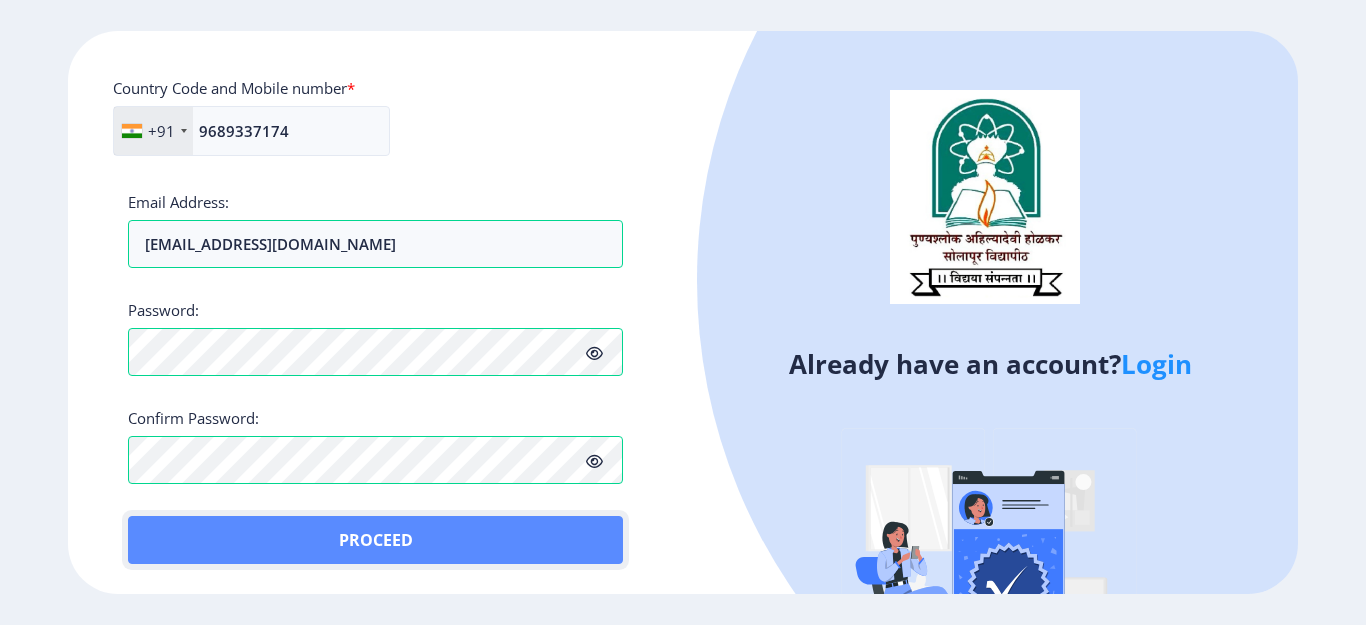 click on "Proceed" 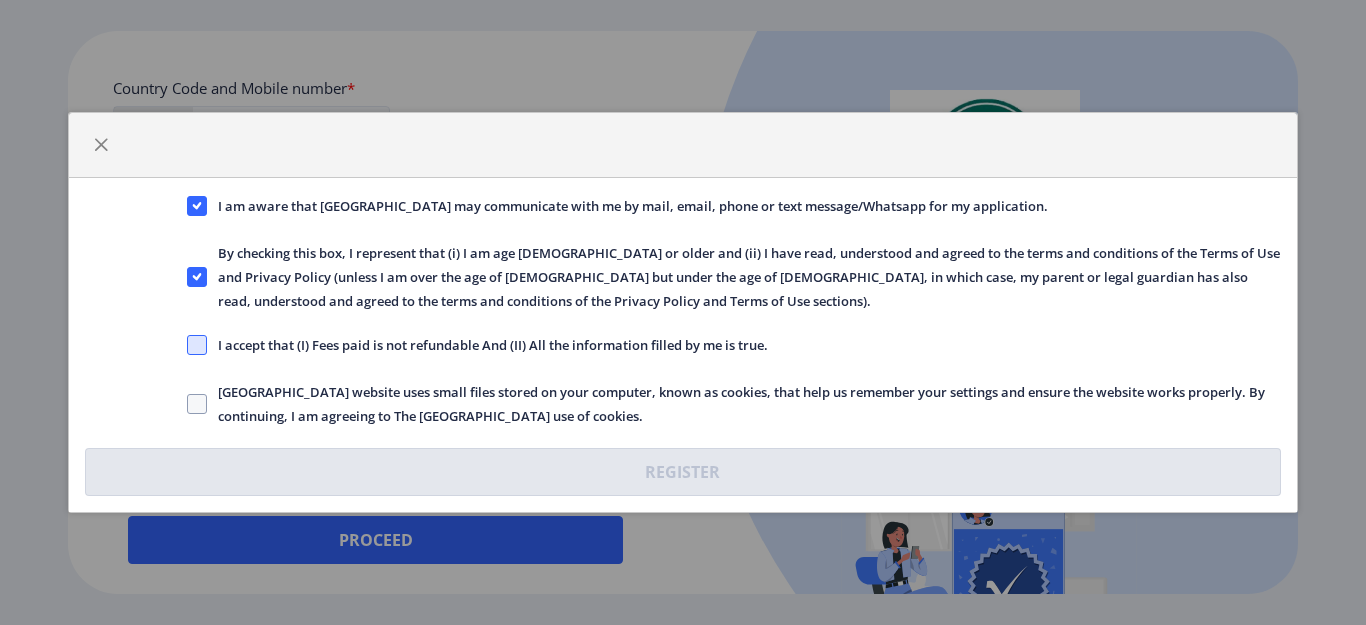 click 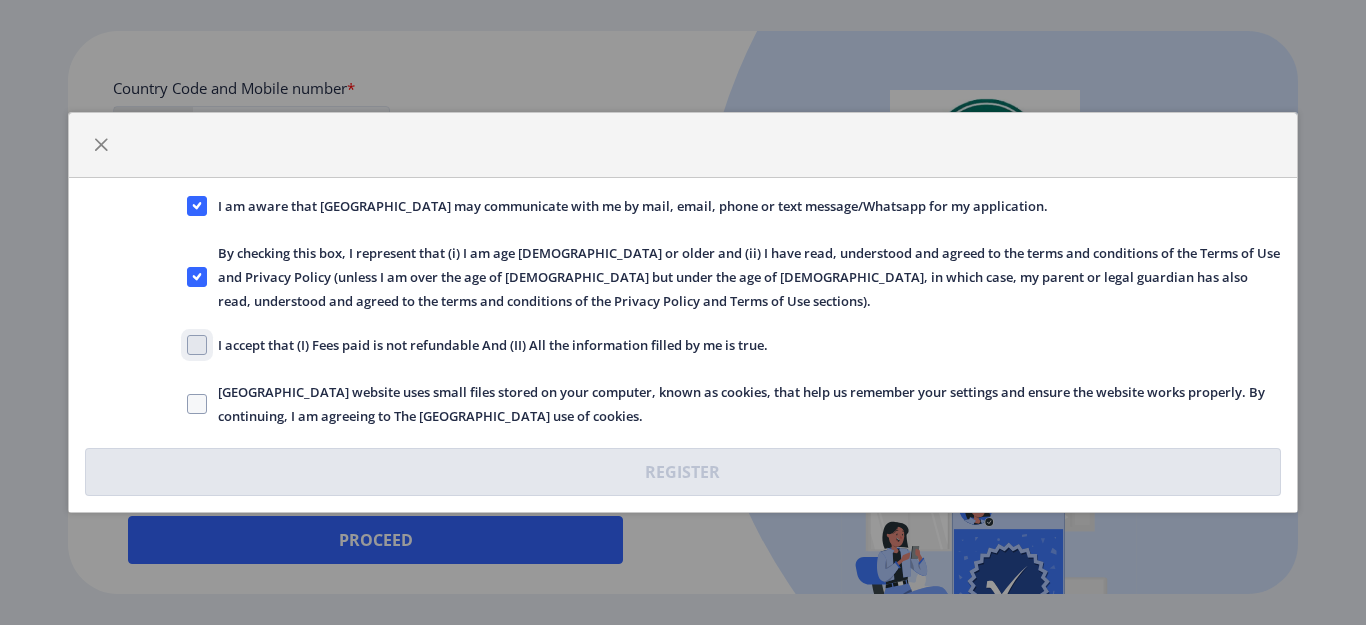 click on "I accept that (I) Fees paid is not refundable And (II) All the information filled by me is true." 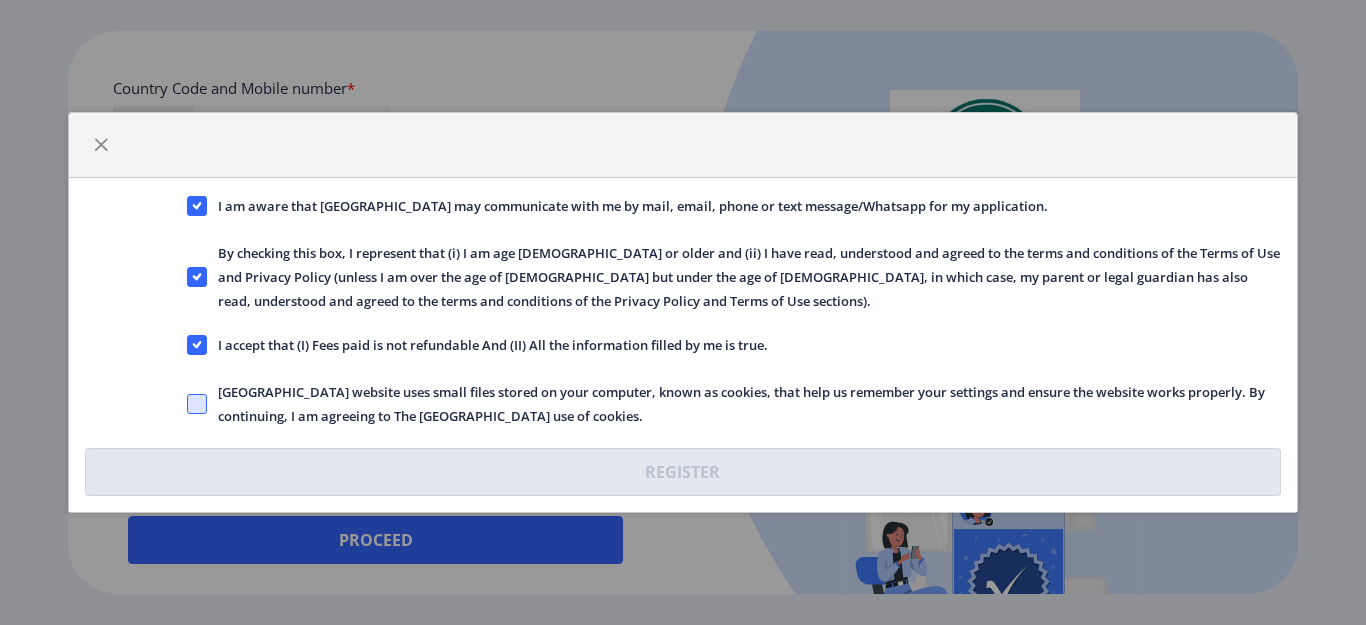 click 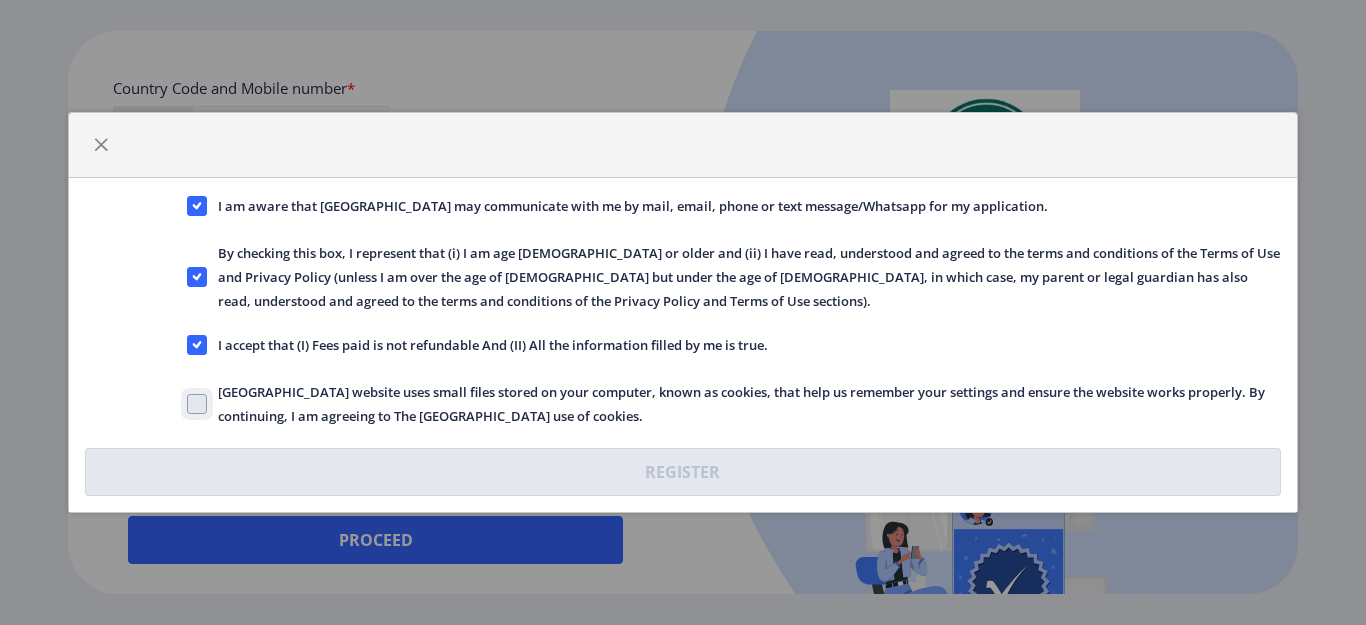 click on "[GEOGRAPHIC_DATA] website uses small files stored on your computer, known as cookies, that help us remember your settings and ensure the website works properly. By continuing, I am agreeing to The [GEOGRAPHIC_DATA] use of cookies." 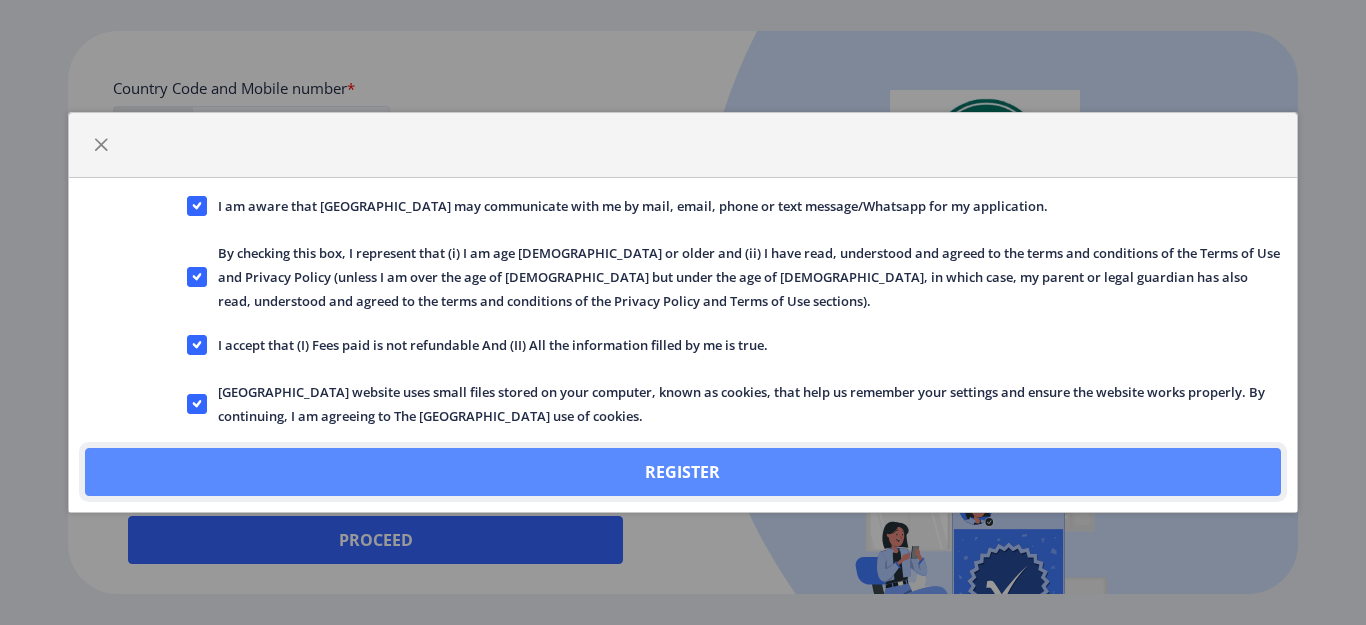 click on "Register" 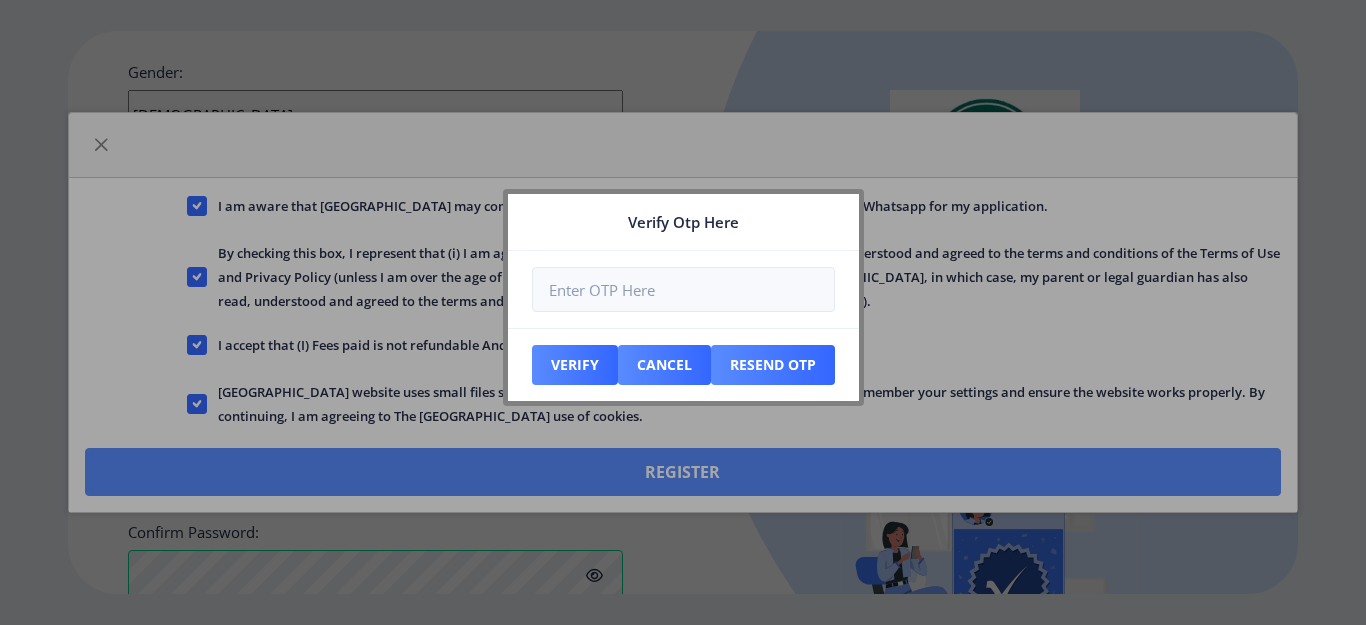 scroll, scrollTop: 991, scrollLeft: 0, axis: vertical 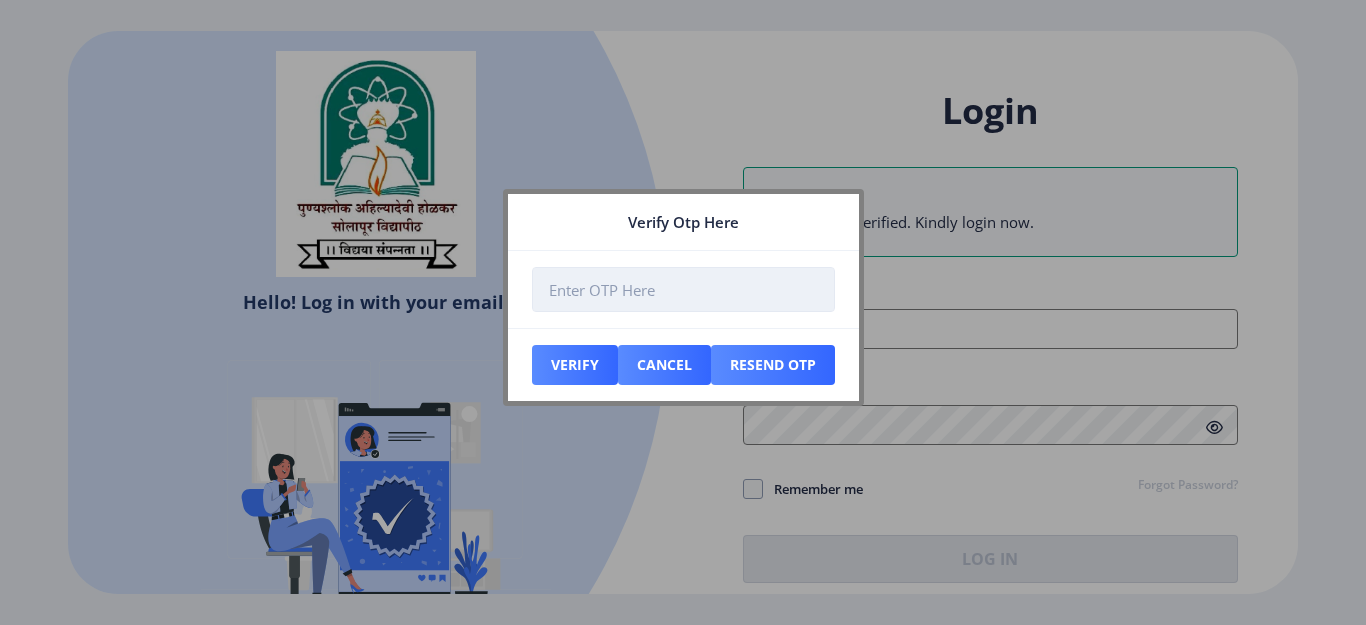 click at bounding box center (683, 289) 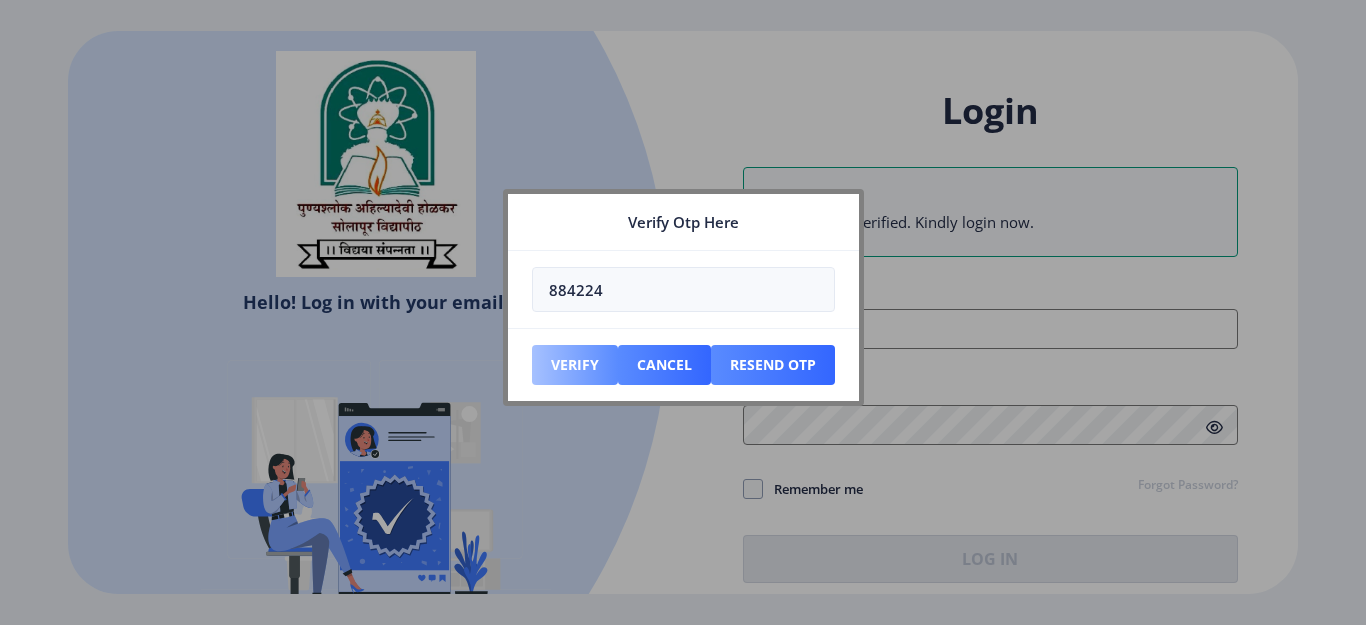 type on "884224" 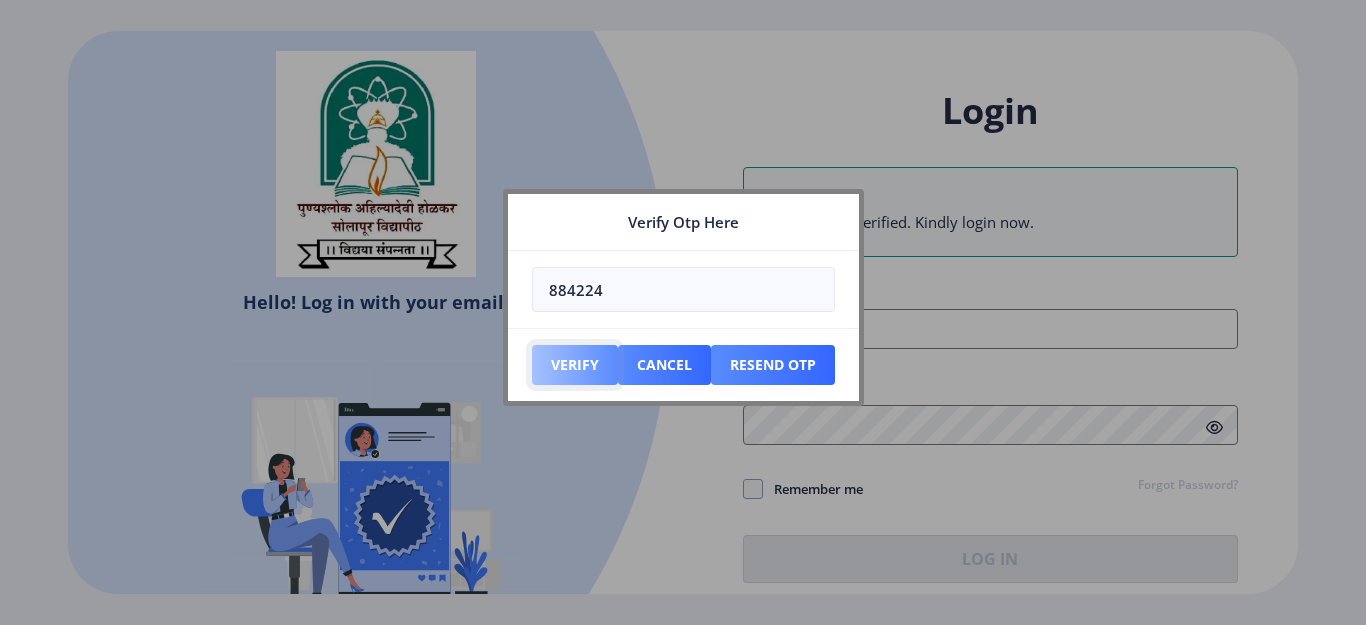 click on "Verify" at bounding box center (575, 365) 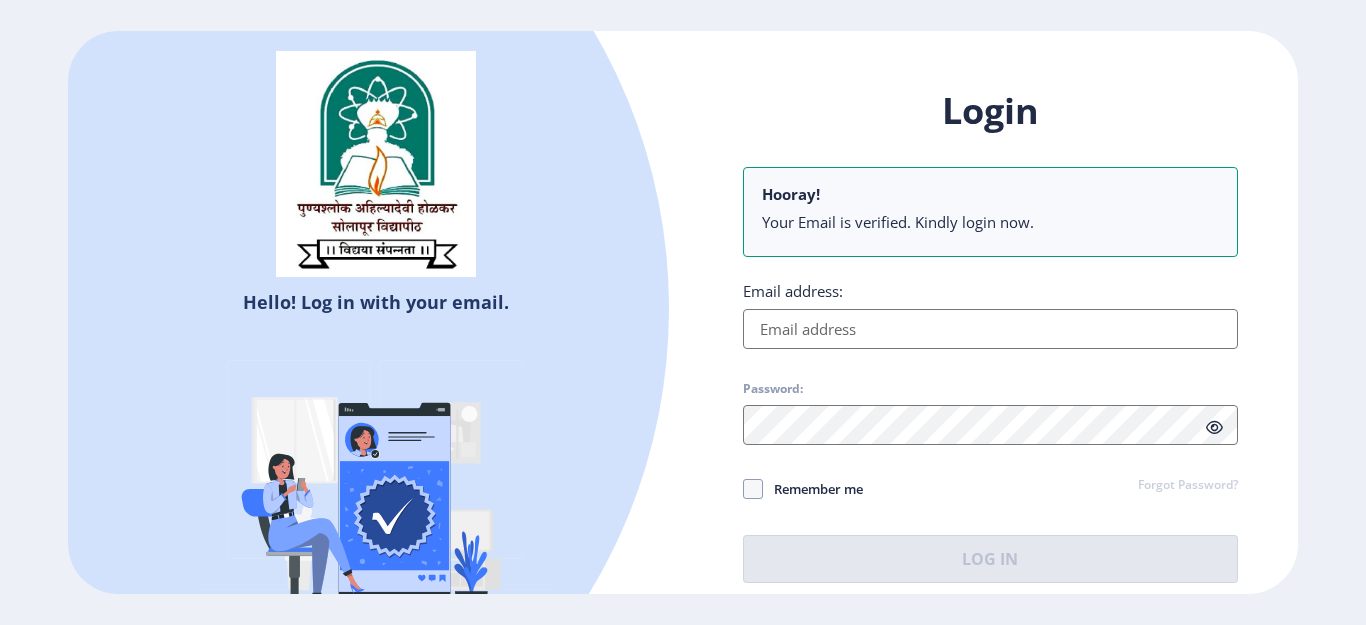 click on "Email address:" at bounding box center (990, 329) 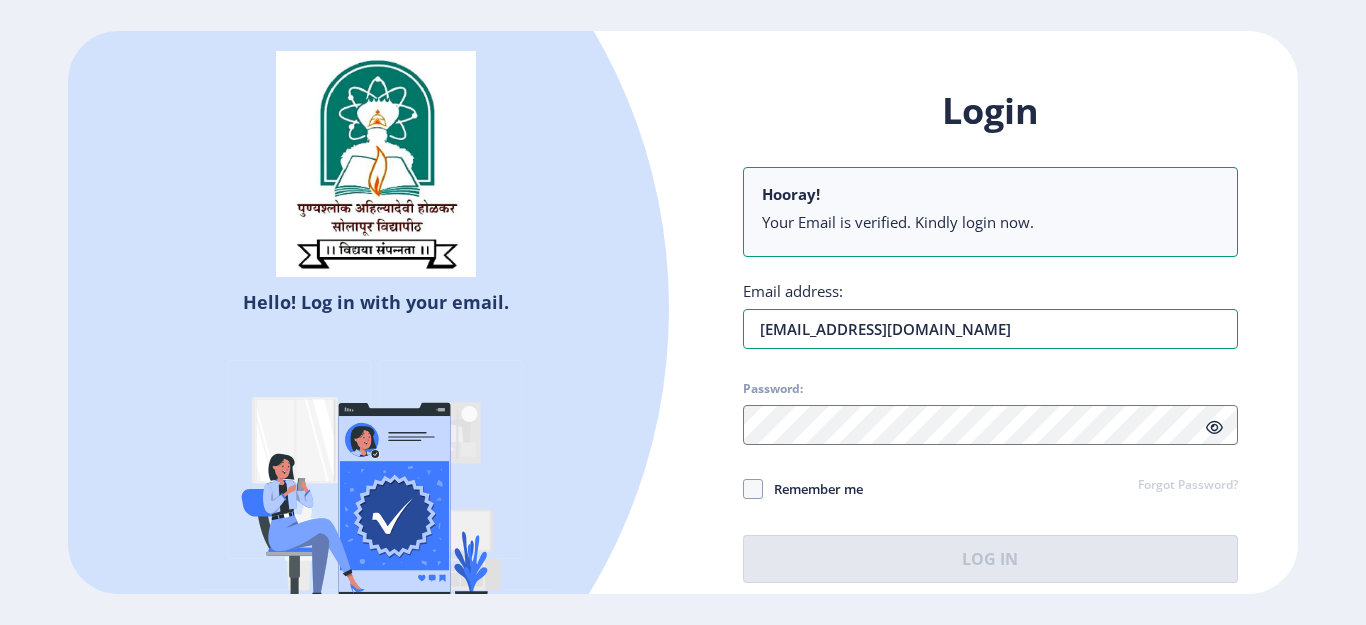 type on "[EMAIL_ADDRESS][DOMAIN_NAME]" 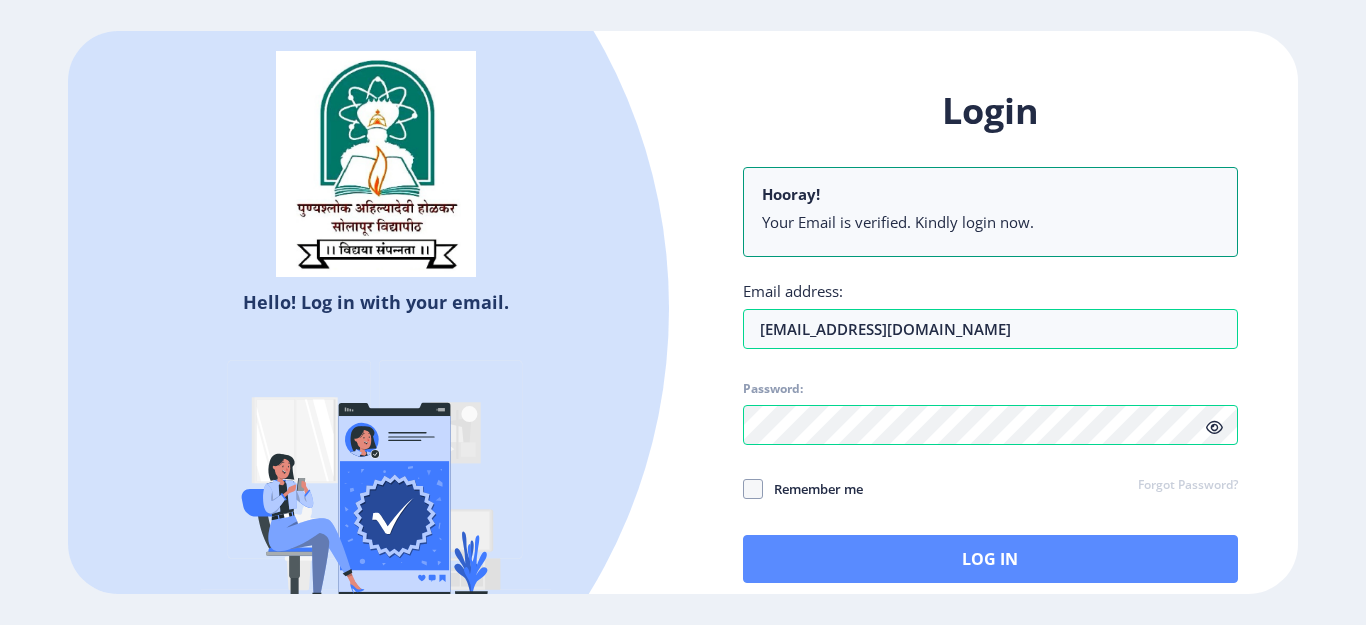 drag, startPoint x: 927, startPoint y: 590, endPoint x: 927, endPoint y: 565, distance: 25 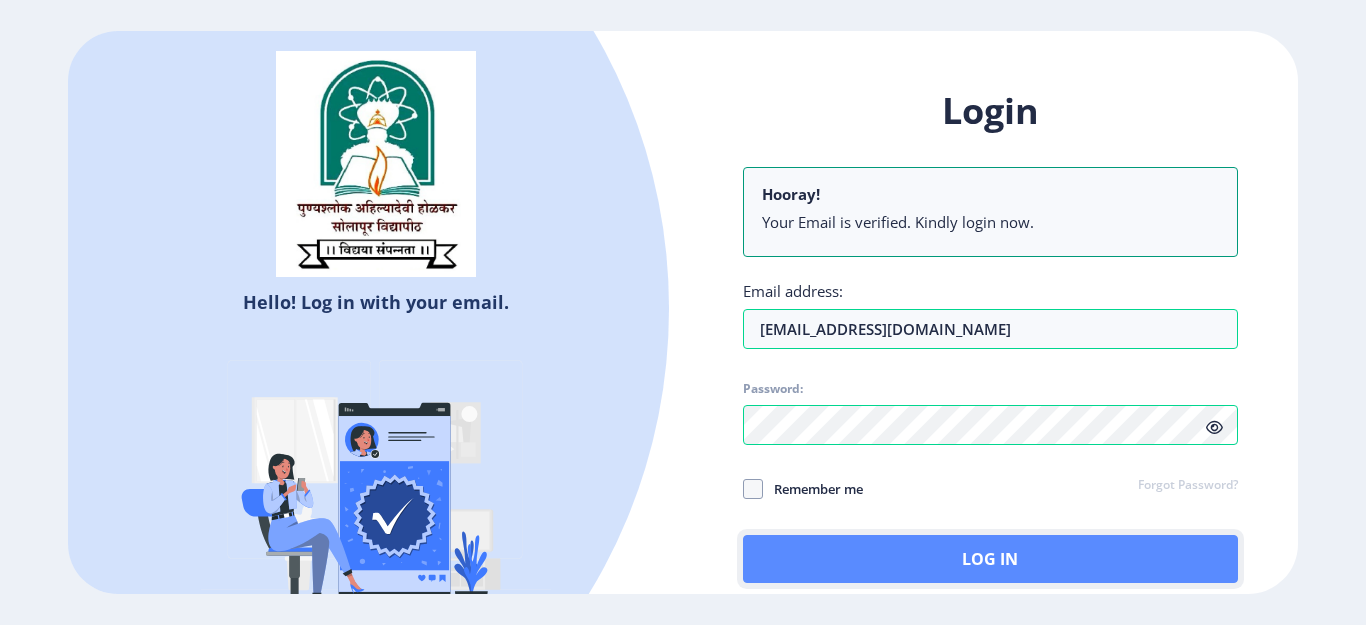 click on "Log In" 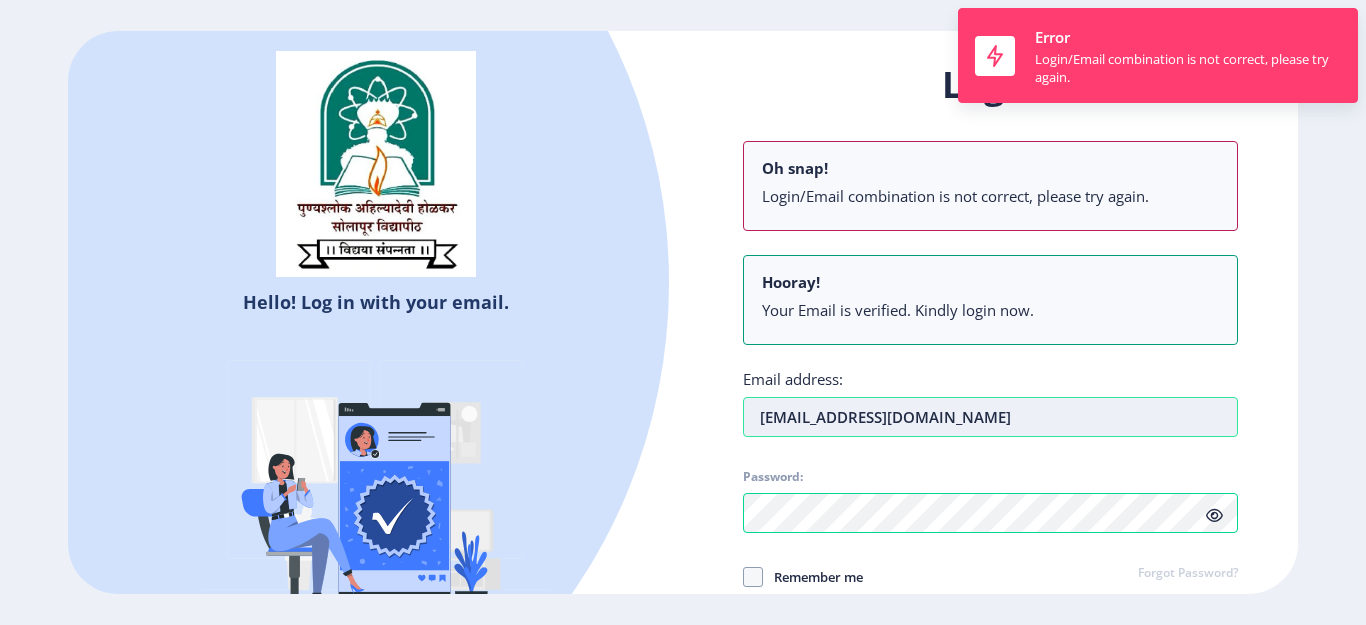 click on "Login Oh snap! Login/Email combination is not correct, please try again. Hooray! Your Email is verified. Kindly login now. Email address: [EMAIL_ADDRESS][DOMAIN_NAME] Password: Remember me Forgot Password?  Log In" 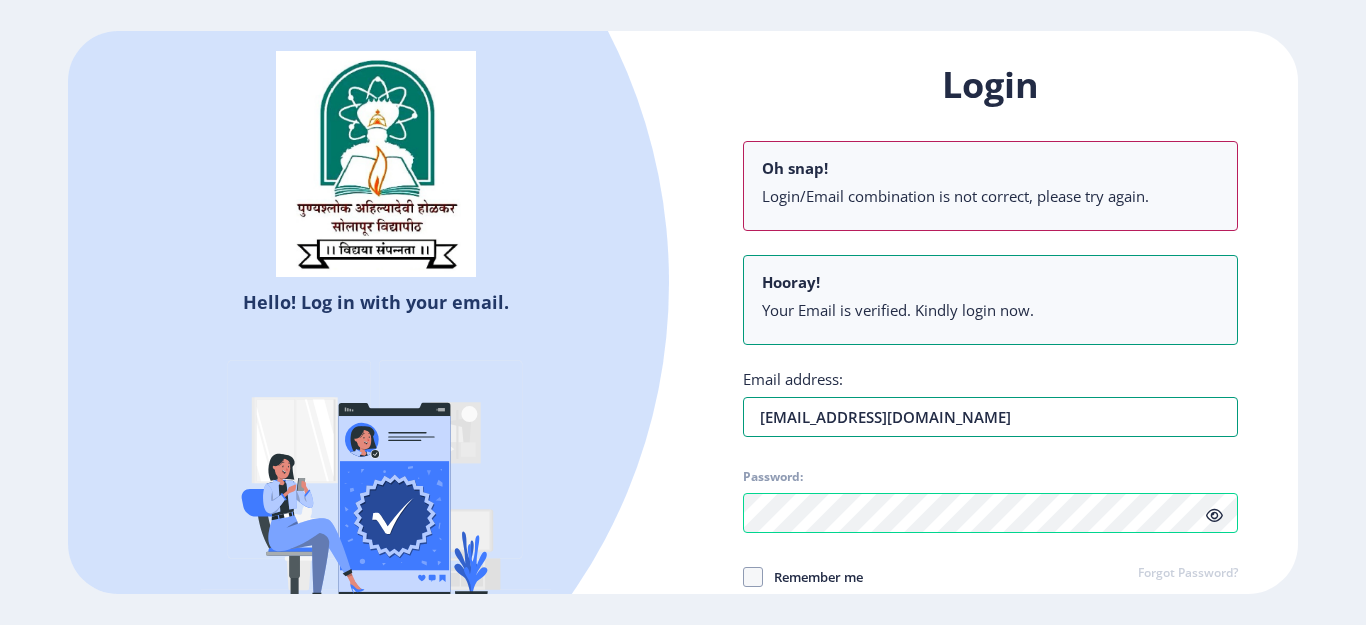 drag, startPoint x: 1024, startPoint y: 417, endPoint x: 712, endPoint y: 449, distance: 313.63672 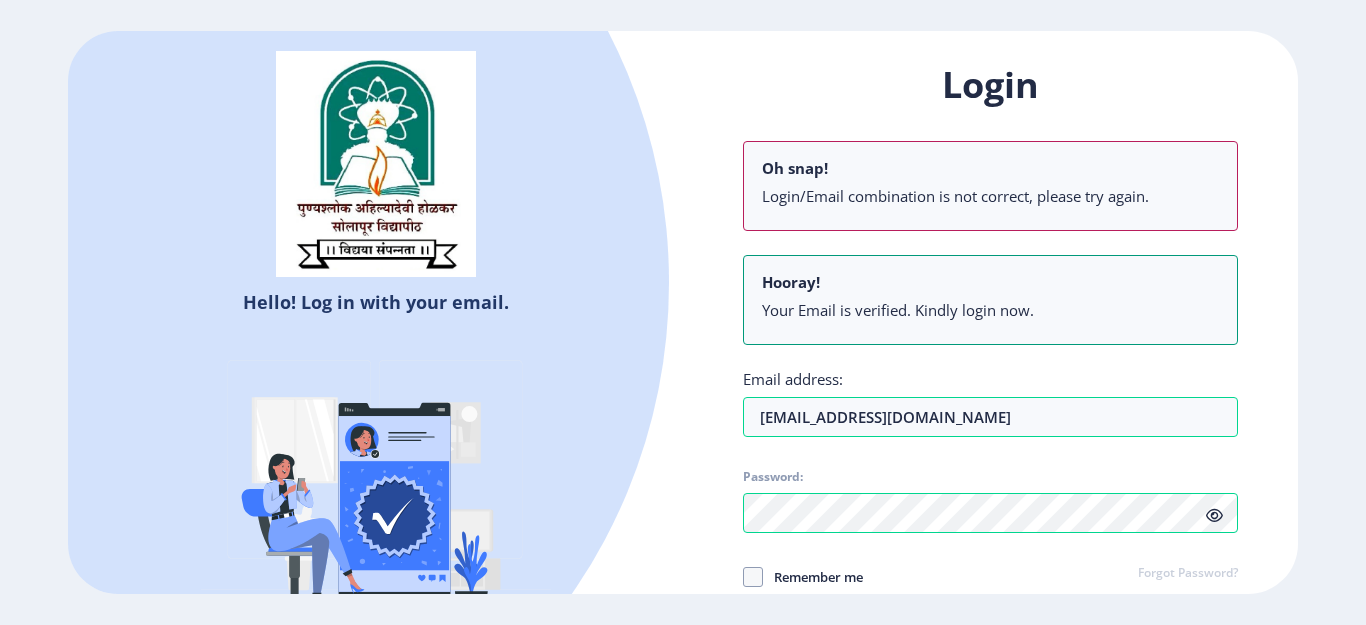 click 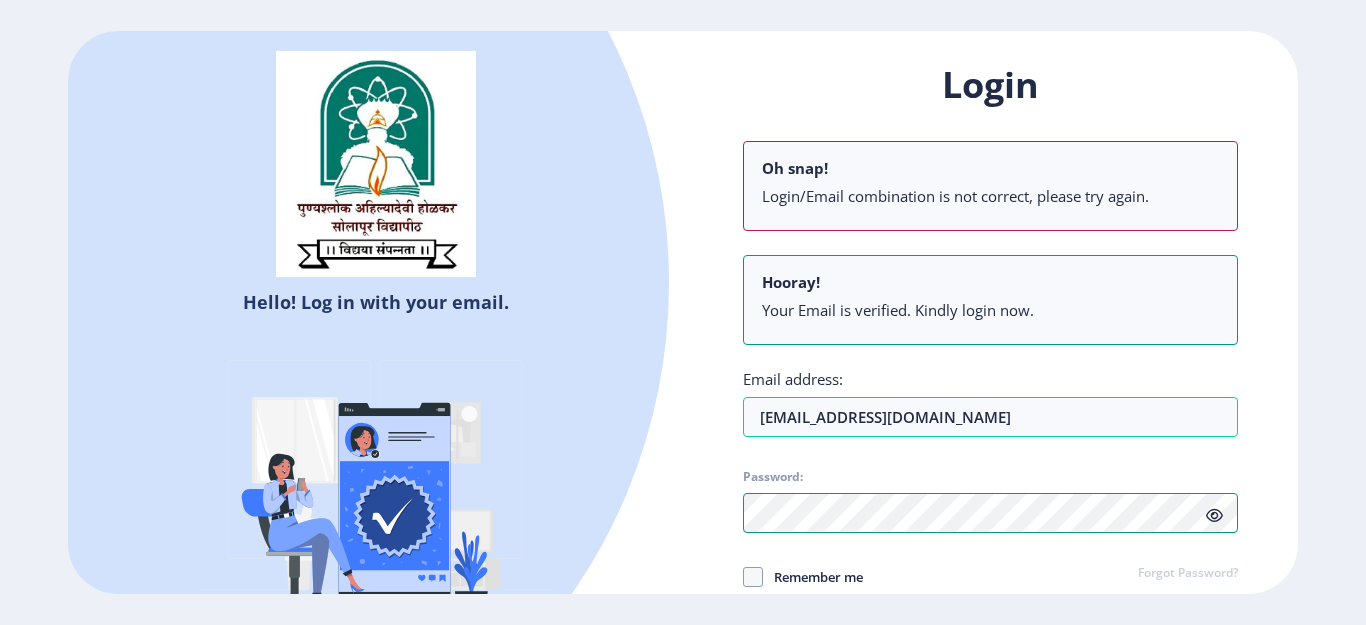 click on "Login Oh snap! Login/Email combination is not correct, please try again. Hooray! Your Email is verified. Kindly login now. Email address: [EMAIL_ADDRESS][DOMAIN_NAME] Password: Remember me Forgot Password?  Log In   Don't have an account?  Register" 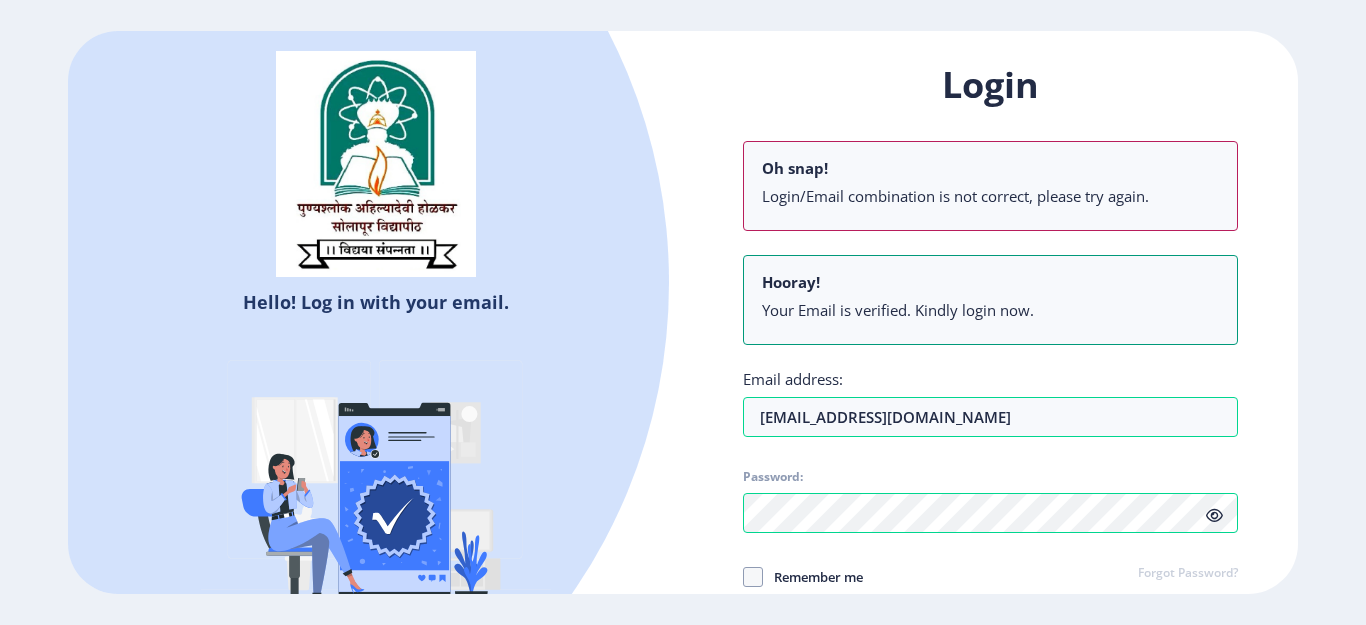 click on "Login Oh snap! Login/Email combination is not correct, please try again. Hooray! Your Email is verified. Kindly login now. Email address: [EMAIL_ADDRESS][DOMAIN_NAME] Password: Remember me Forgot Password?  Log In   Don't have an account?  Register" 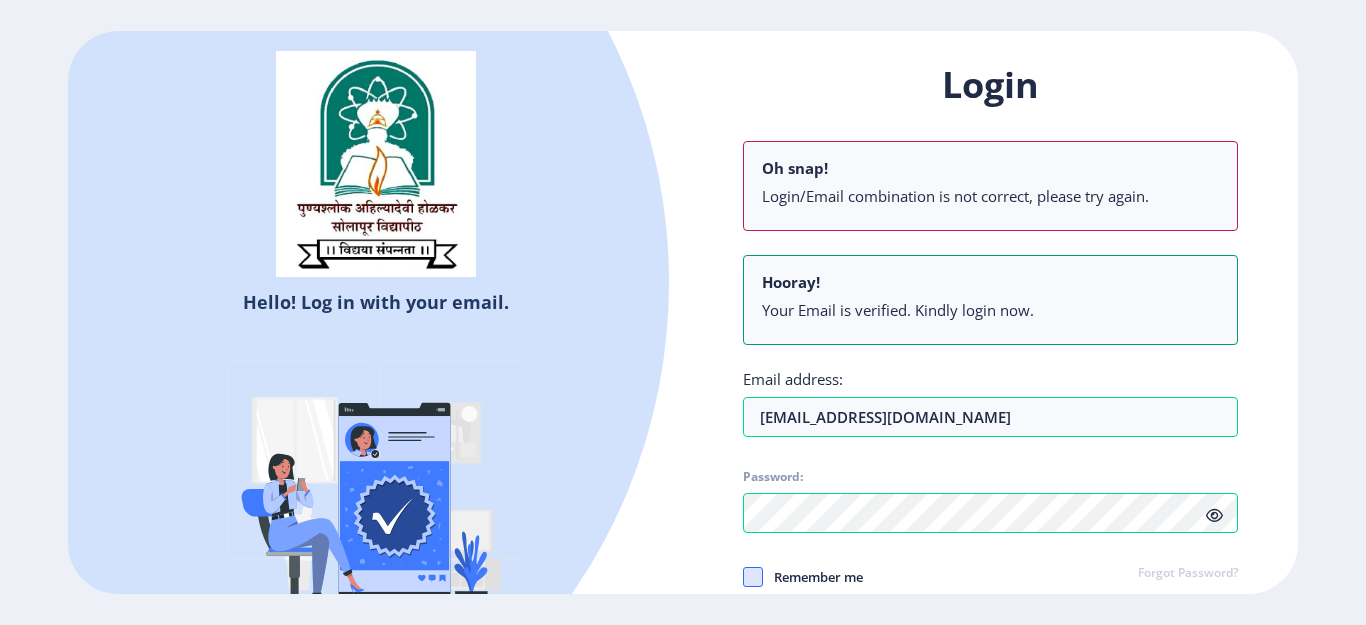click 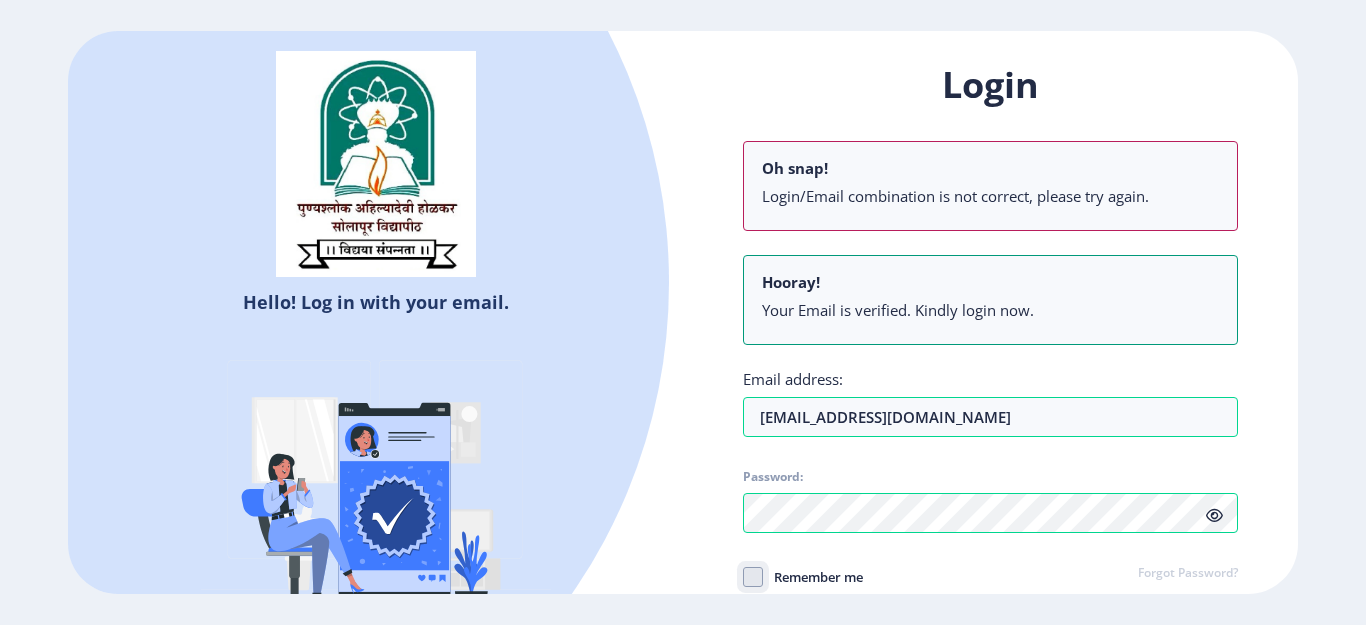 click on "Remember me" 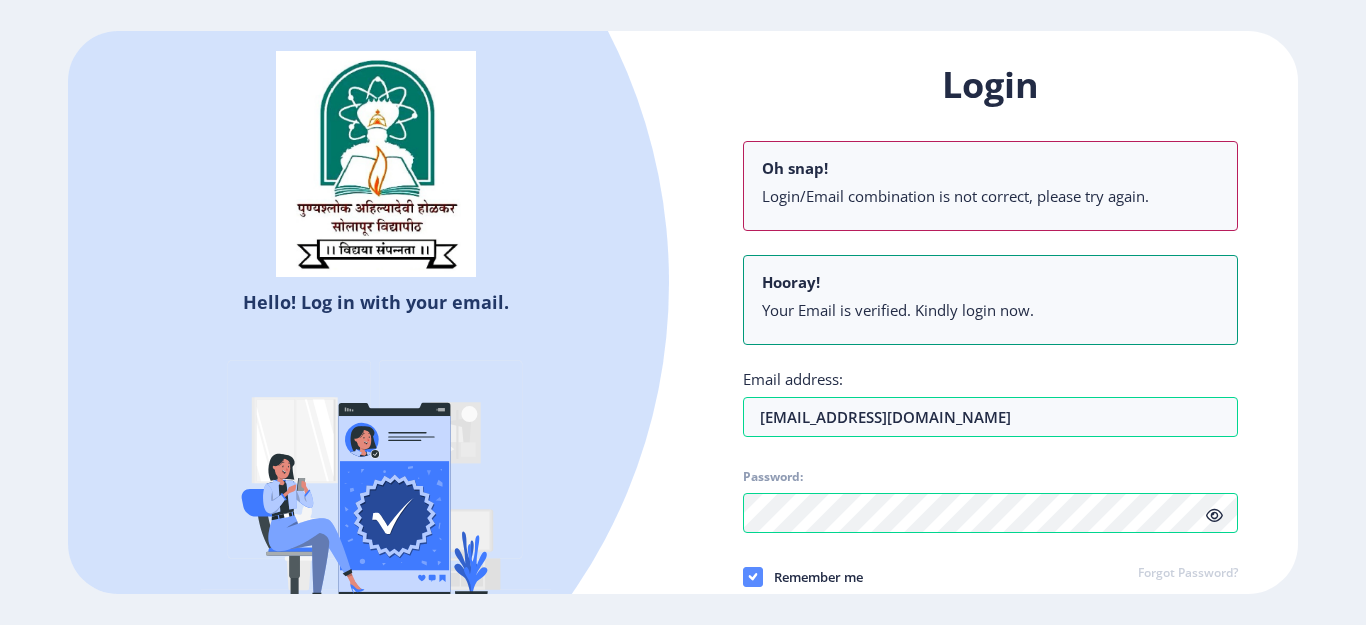 click 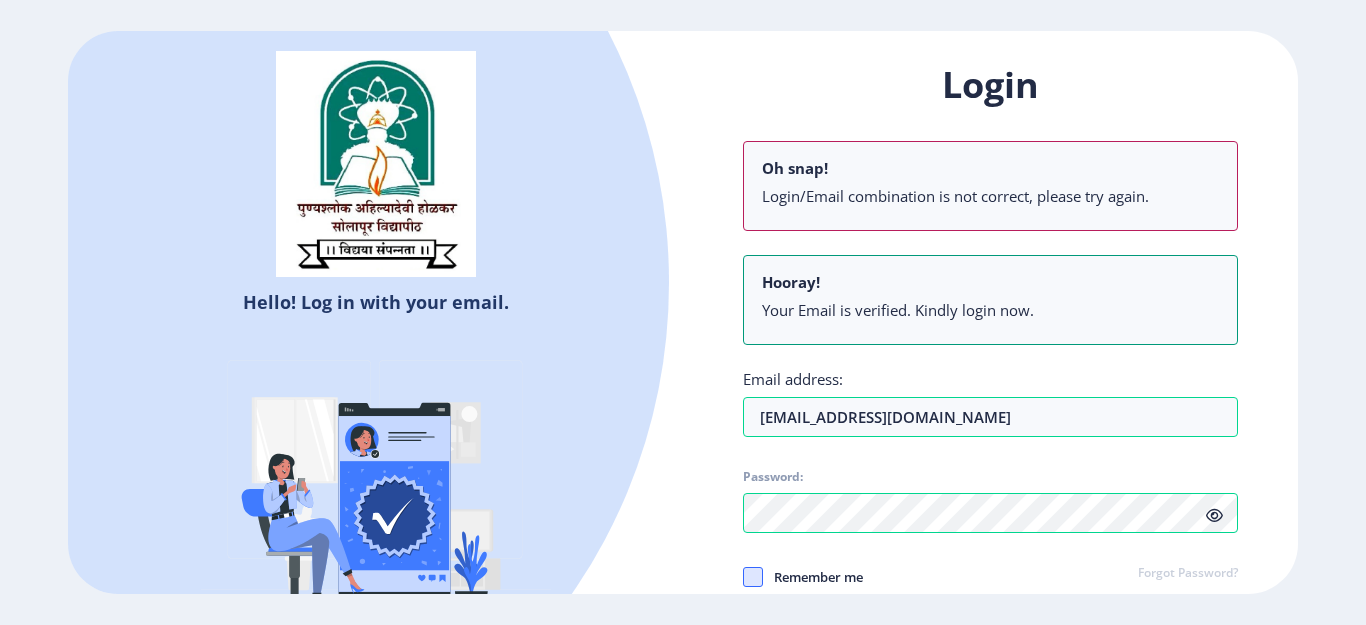 click 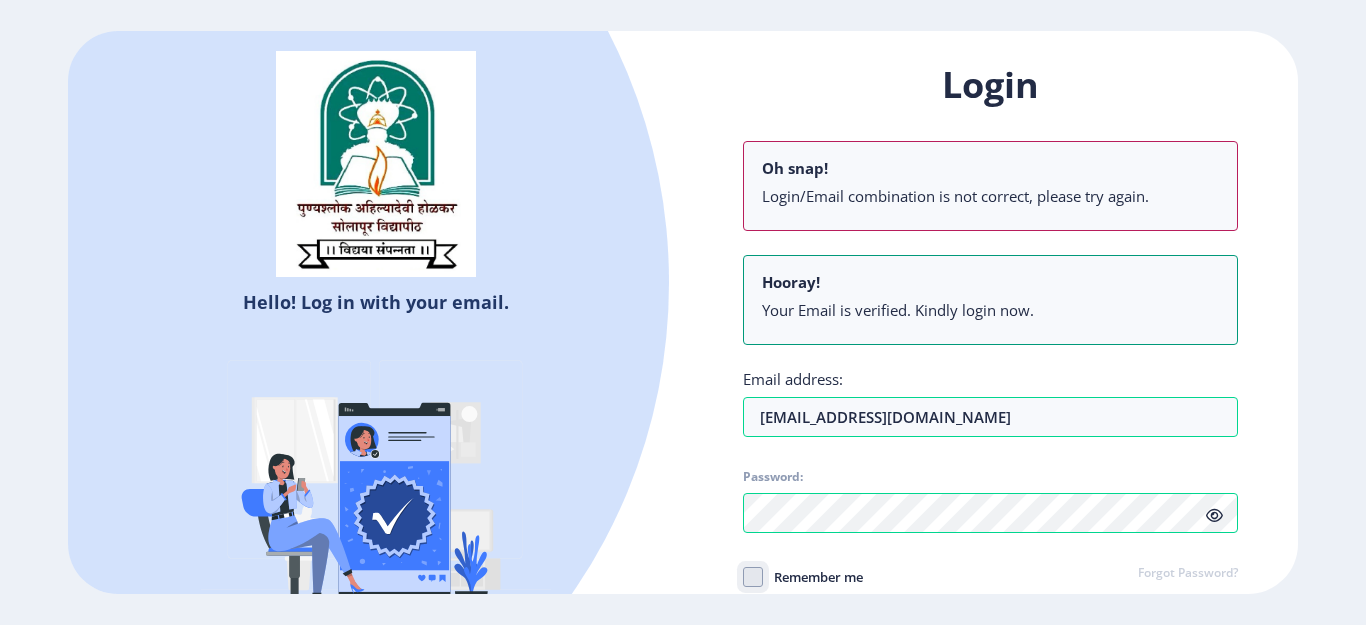 click on "Remember me" 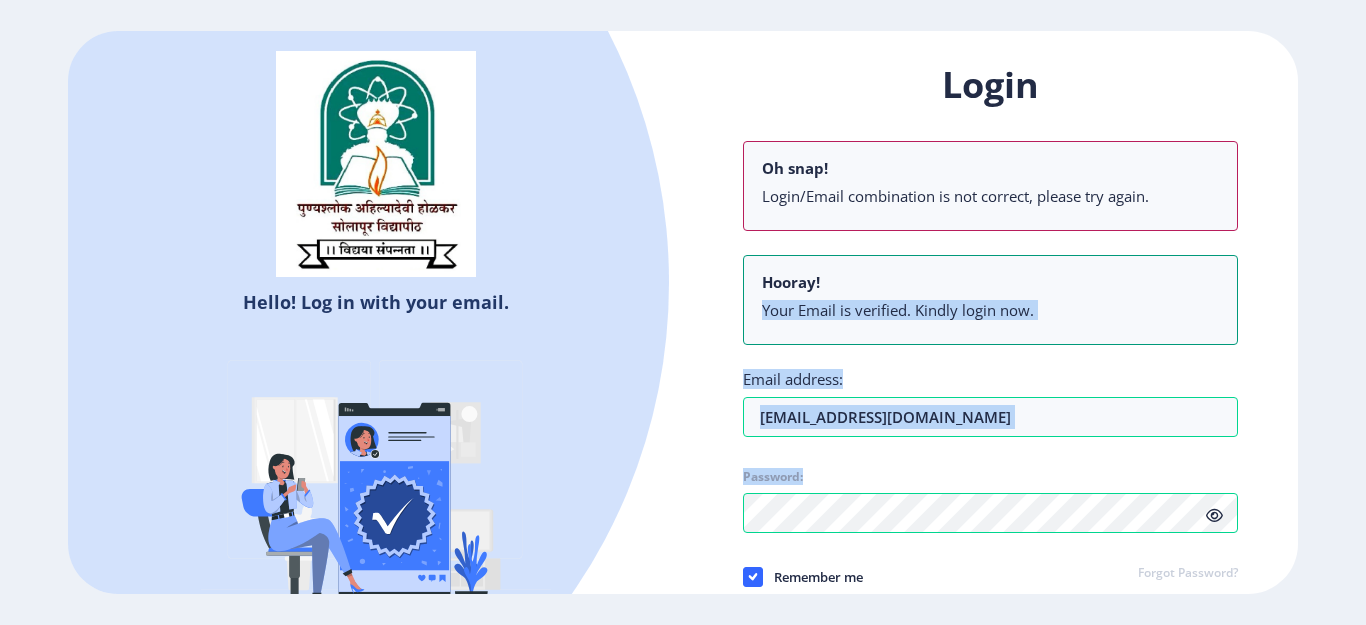 drag, startPoint x: 1365, startPoint y: 240, endPoint x: 1337, endPoint y: 477, distance: 238.64827 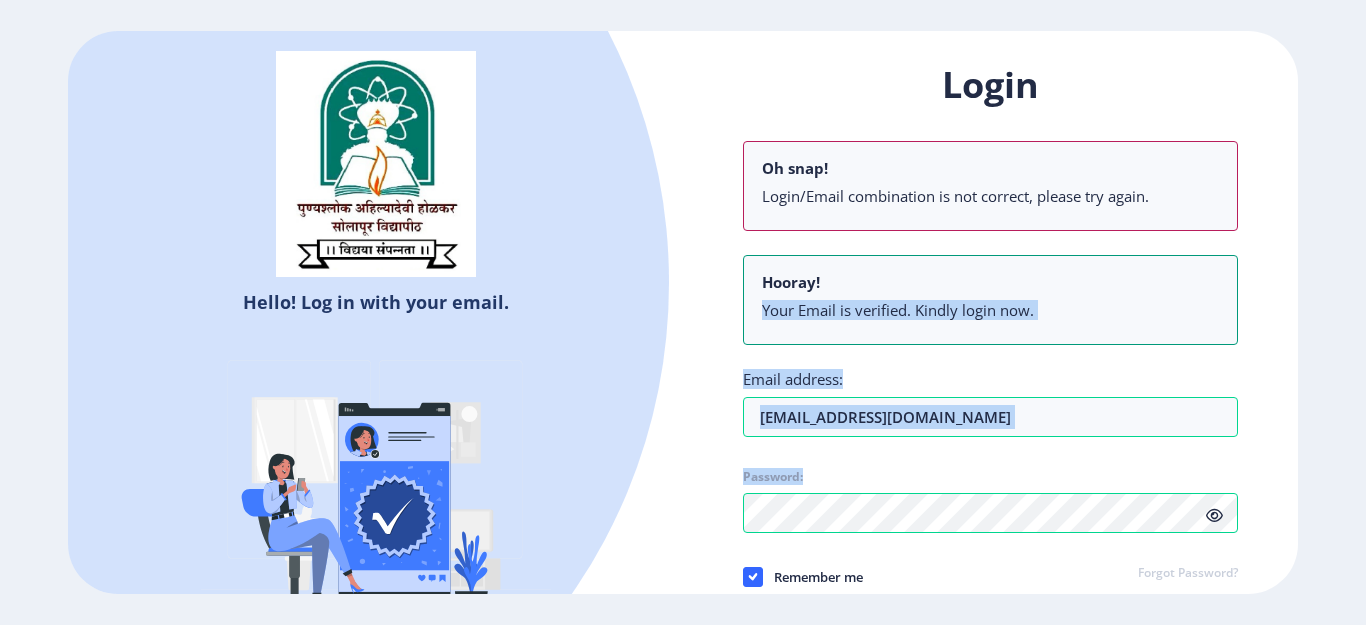 click on "Hello! Log in with your email. Don't have an account?  Register Login Oh snap! Login/Email combination is not correct, please try again. Hooray! Your Email is verified. Kindly login now. Email address: [EMAIL_ADDRESS][DOMAIN_NAME] Password: Remember me Forgot Password?  Log In   Don't have an account?  Register" 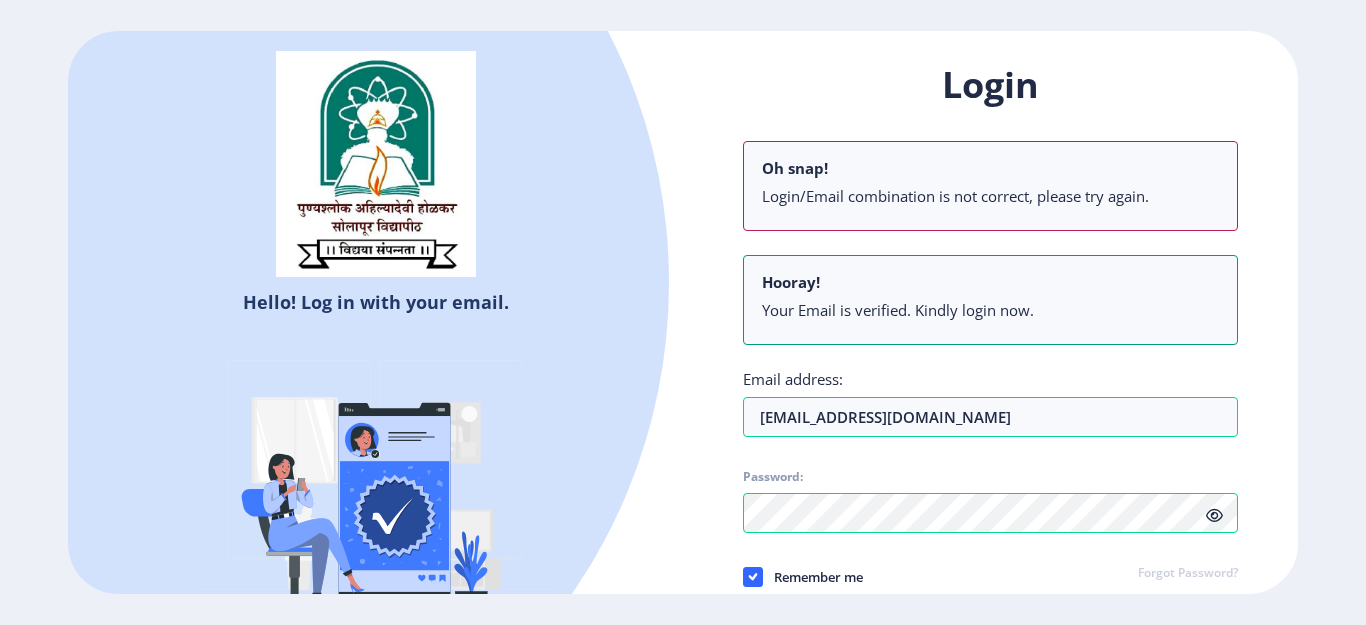 click on "Hello! Log in with your email. Don't have an account?  Register" 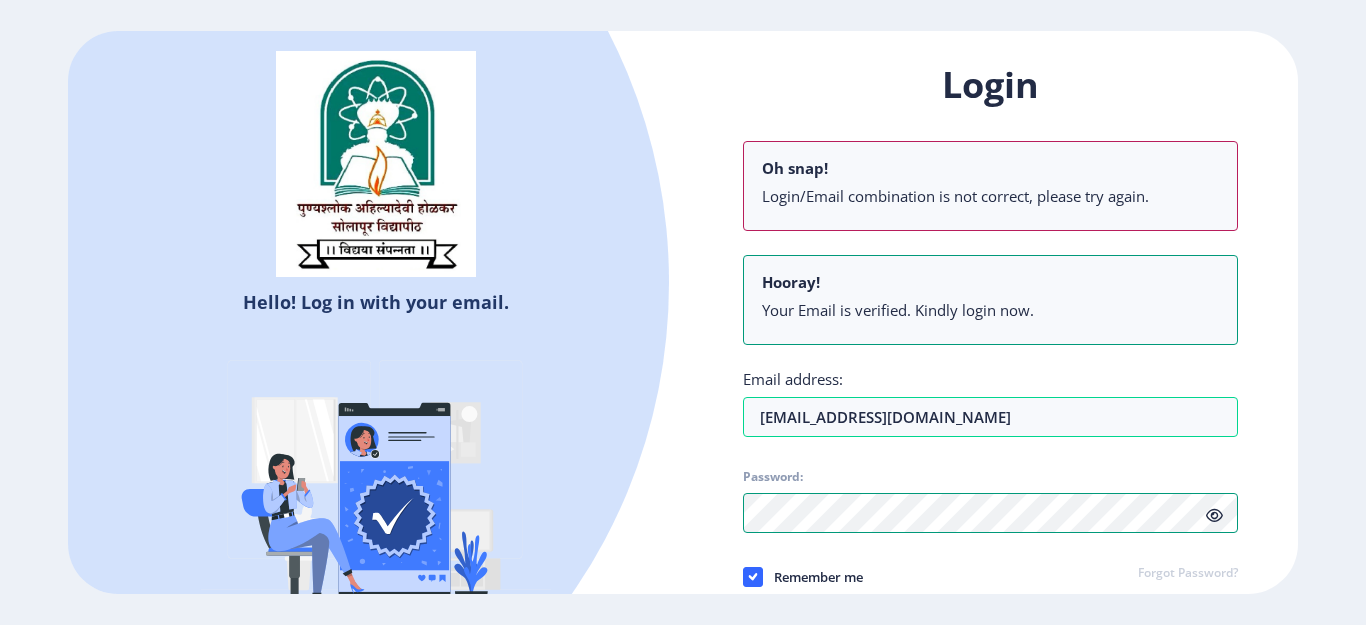 click on "Login Oh snap! Login/Email combination is not correct, please try again. Hooray! Your Email is verified. Kindly login now. Email address: [EMAIL_ADDRESS][DOMAIN_NAME] Password: Remember me Forgot Password?  Log In   Don't have an account?  Register" 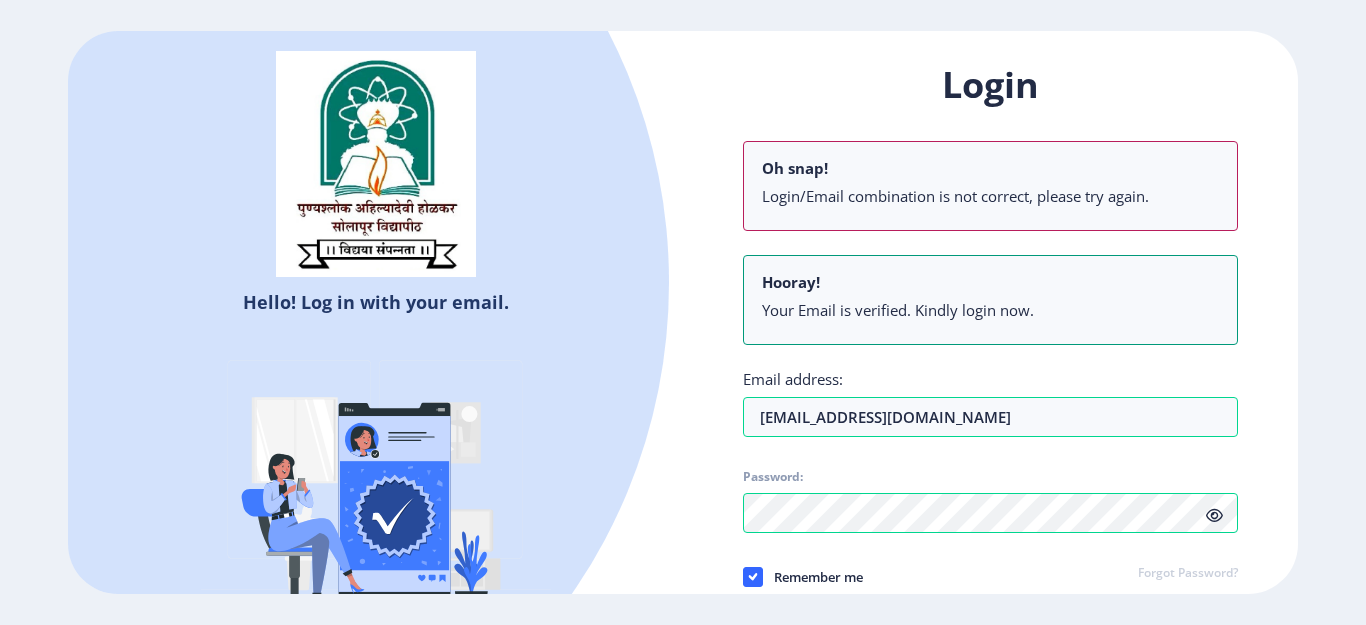 click on "Remember me" 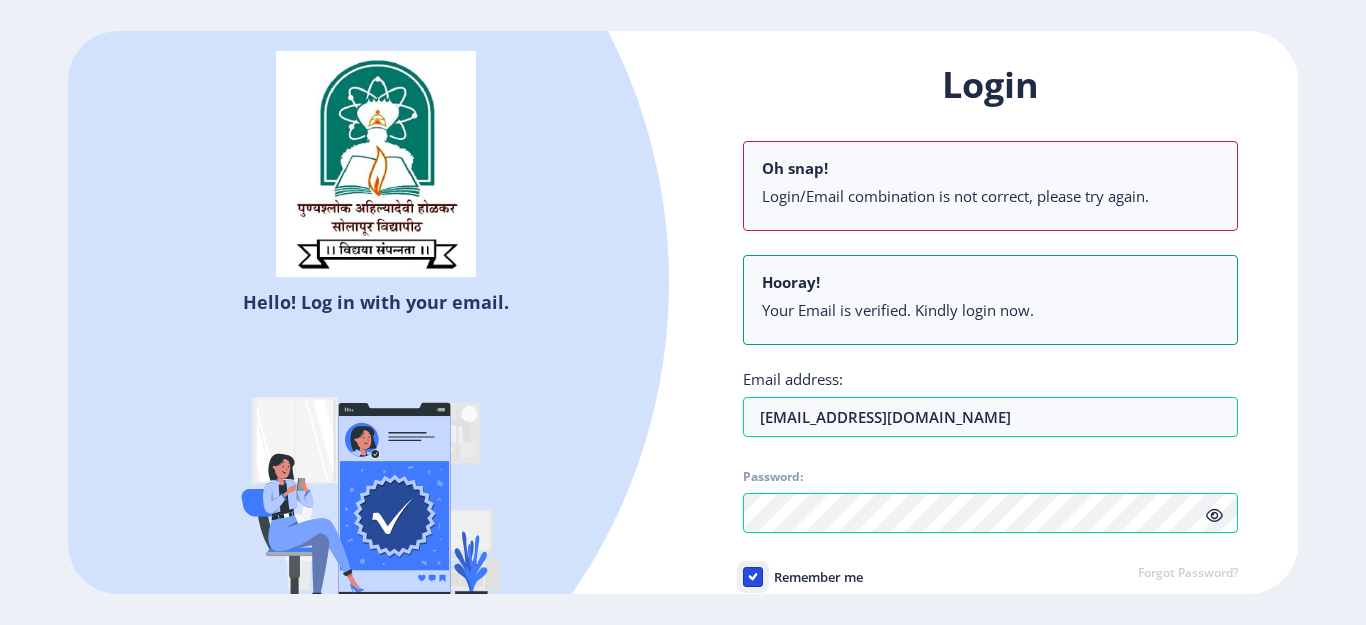 click on "Remember me" 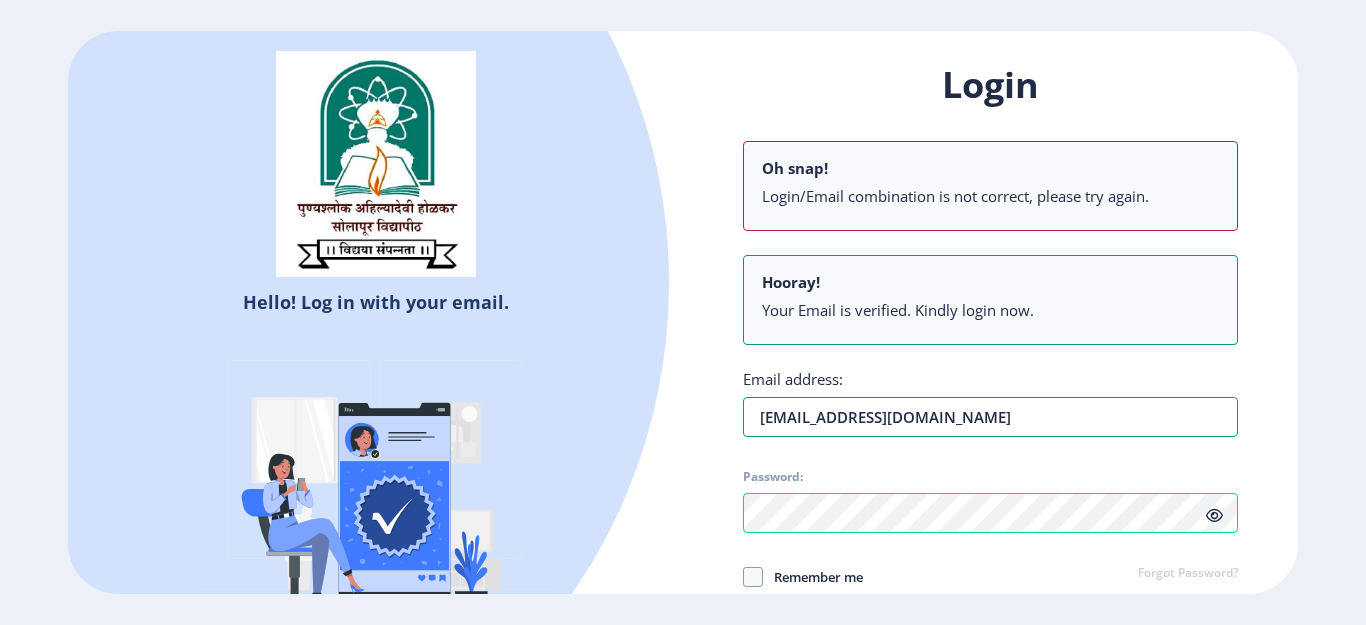drag, startPoint x: 1007, startPoint y: 413, endPoint x: 624, endPoint y: 422, distance: 383.10574 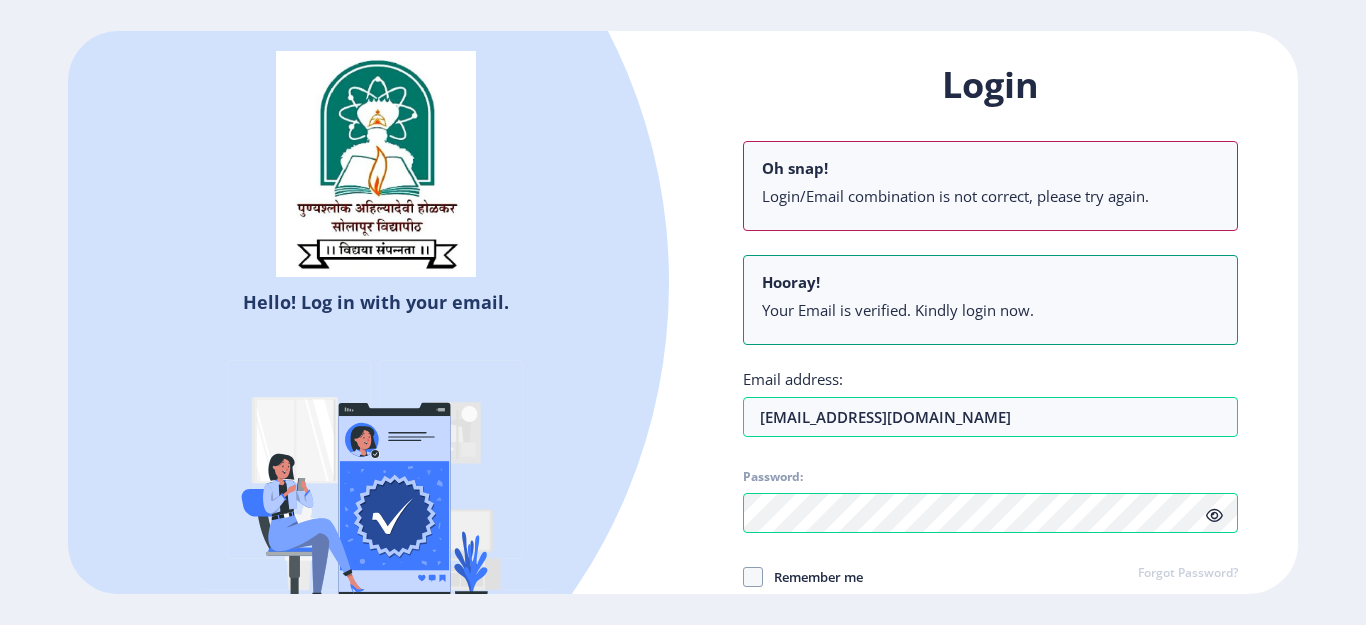 select 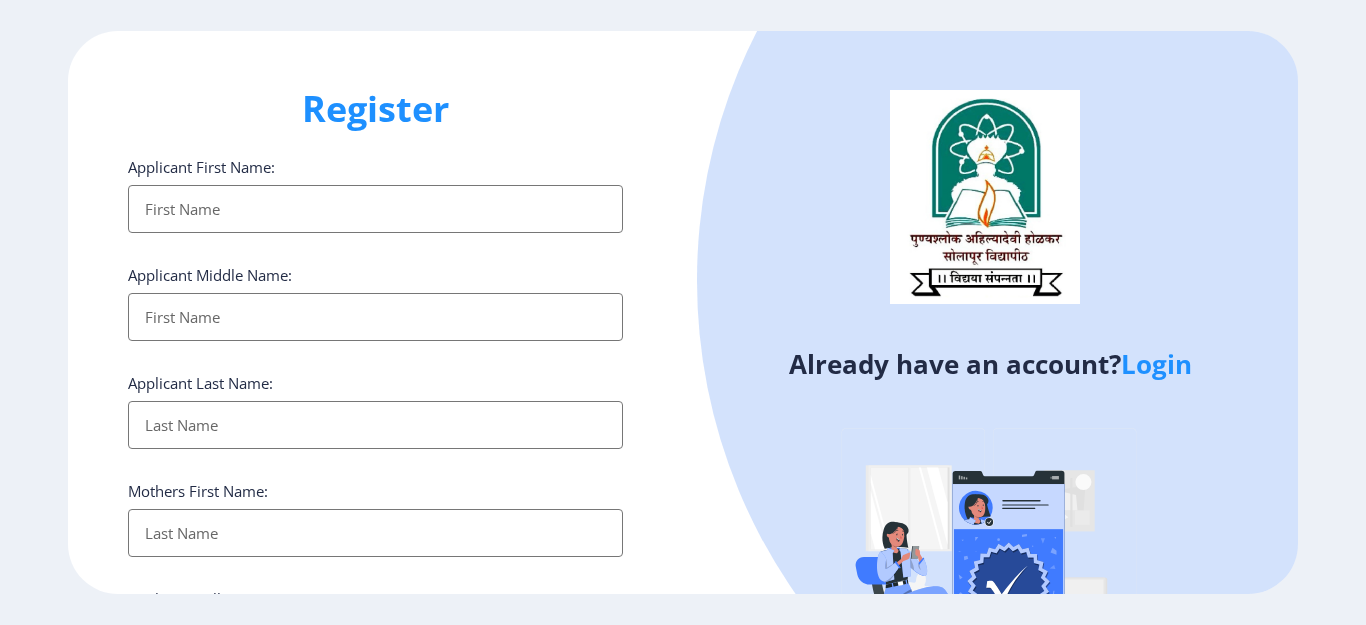 click on "Login" 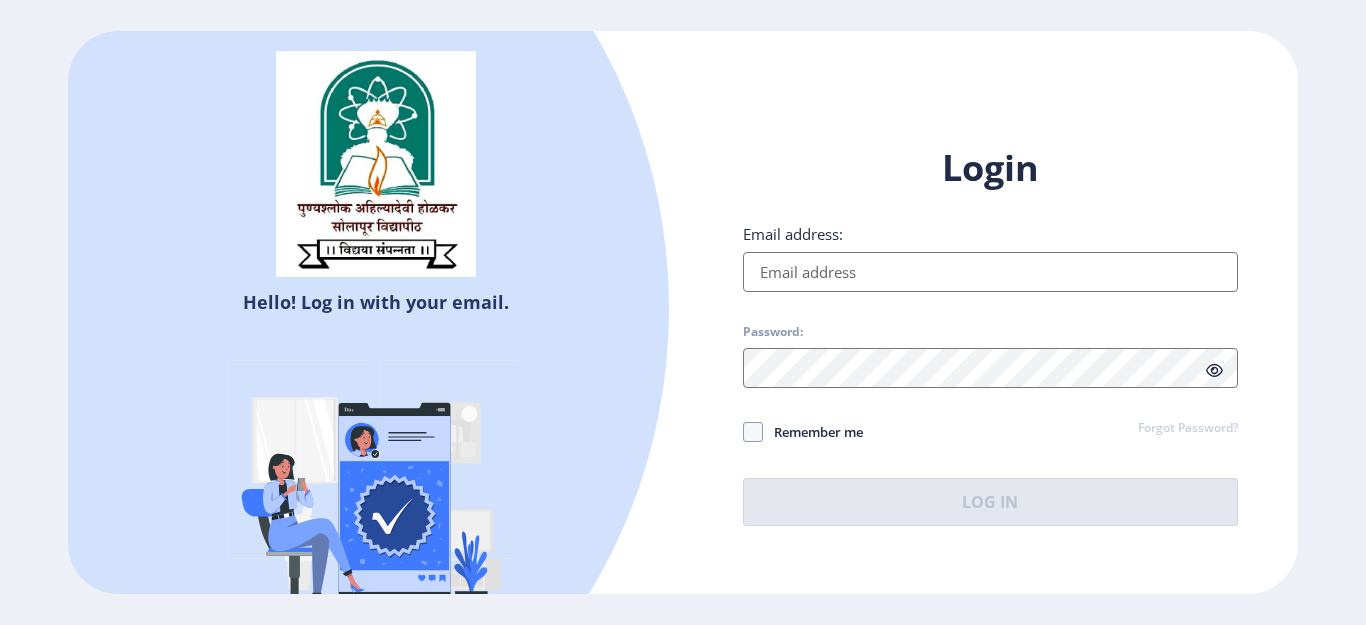 click on "Email address:" at bounding box center [990, 272] 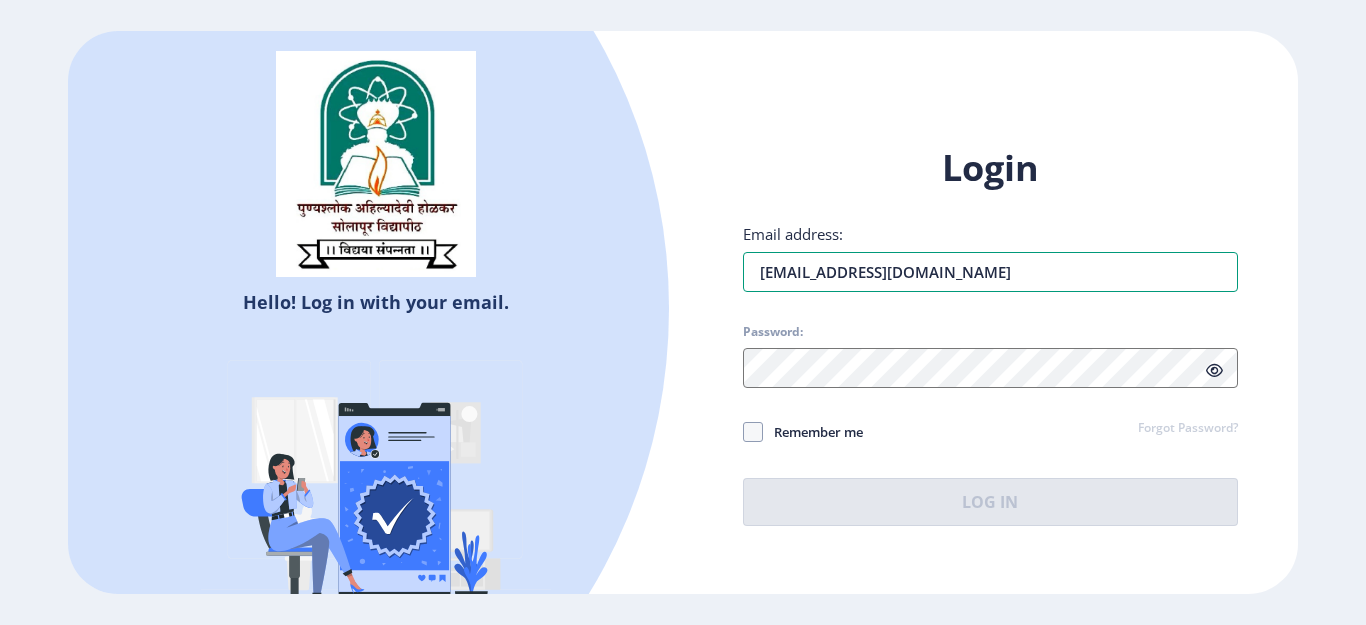type on "[EMAIL_ADDRESS][DOMAIN_NAME]" 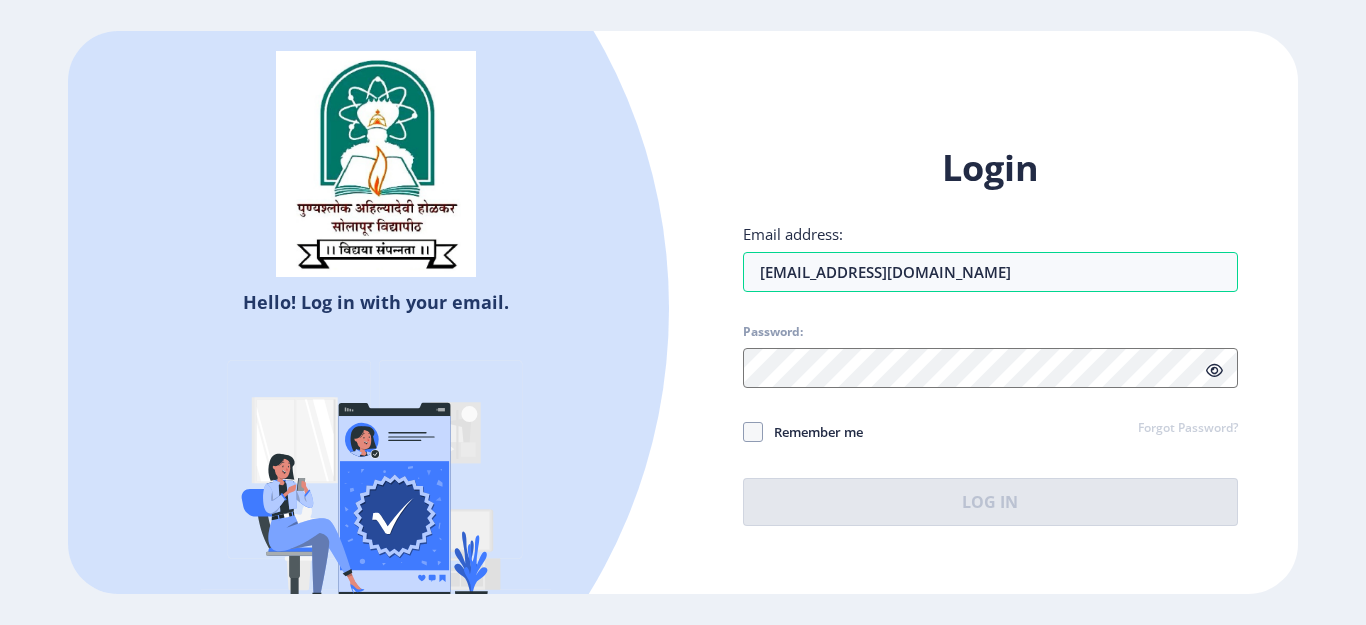 click on "Password:" 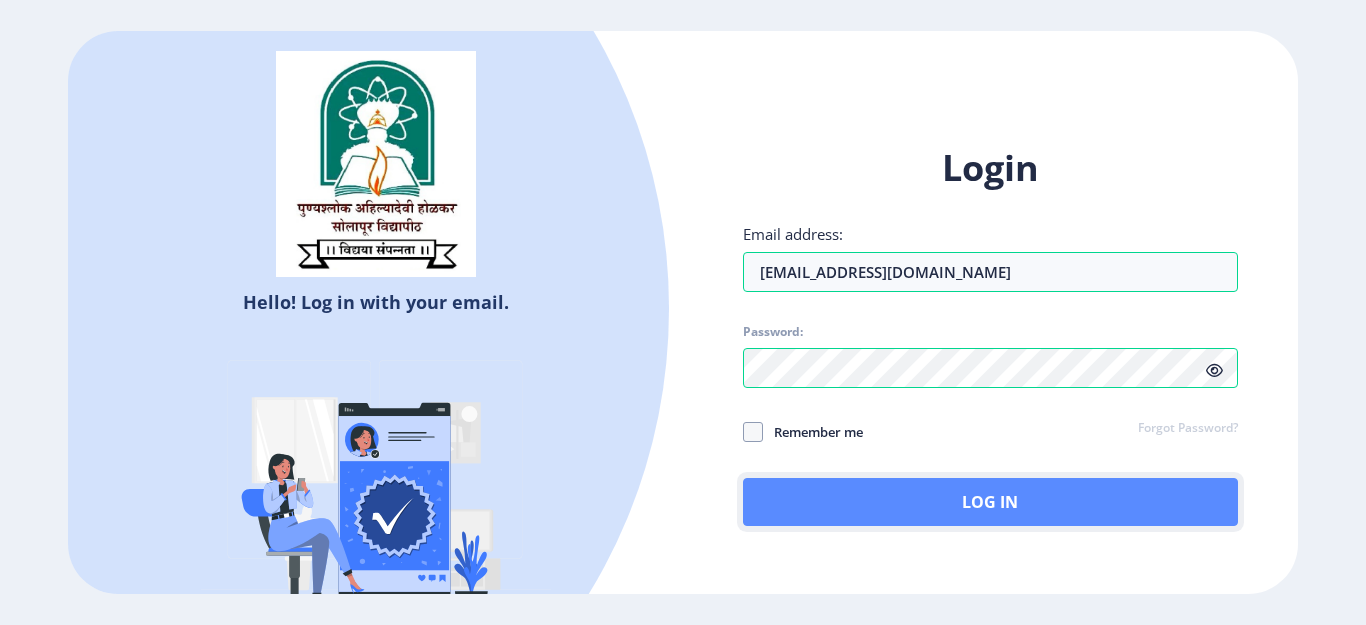 click on "Log In" 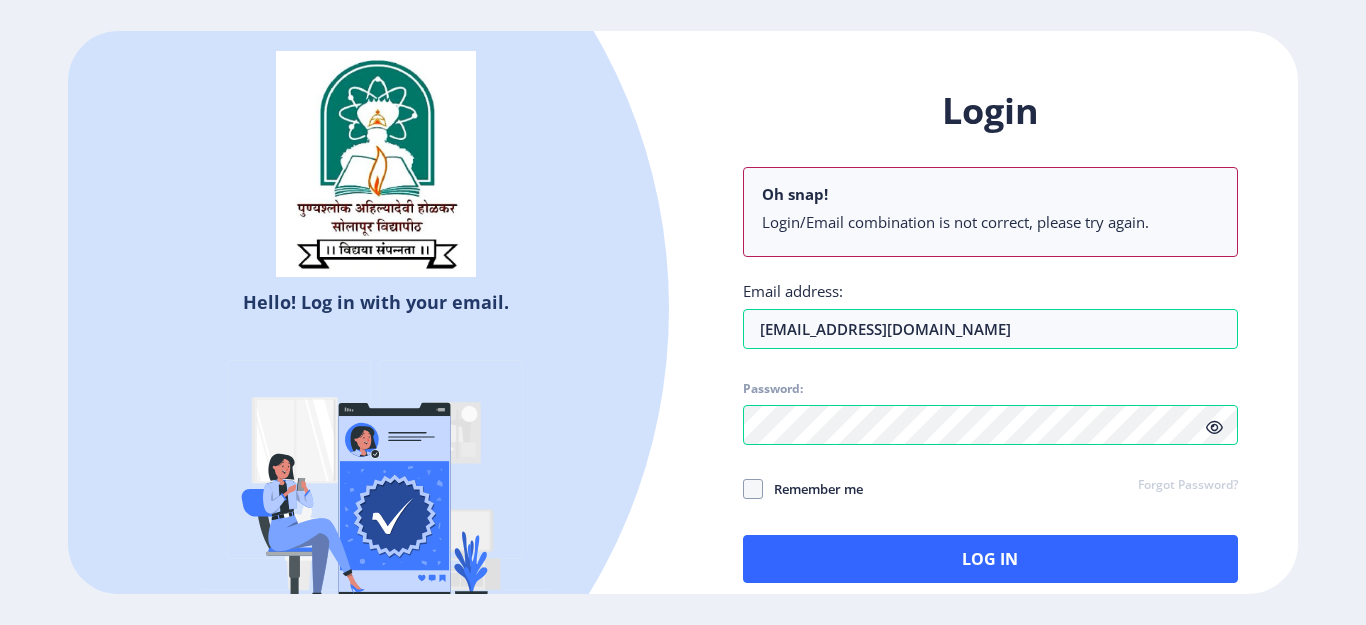 click on "Login Oh snap! Login/Email combination is not correct, please try again. Email address: [EMAIL_ADDRESS][DOMAIN_NAME] Password: Remember me Forgot Password?  Log In" 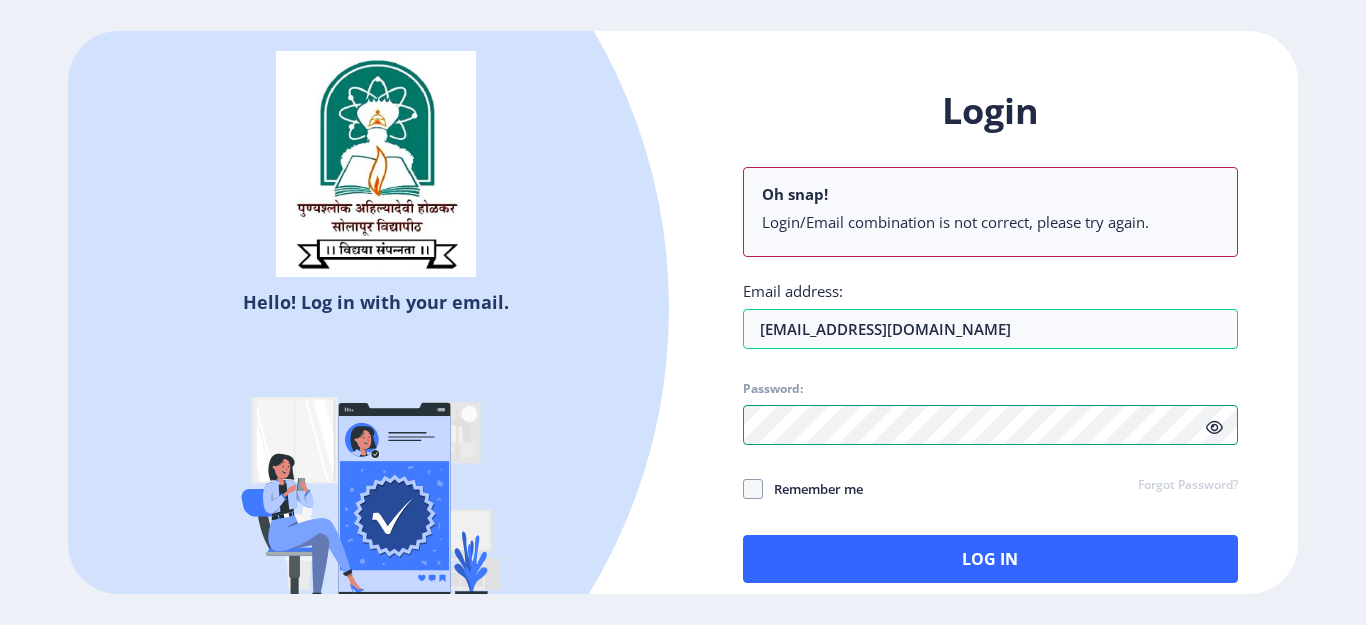 click on "Hello! Log in with your email. Don't have an account?  Register Login Oh snap! Login/Email combination is not correct, please try again. Email address: [EMAIL_ADDRESS][DOMAIN_NAME] Password: Remember me Forgot Password?  Log In   Don't have an account?  Register" 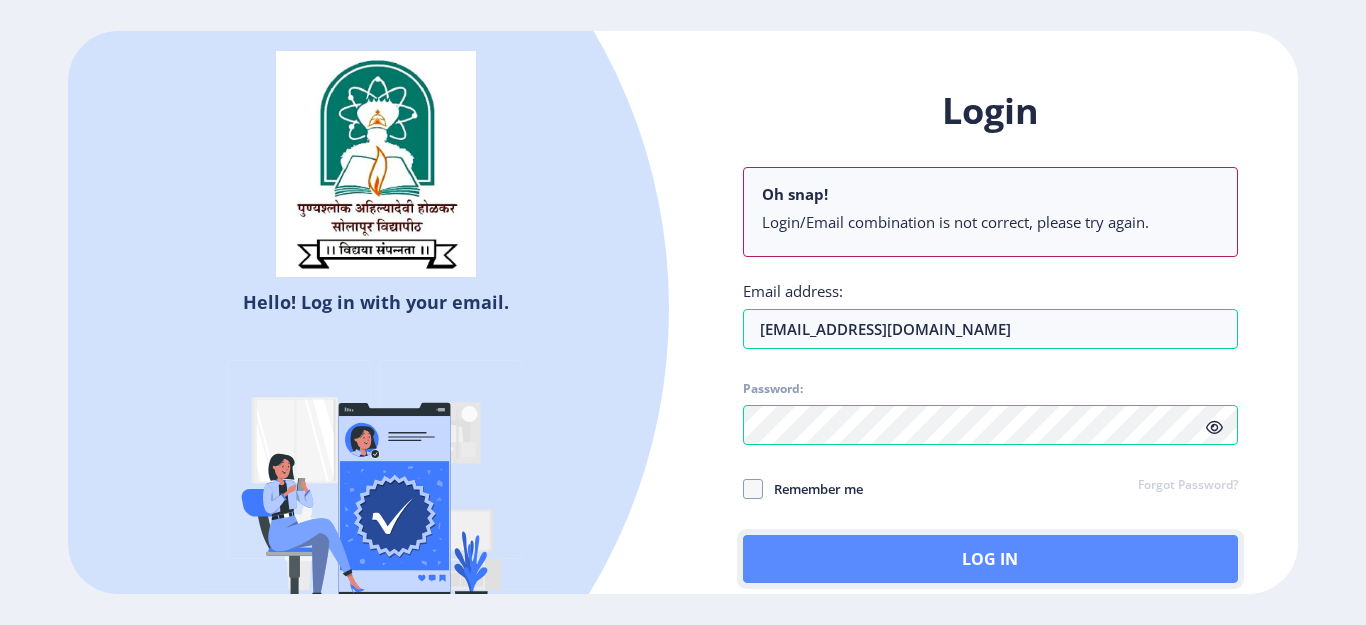 click on "Log In" 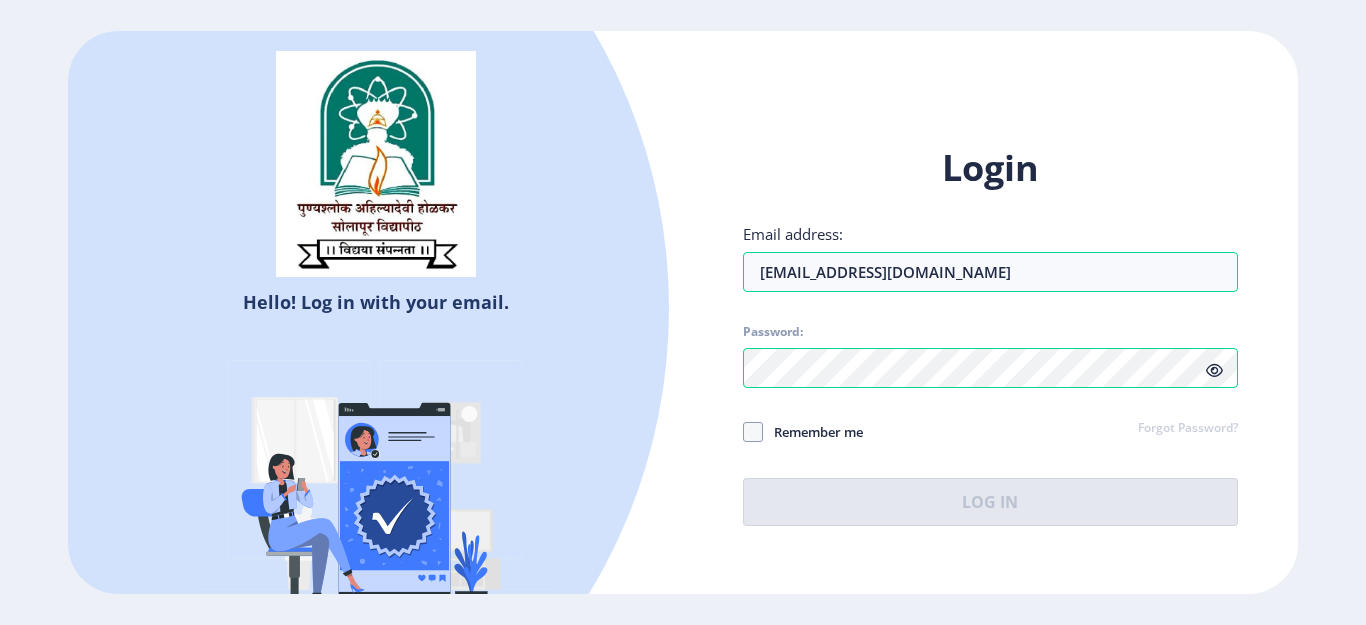click on "Login Email address: [EMAIL_ADDRESS][DOMAIN_NAME] Password: Remember me Forgot Password?  Log In" 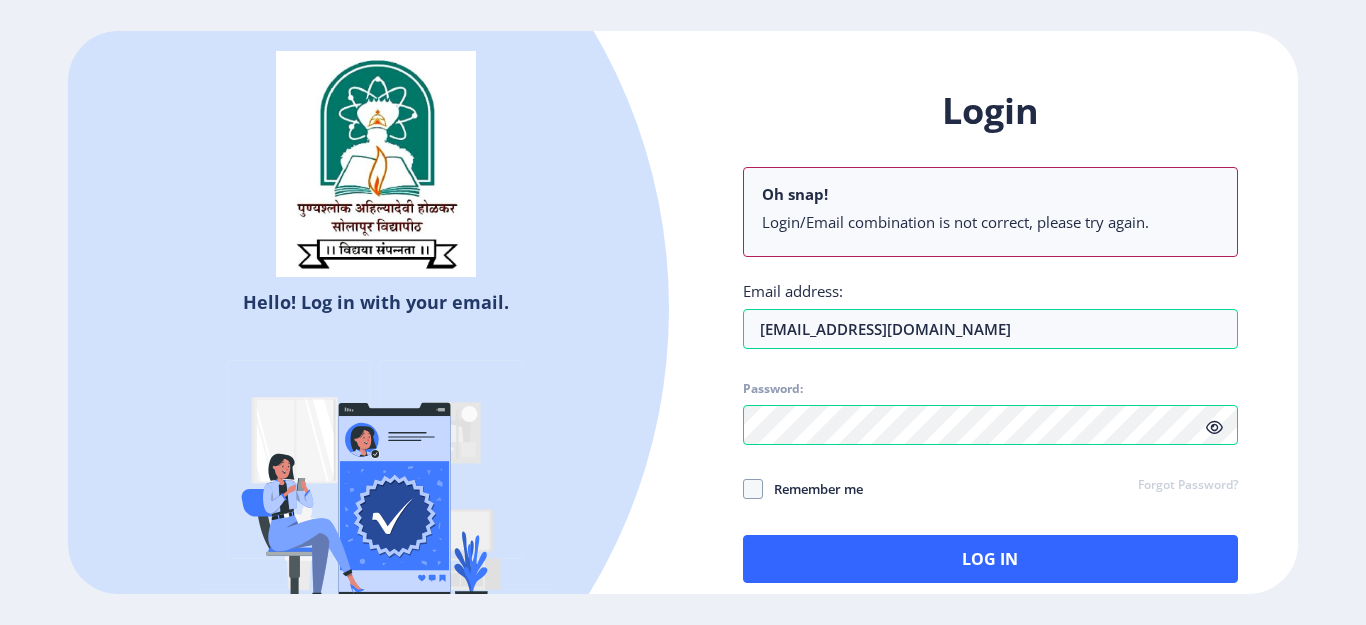 click 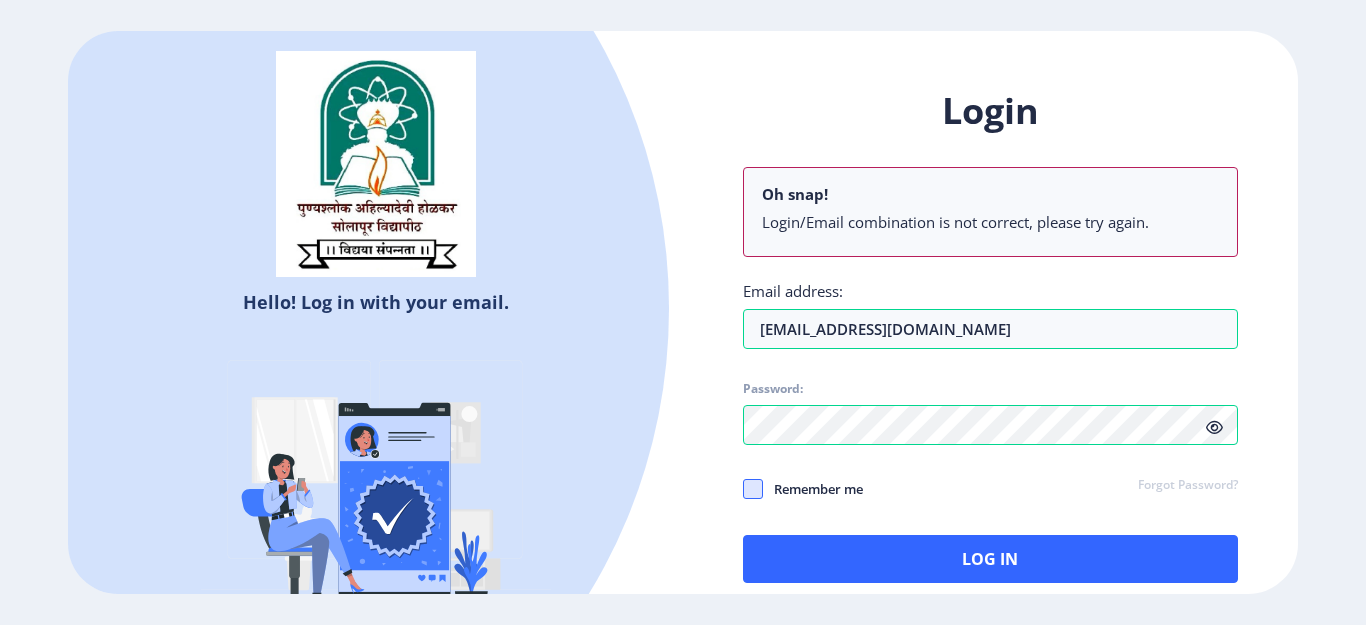 click 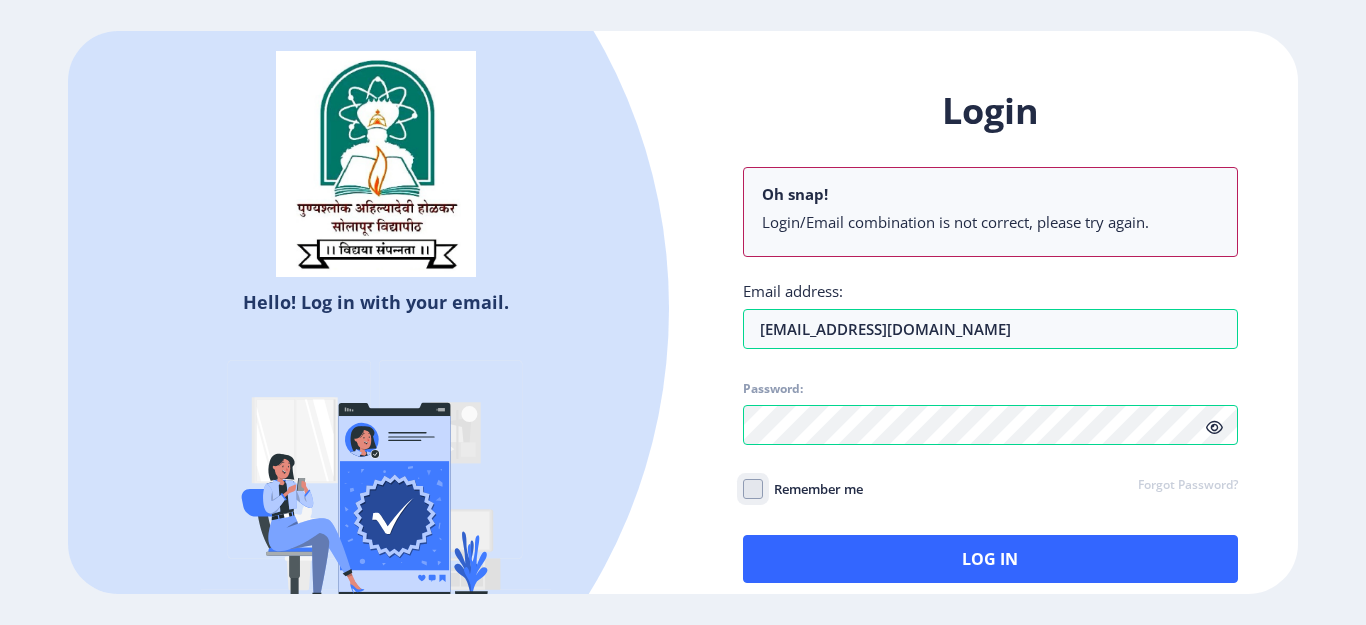 click on "Remember me" 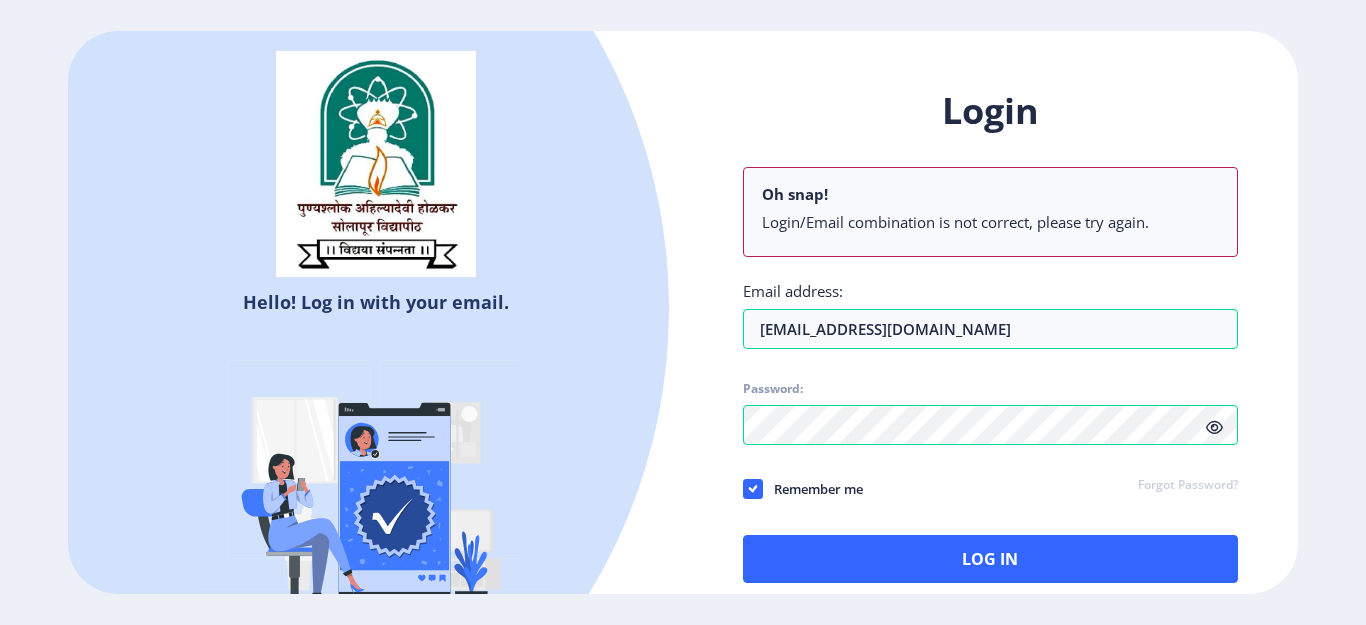 click on "Forgot Password?" 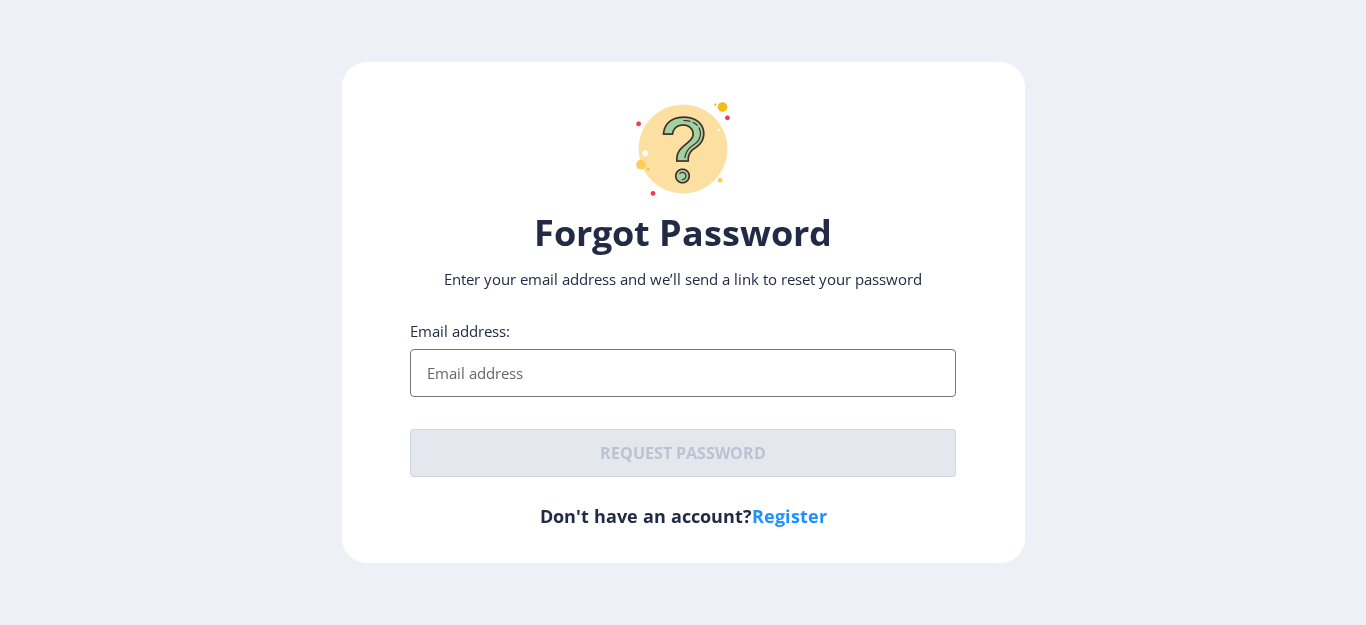 click on "Email address:" at bounding box center [683, 373] 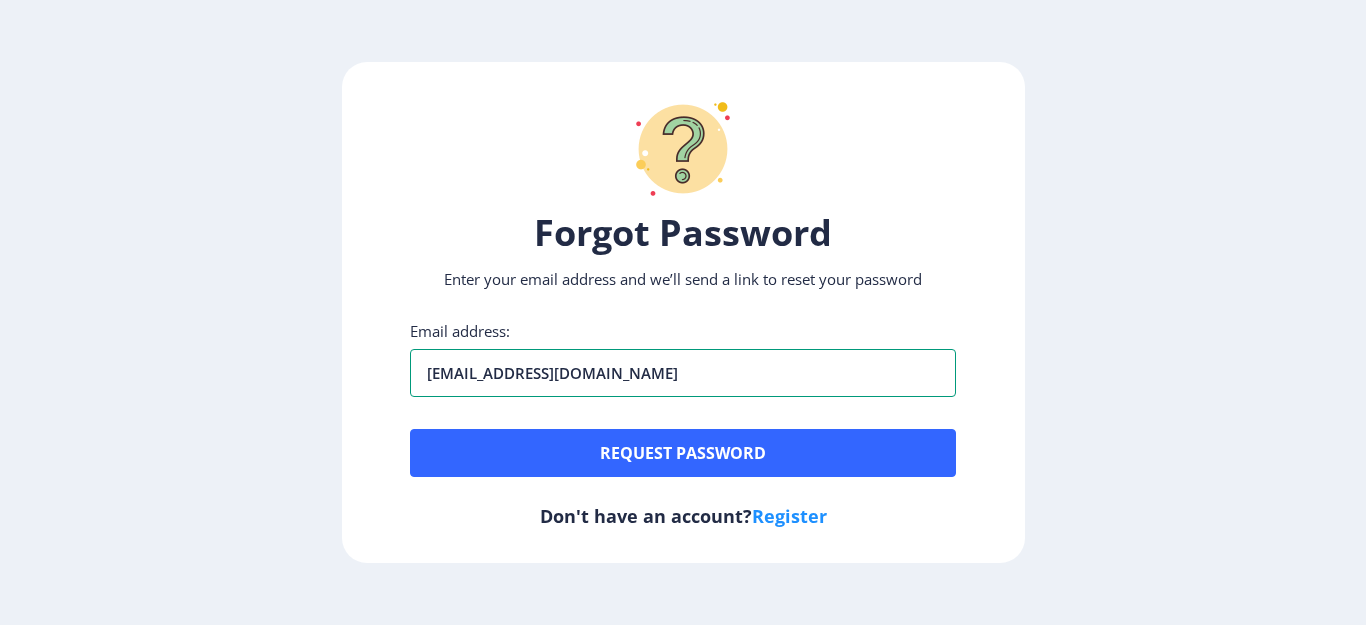 type on "[EMAIL_ADDRESS][DOMAIN_NAME]" 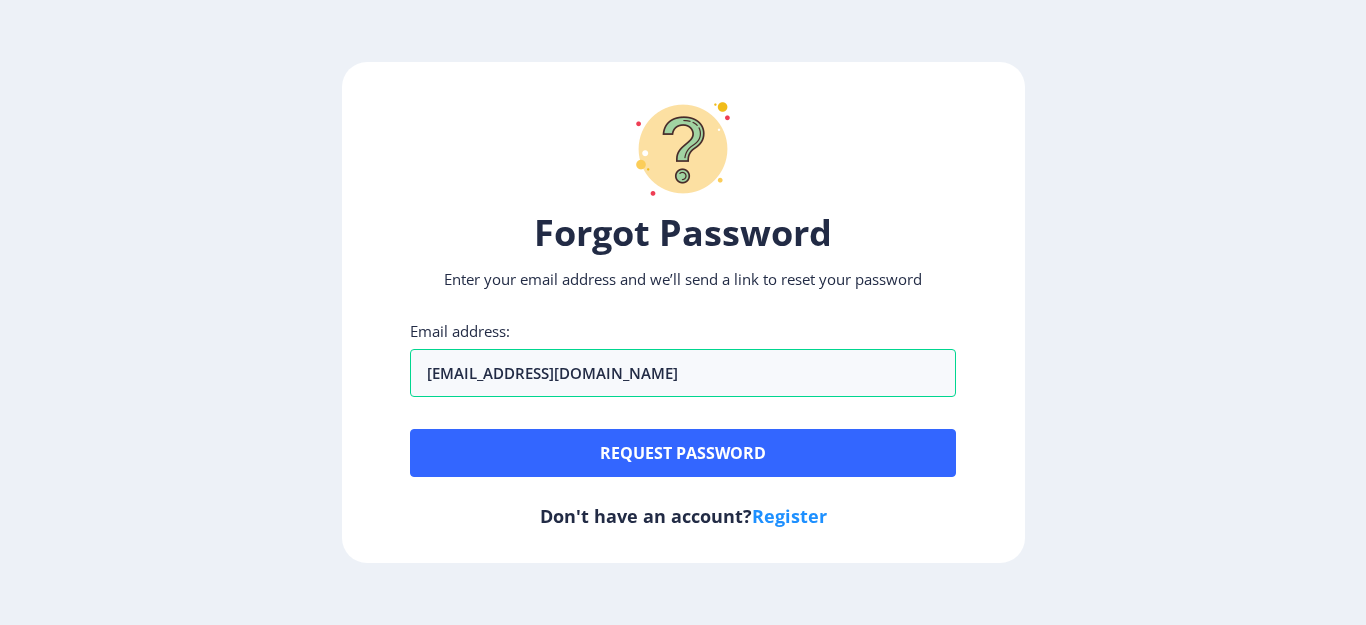 click on "Forgot Password Enter your email address and we’ll send a link to reset your password Email address: [EMAIL_ADDRESS][DOMAIN_NAME]  Request password   Don't have an account?  Register" 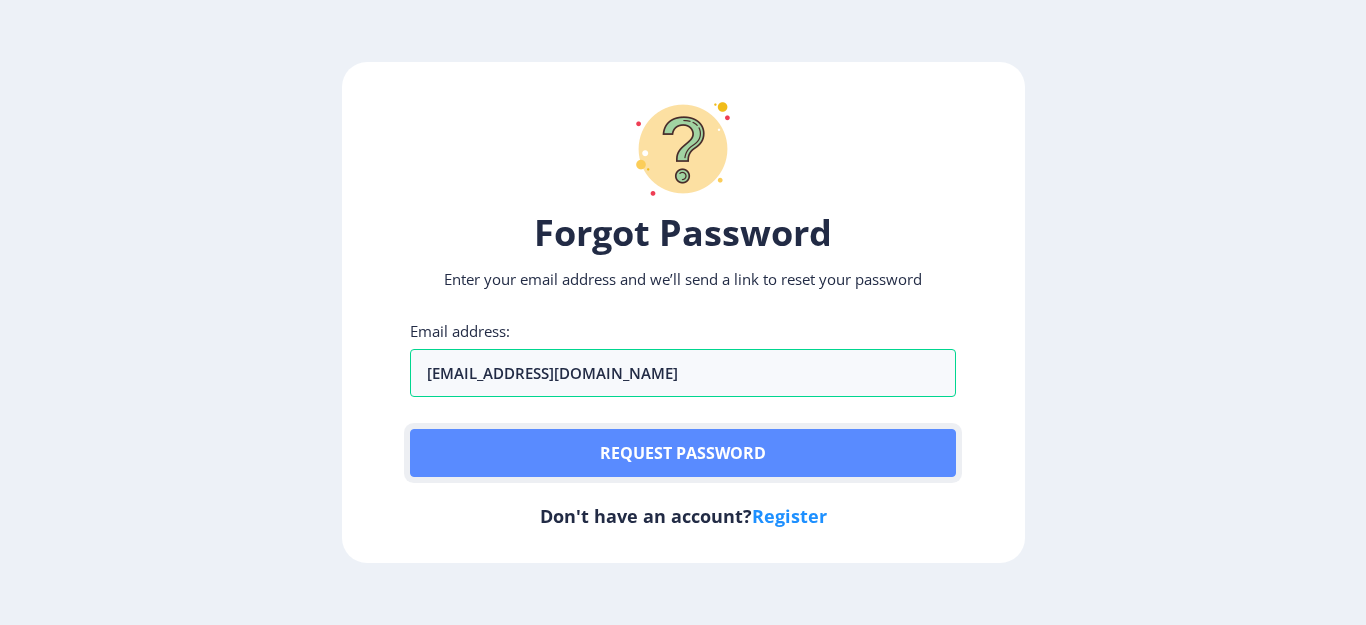 click on "Request password" 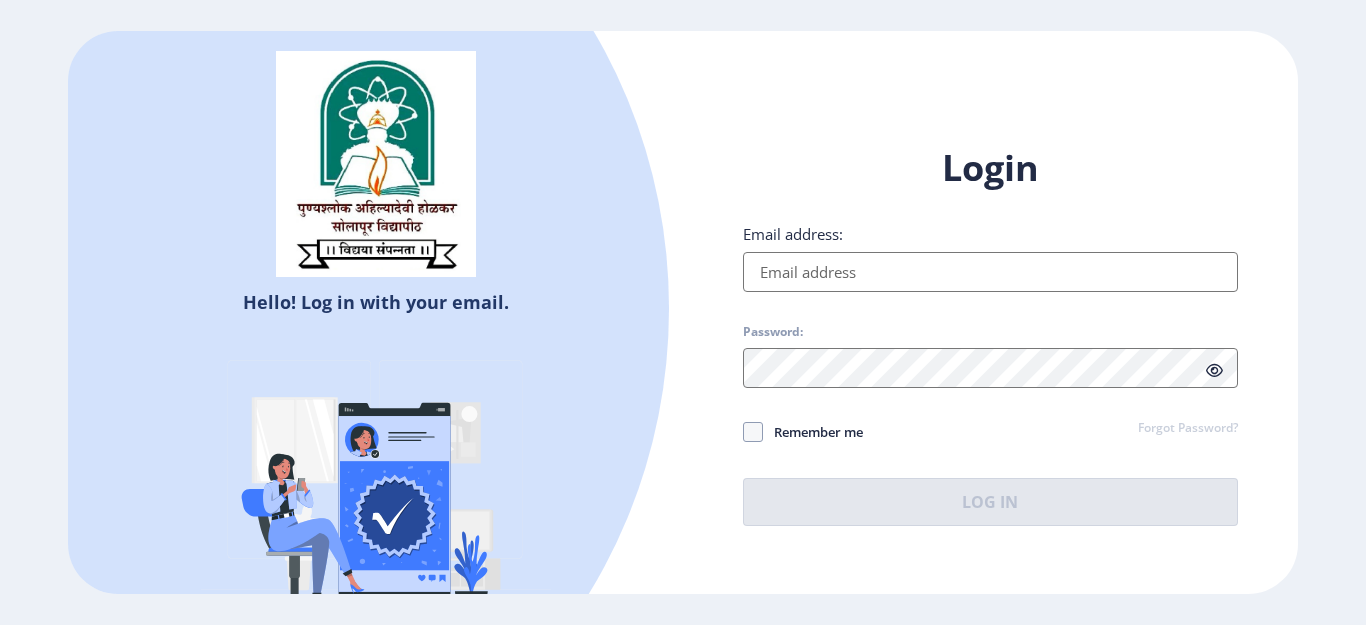 select 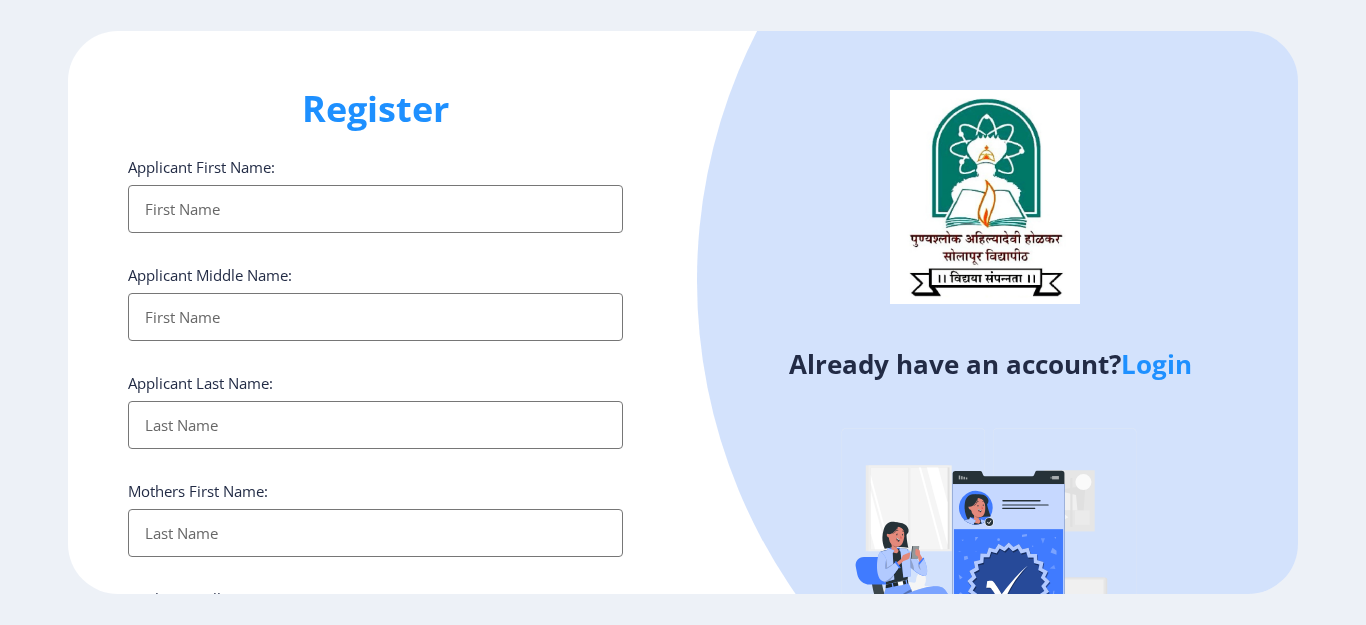 click on "Applicant First Name:" at bounding box center (375, 209) 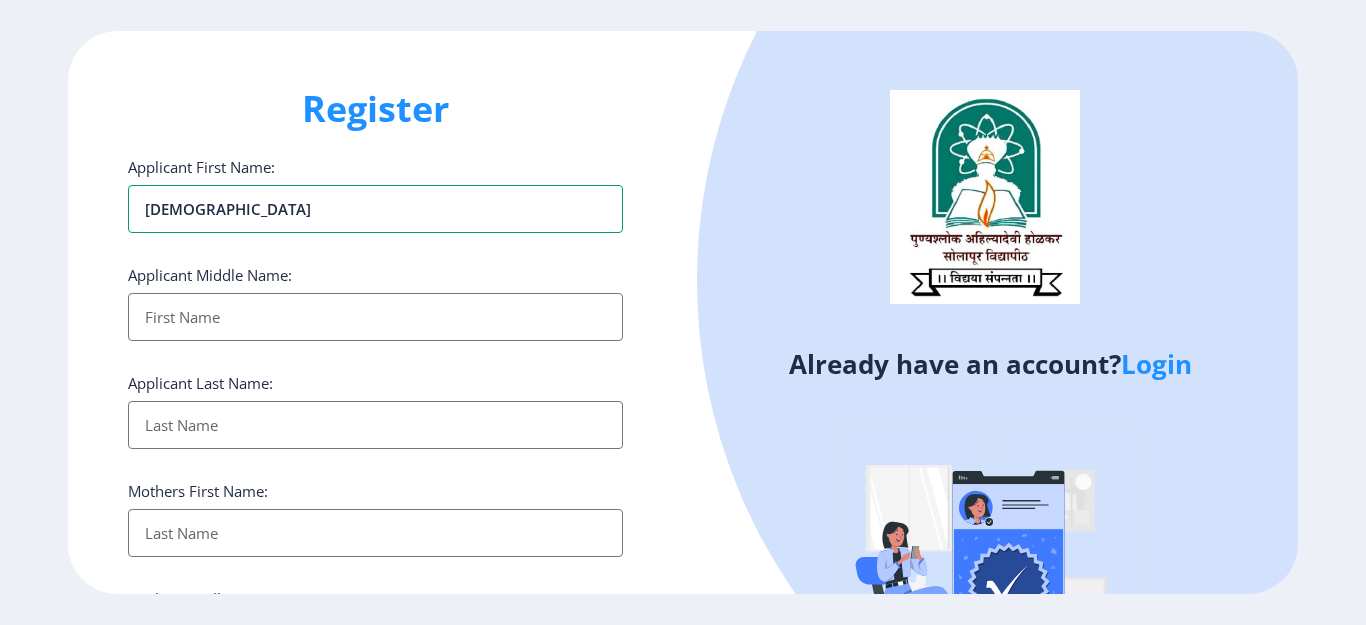 type on "[DEMOGRAPHIC_DATA]" 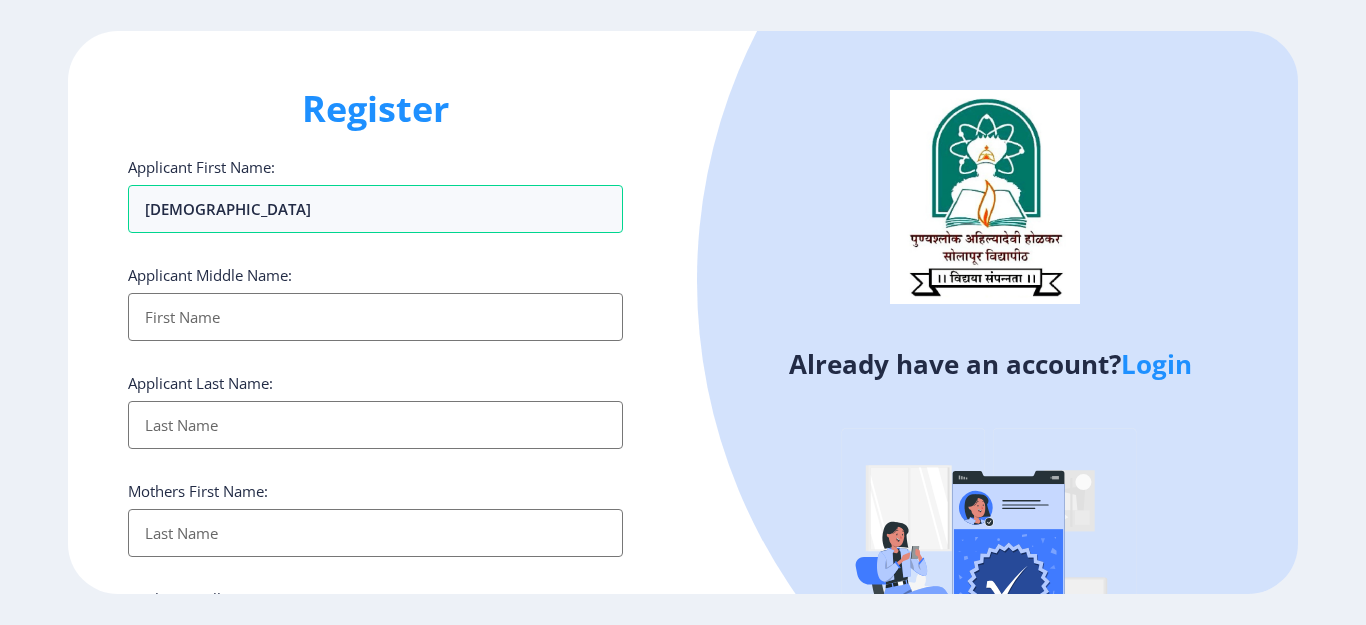 click on "Login" 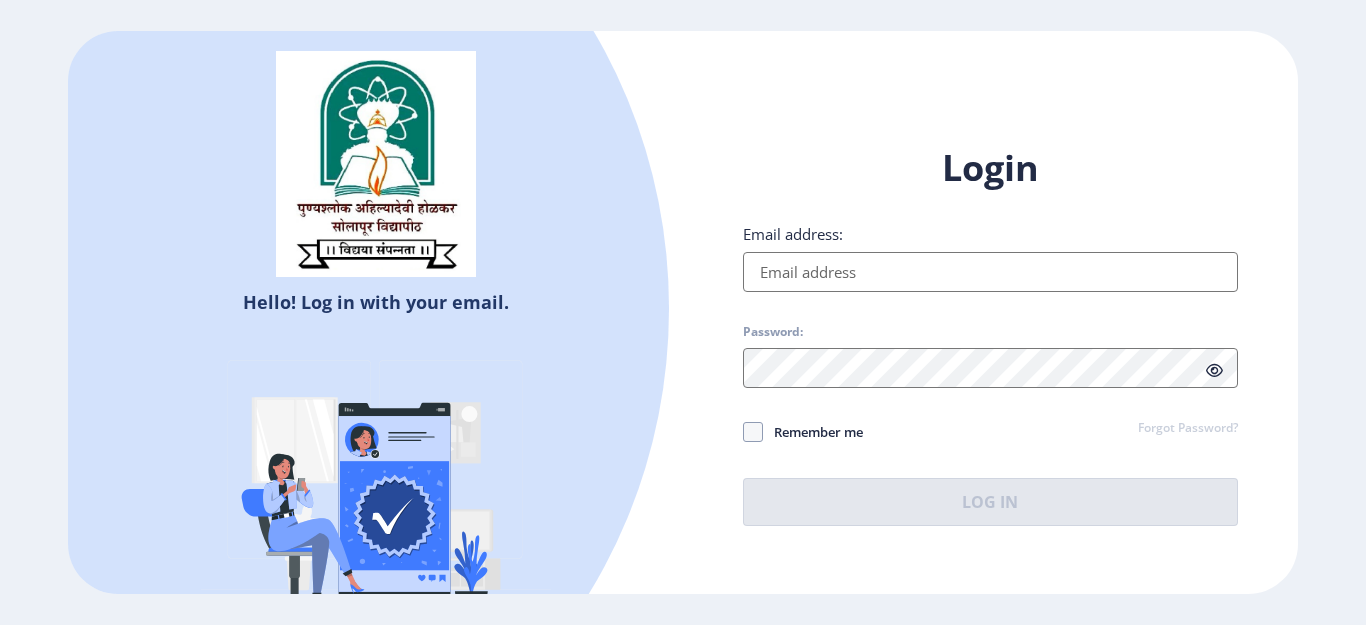 click on "Email address:" at bounding box center (990, 272) 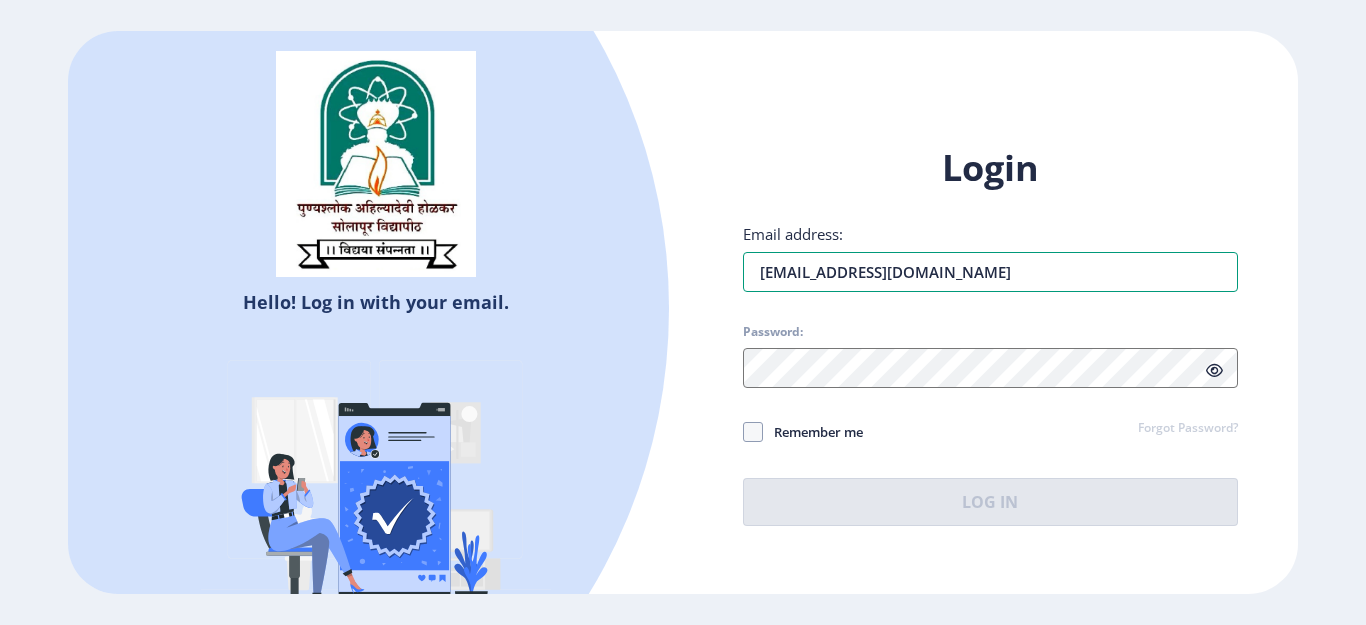 type on "[EMAIL_ADDRESS][DOMAIN_NAME]" 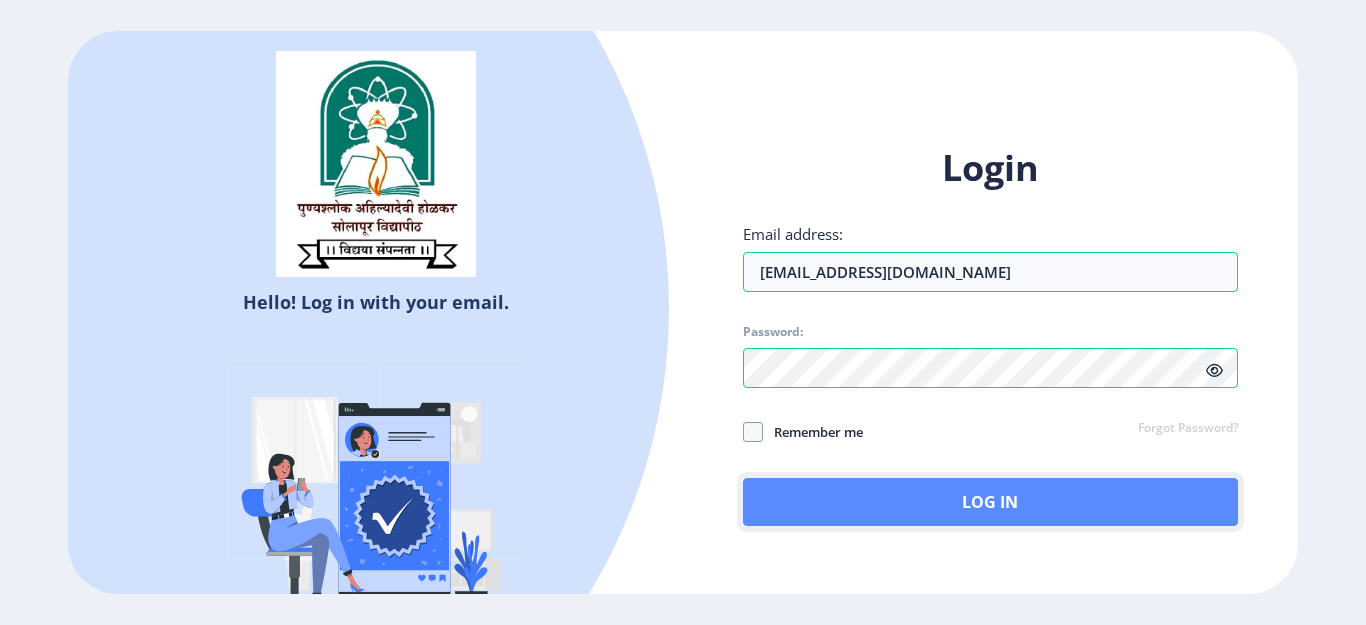 click on "Log In" 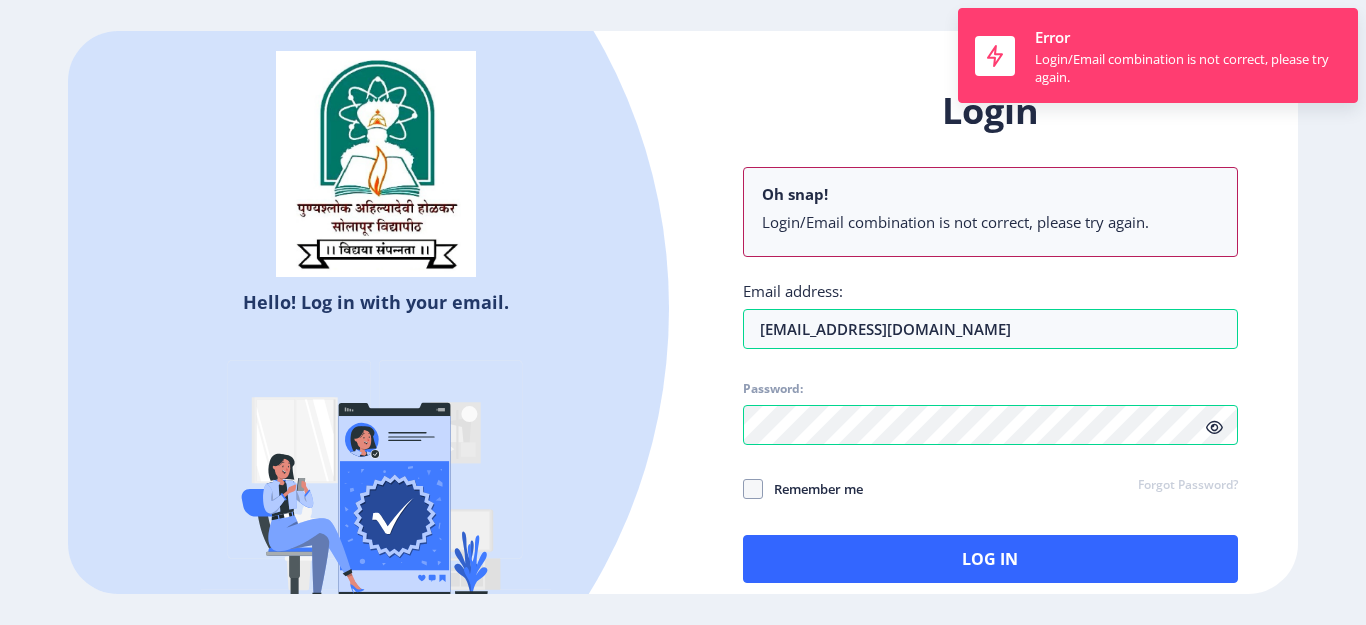 click on "Login Oh snap! Login/Email combination is not correct, please try again. Email address: [EMAIL_ADDRESS][DOMAIN_NAME] Password: Remember me Forgot Password?  Log In" 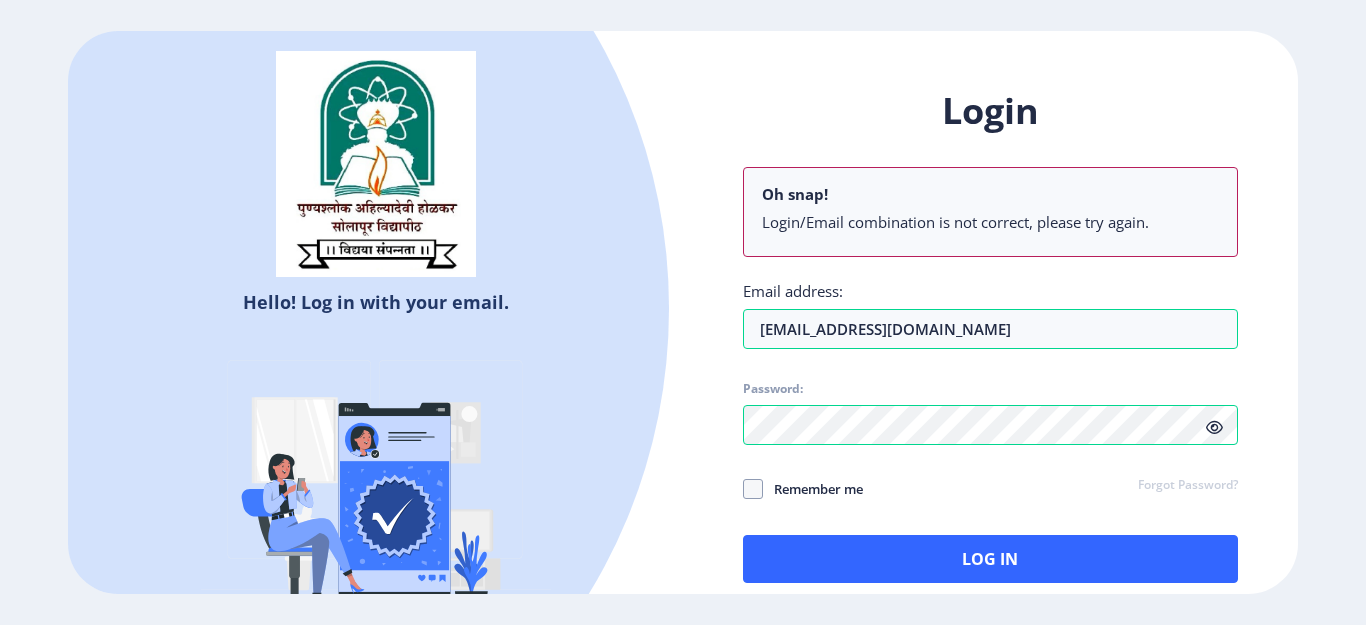 click 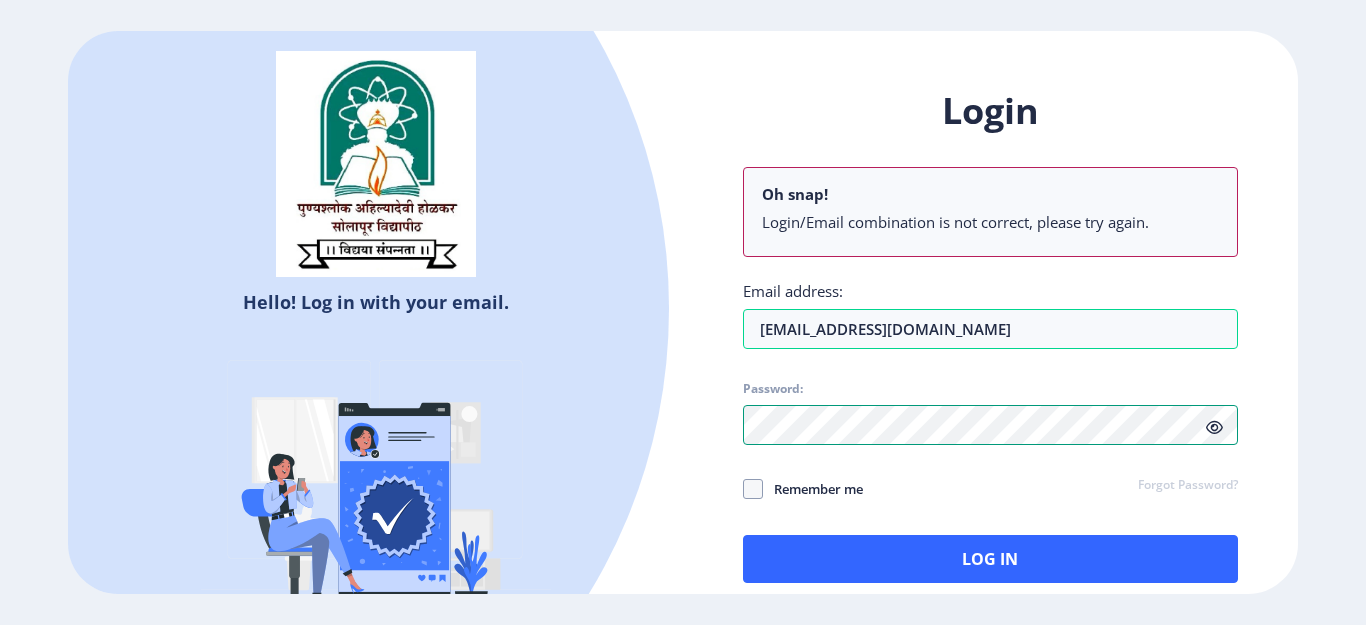 click on "Hello! Log in with your email. Don't have an account?  Register Login Oh snap! Login/Email combination is not correct, please try again. Email address: [EMAIL_ADDRESS][DOMAIN_NAME] Password: Remember me Forgot Password?  Log In   Don't have an account?  Register" 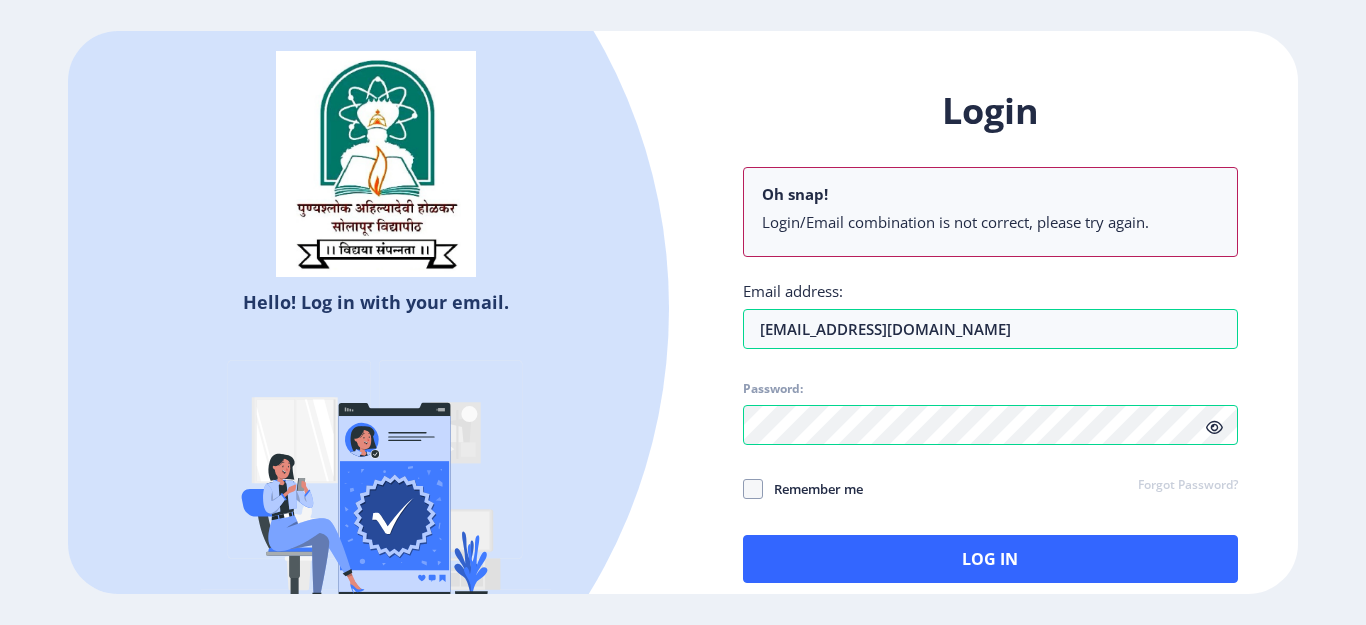 click on "Hello! Log in with your email. Don't have an account?  Register Login Oh snap! Login/Email combination is not correct, please try again. Email address: [EMAIL_ADDRESS][DOMAIN_NAME] Password: Remember me Forgot Password?  Log In   Don't have an account?  Register" 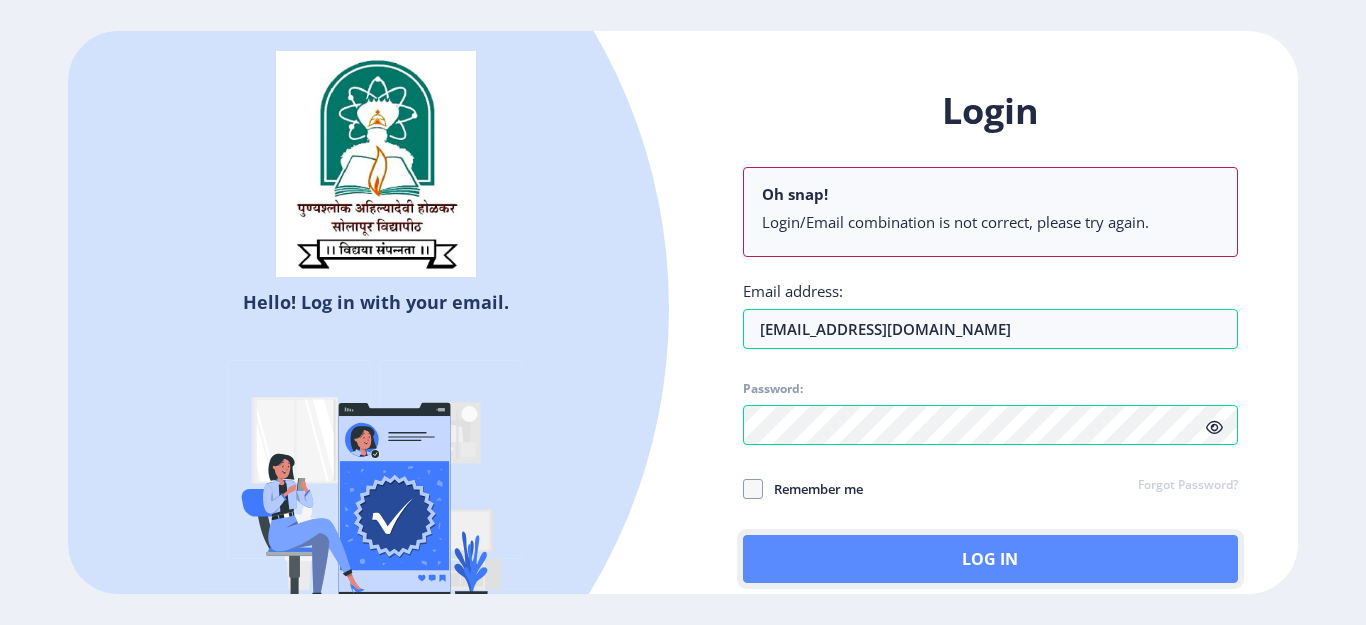 click on "Log In" 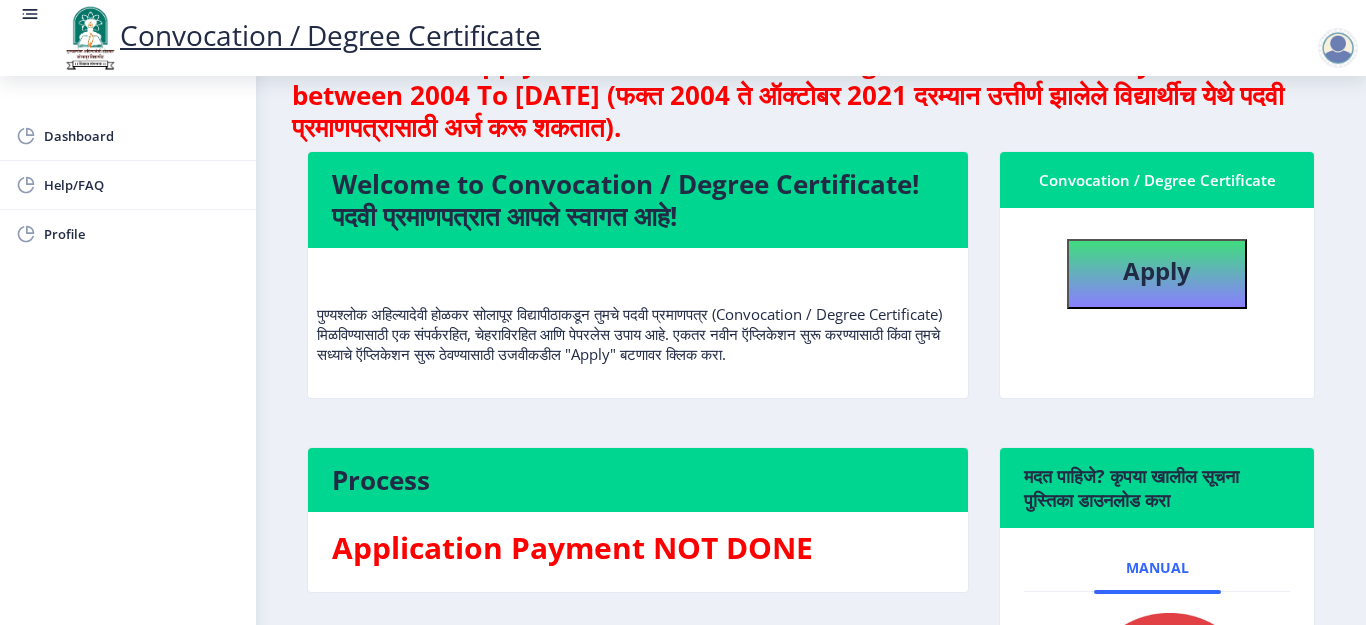 scroll, scrollTop: 100, scrollLeft: 0, axis: vertical 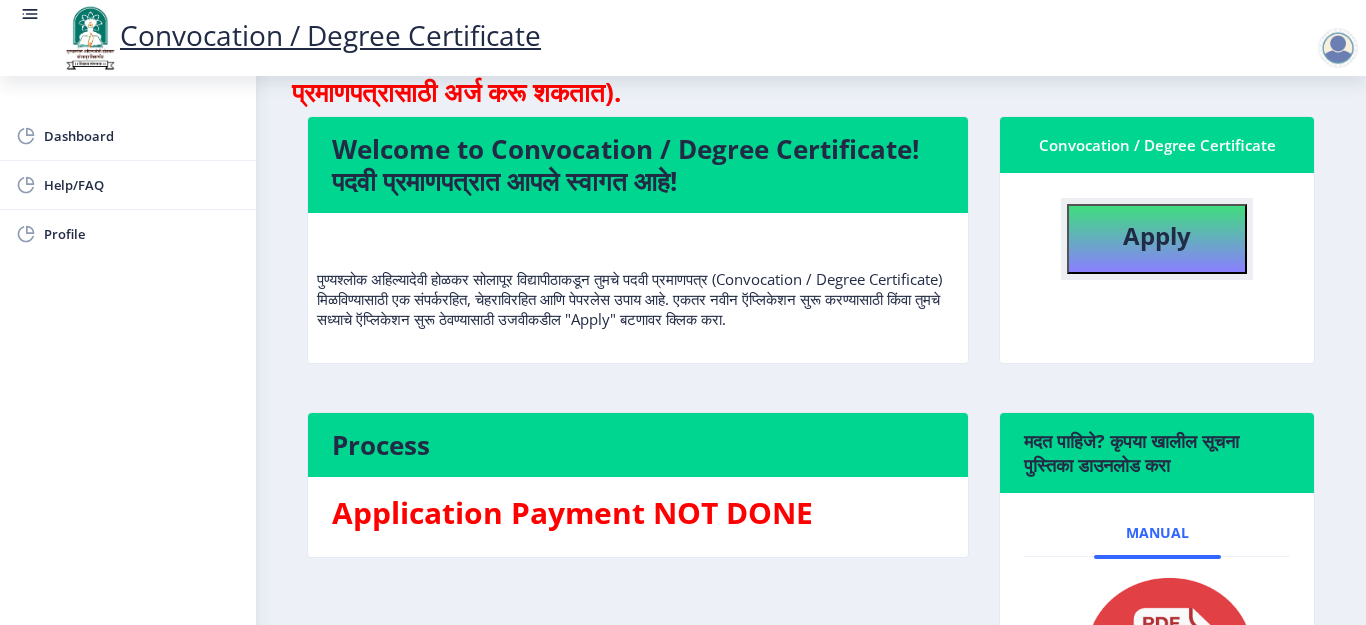 click on "Apply" 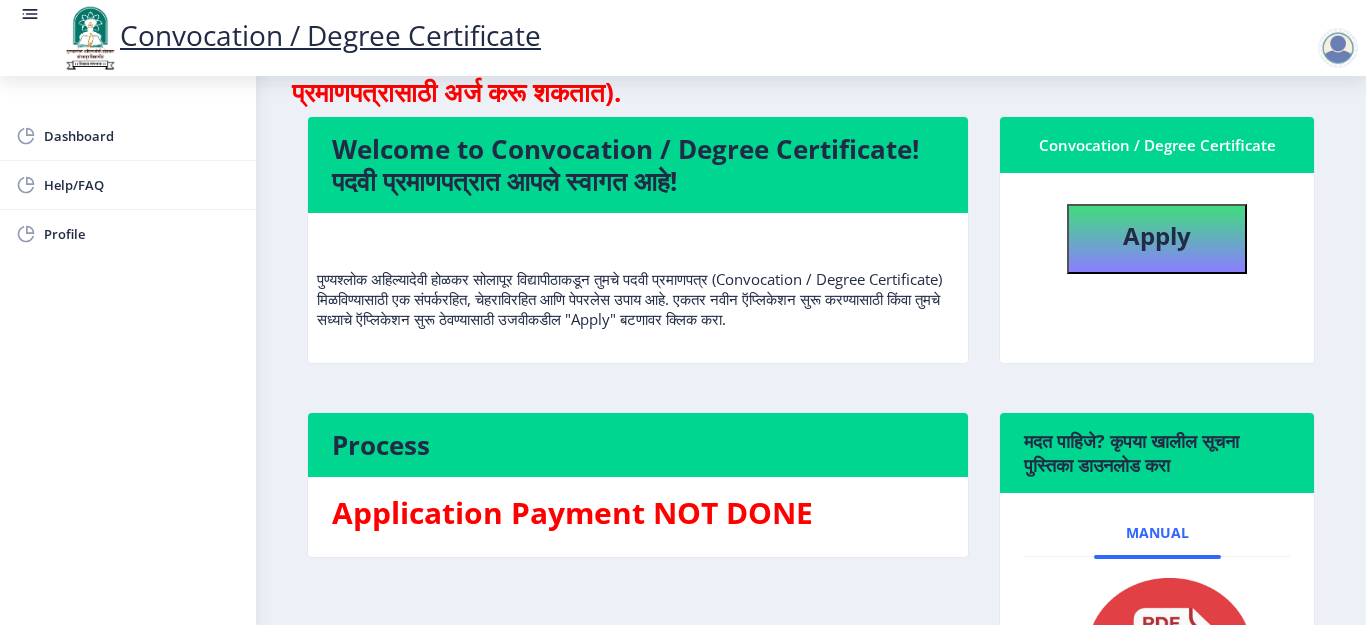 select 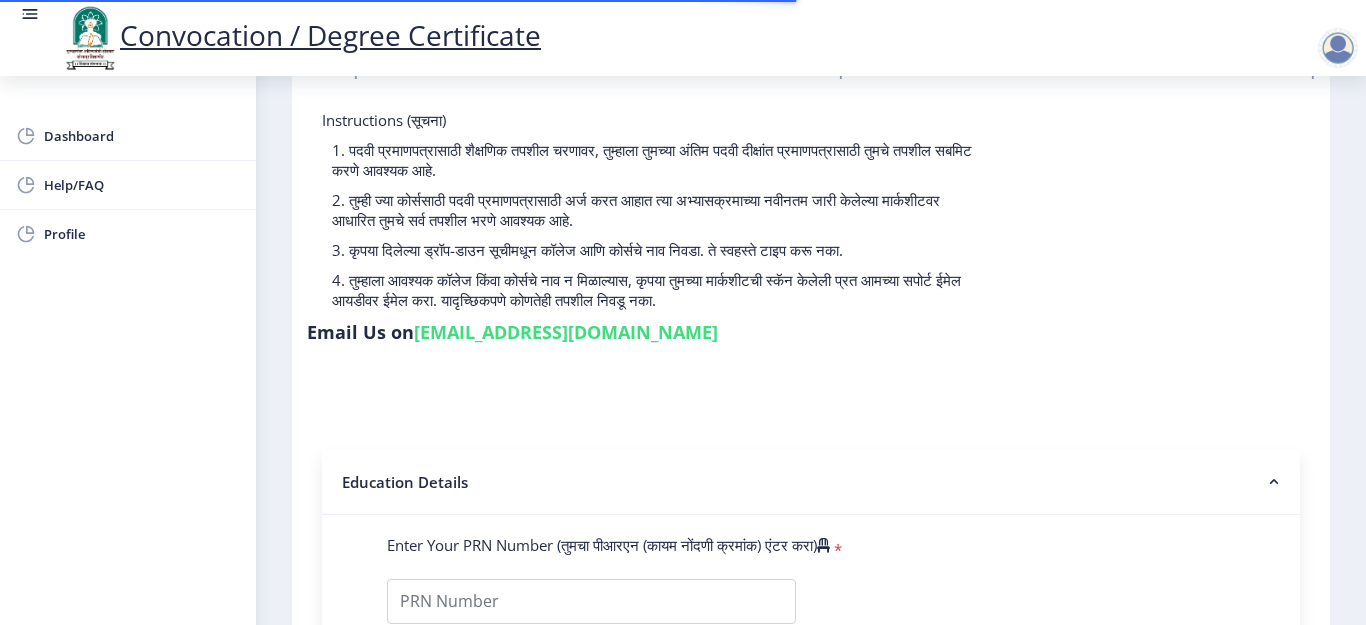 scroll, scrollTop: 300, scrollLeft: 0, axis: vertical 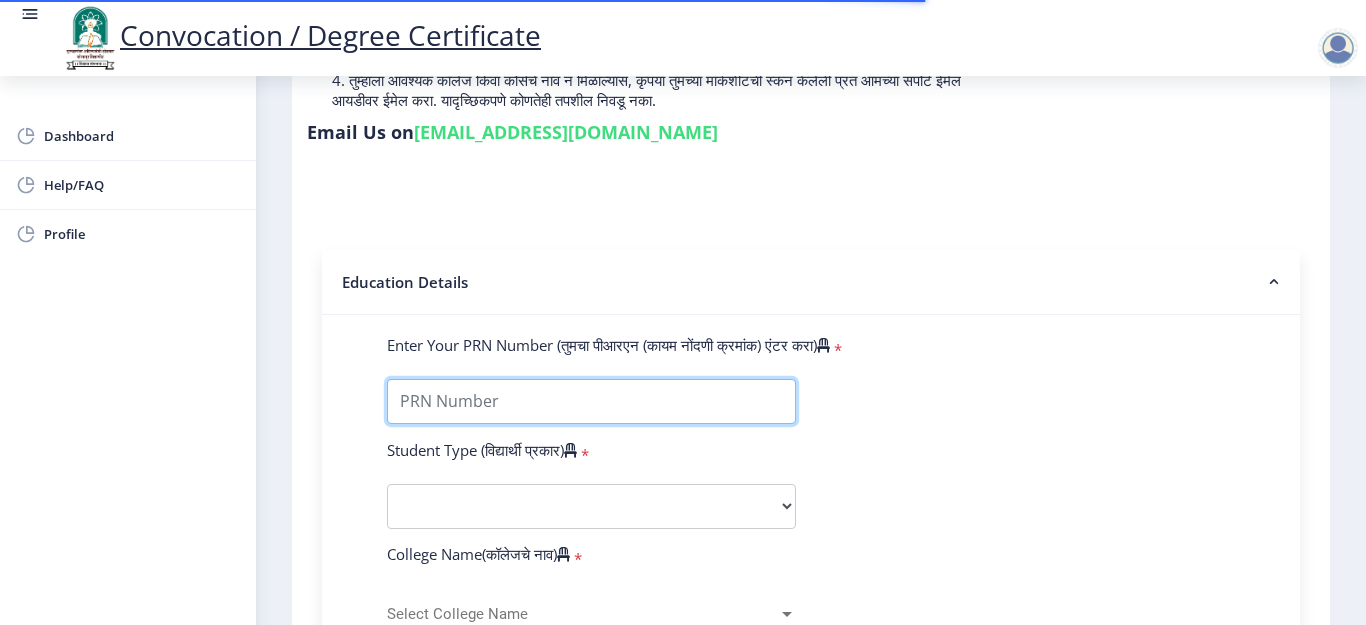 click on "Enter Your PRN Number (तुमचा पीआरएन (कायम नोंदणी क्रमांक) एंटर करा)" at bounding box center [591, 401] 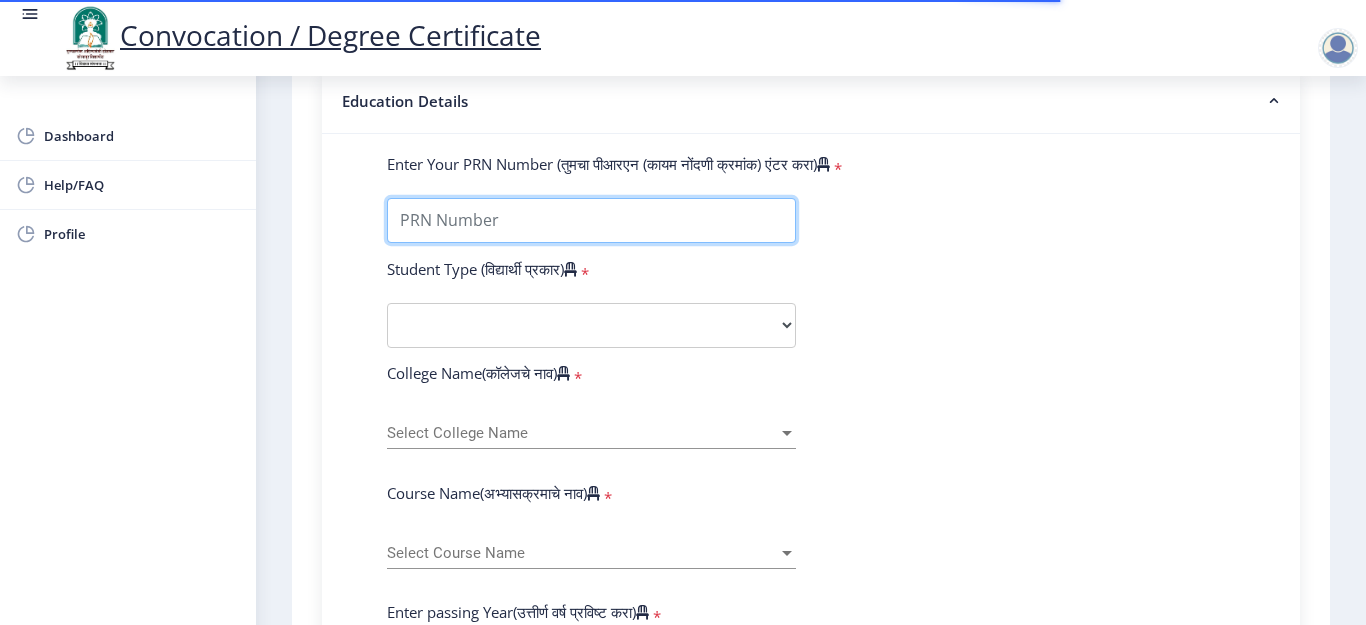 scroll, scrollTop: 500, scrollLeft: 0, axis: vertical 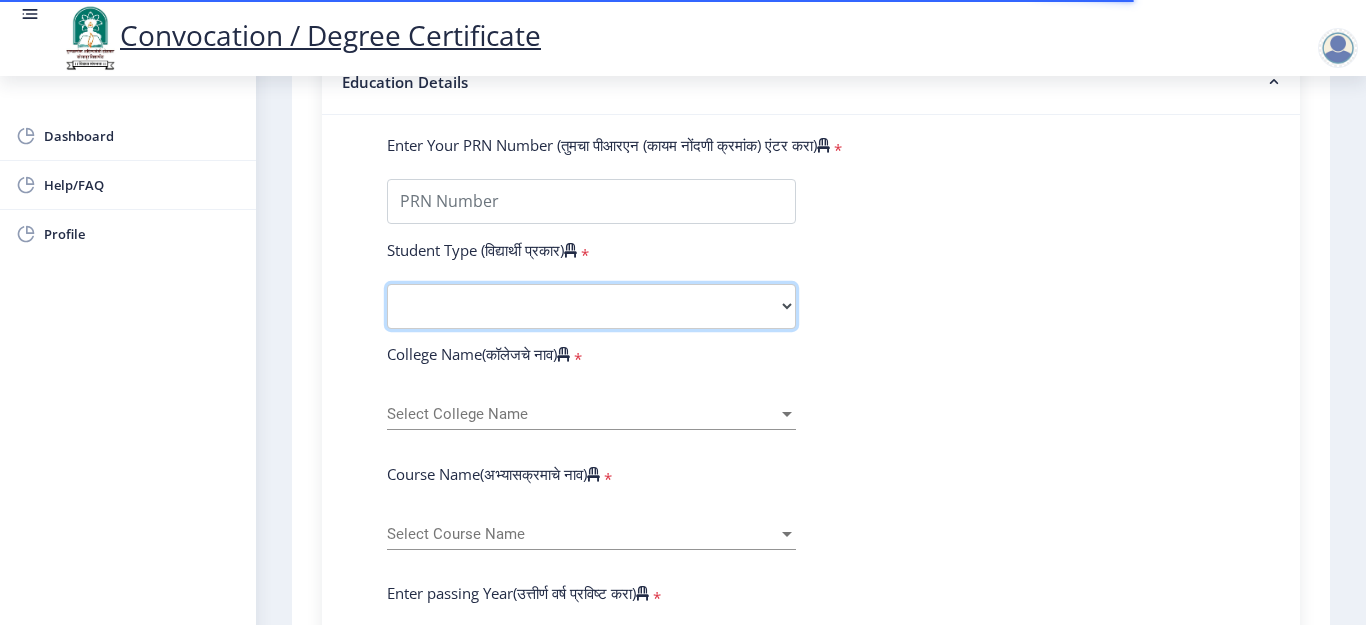 click on "Select Student Type Regular External" at bounding box center (591, 306) 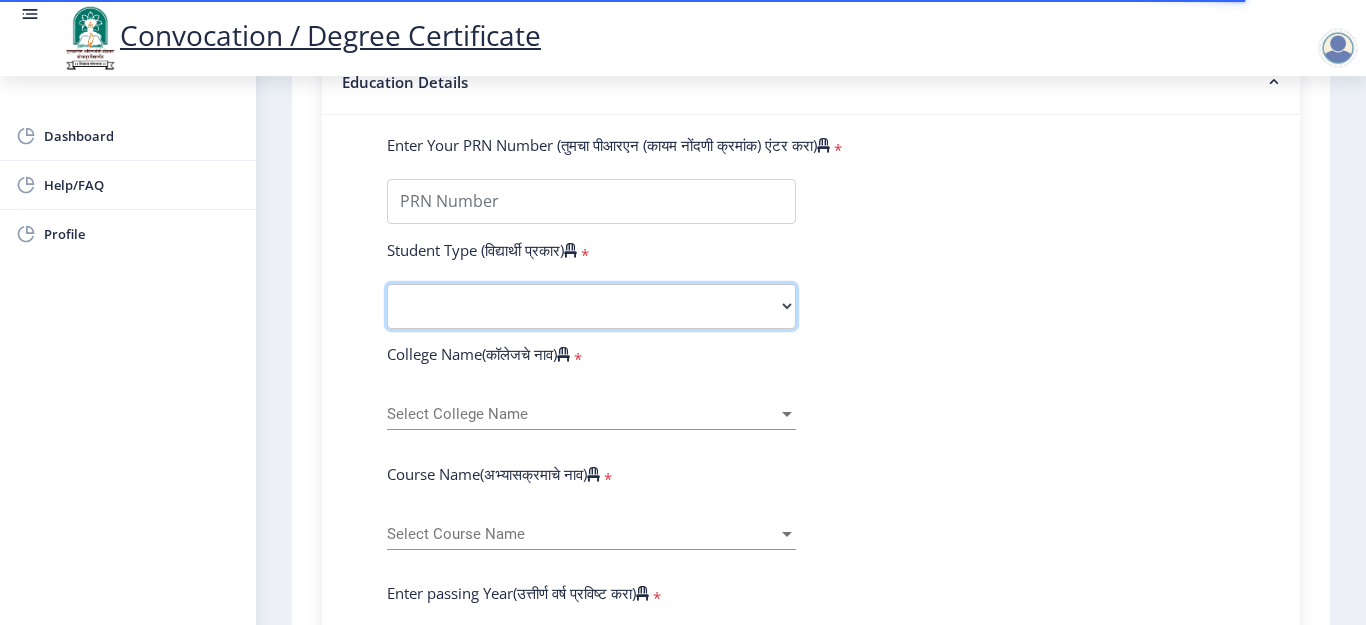 select on "Regular" 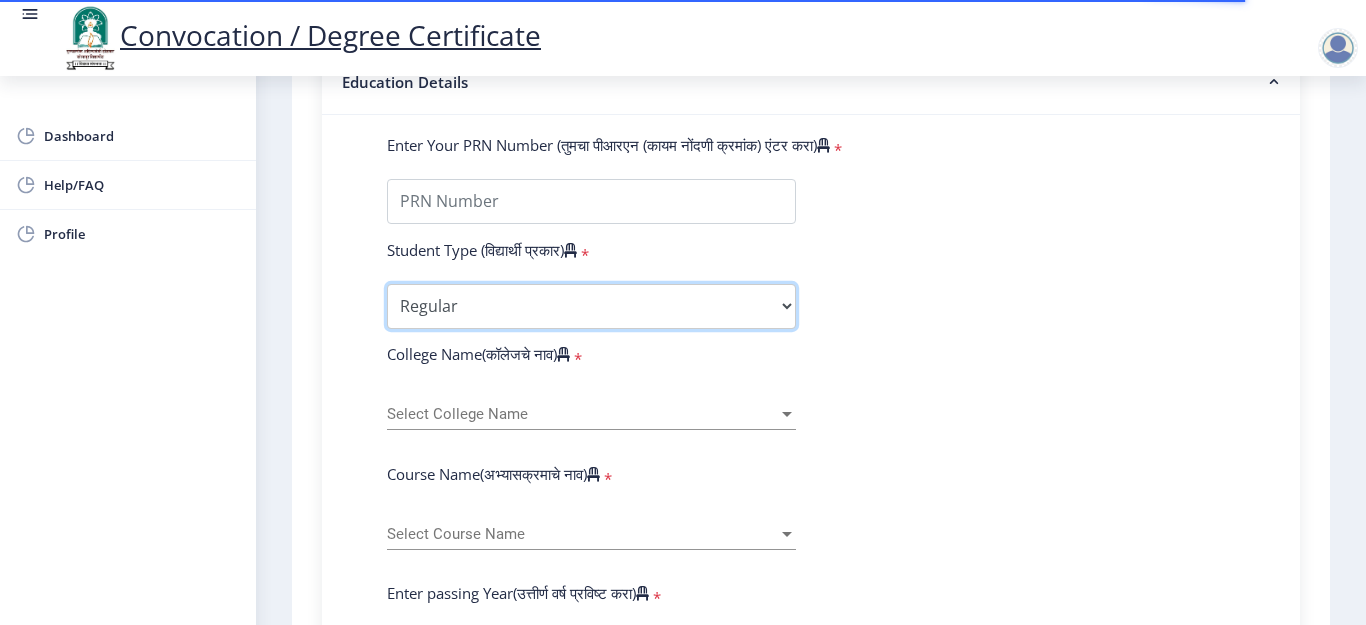 click on "Select Student Type Regular External" at bounding box center [591, 306] 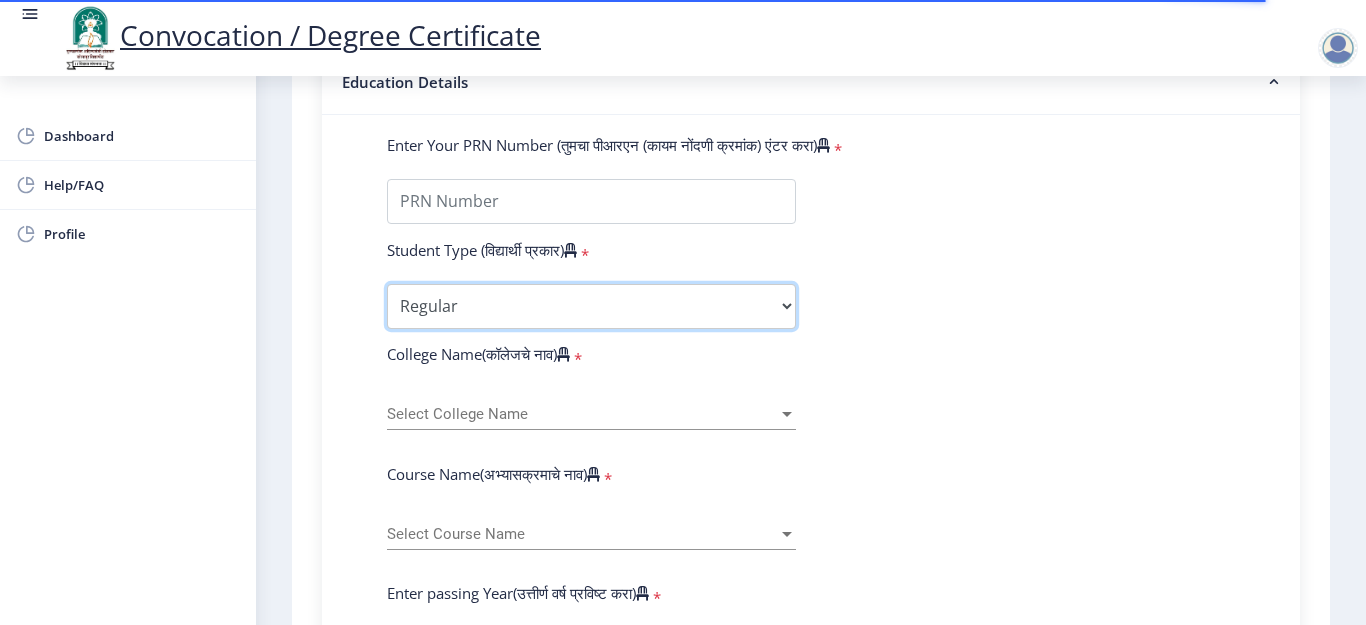 scroll, scrollTop: 600, scrollLeft: 0, axis: vertical 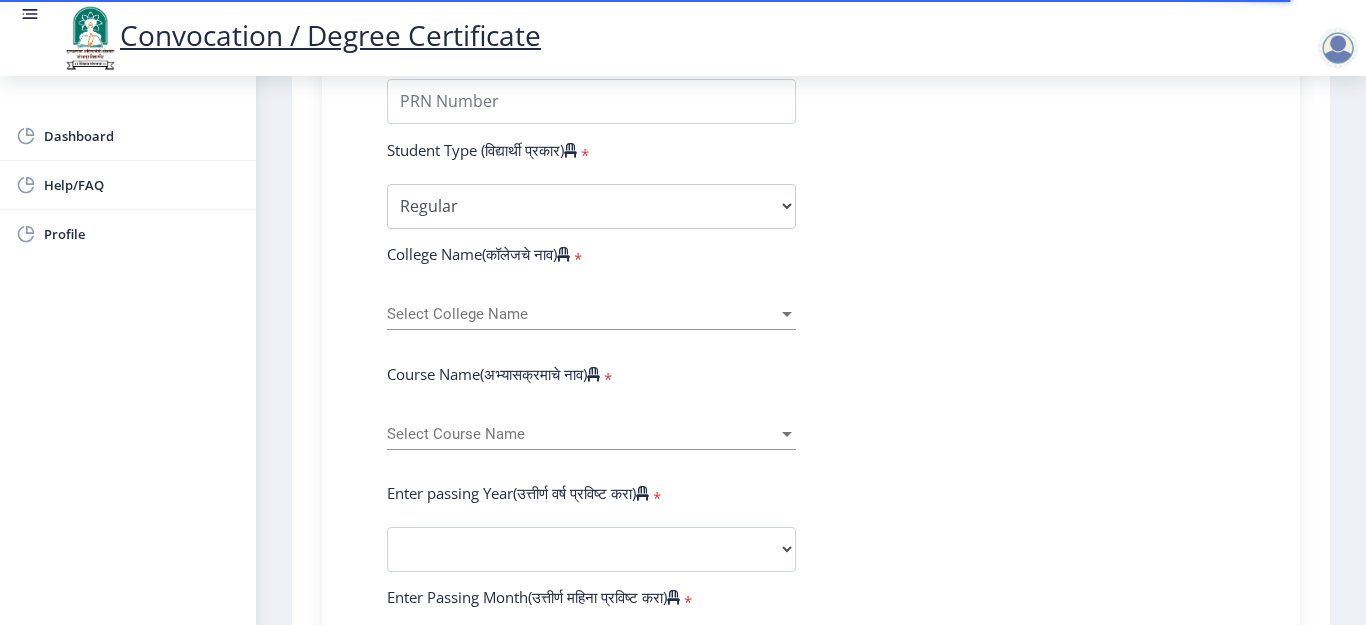 click on "Select College Name" at bounding box center [582, 314] 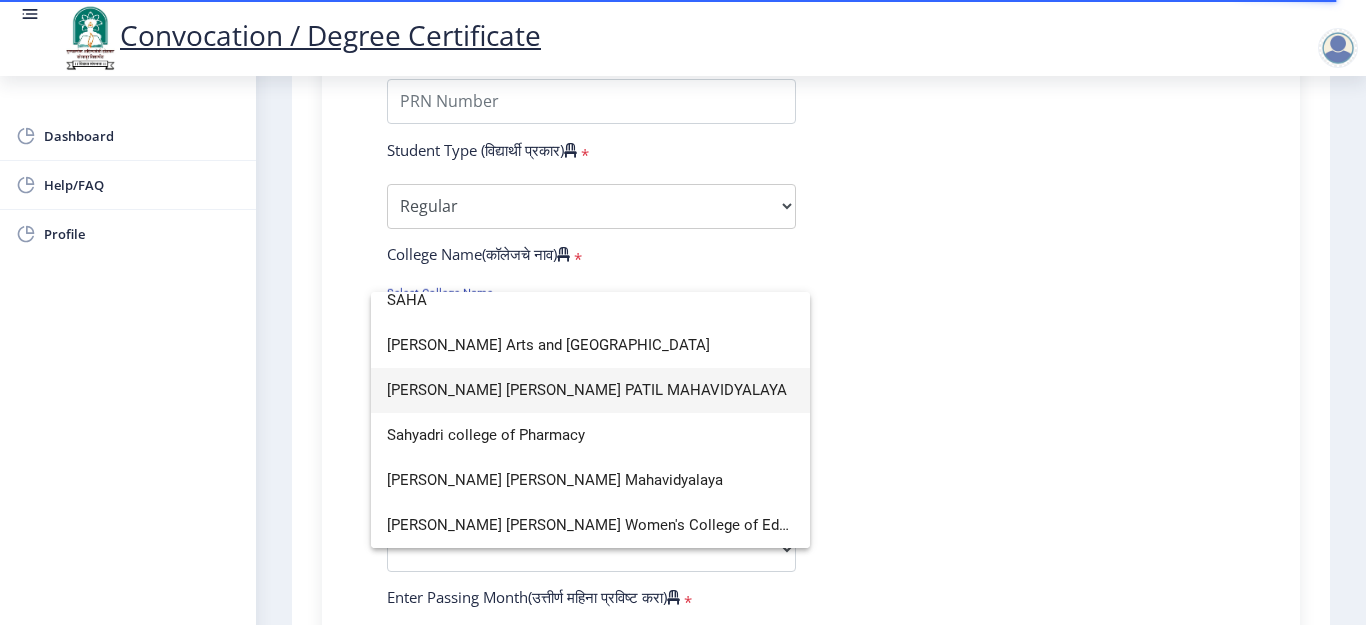 scroll, scrollTop: 0, scrollLeft: 0, axis: both 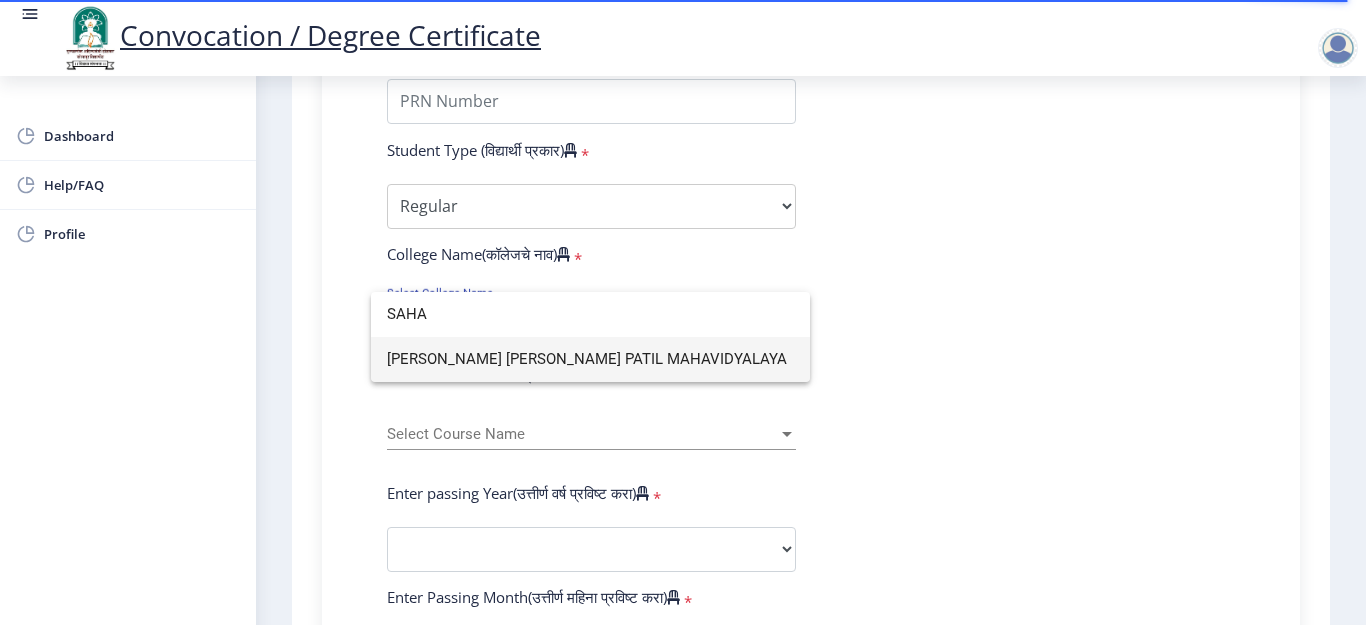 type on "SAHA" 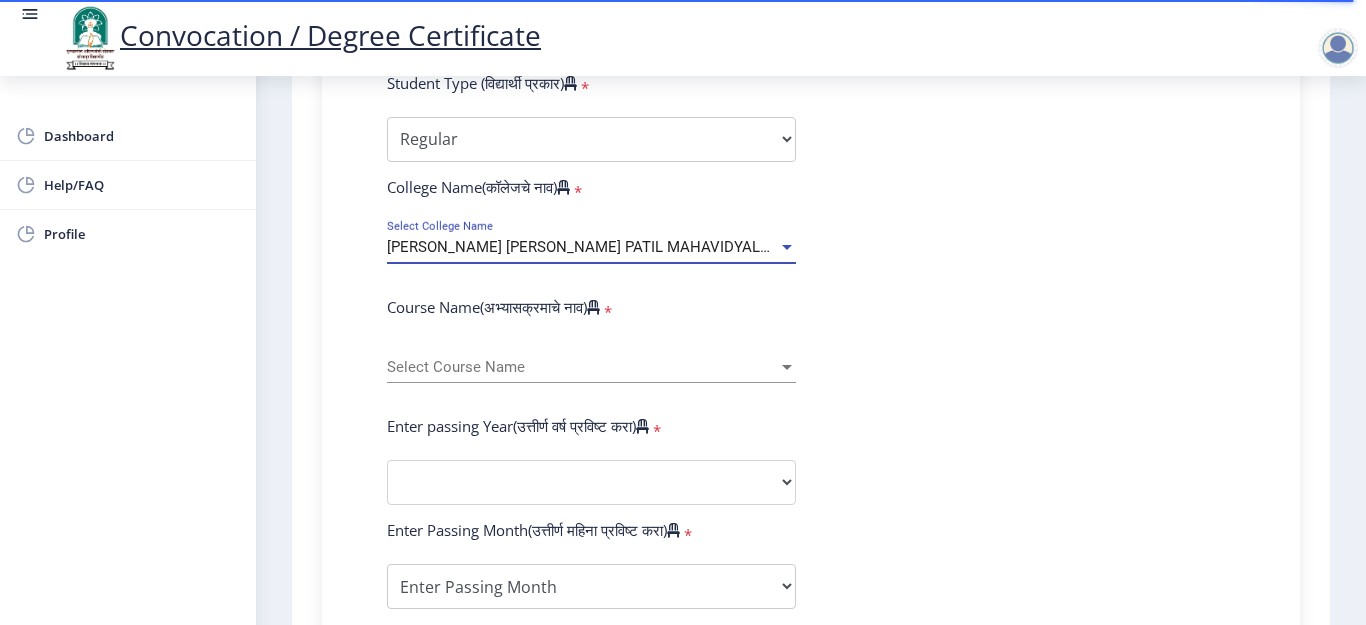 scroll, scrollTop: 700, scrollLeft: 0, axis: vertical 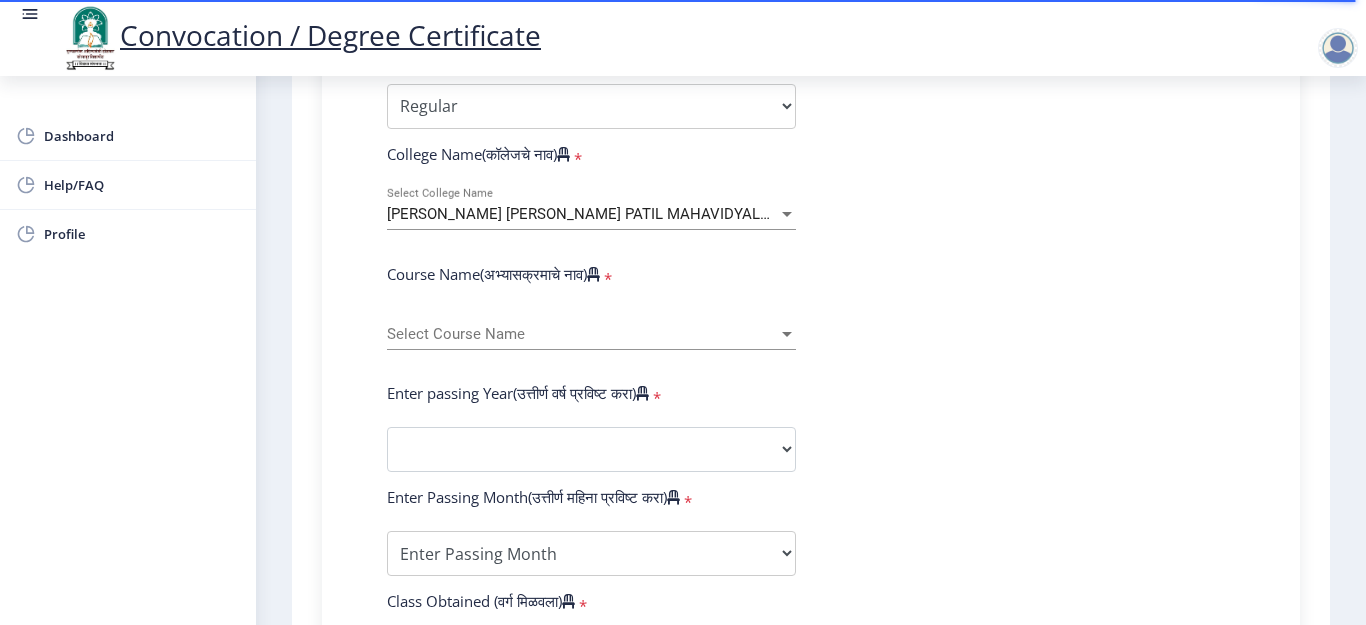 click on "Select Course Name Select Course Name" 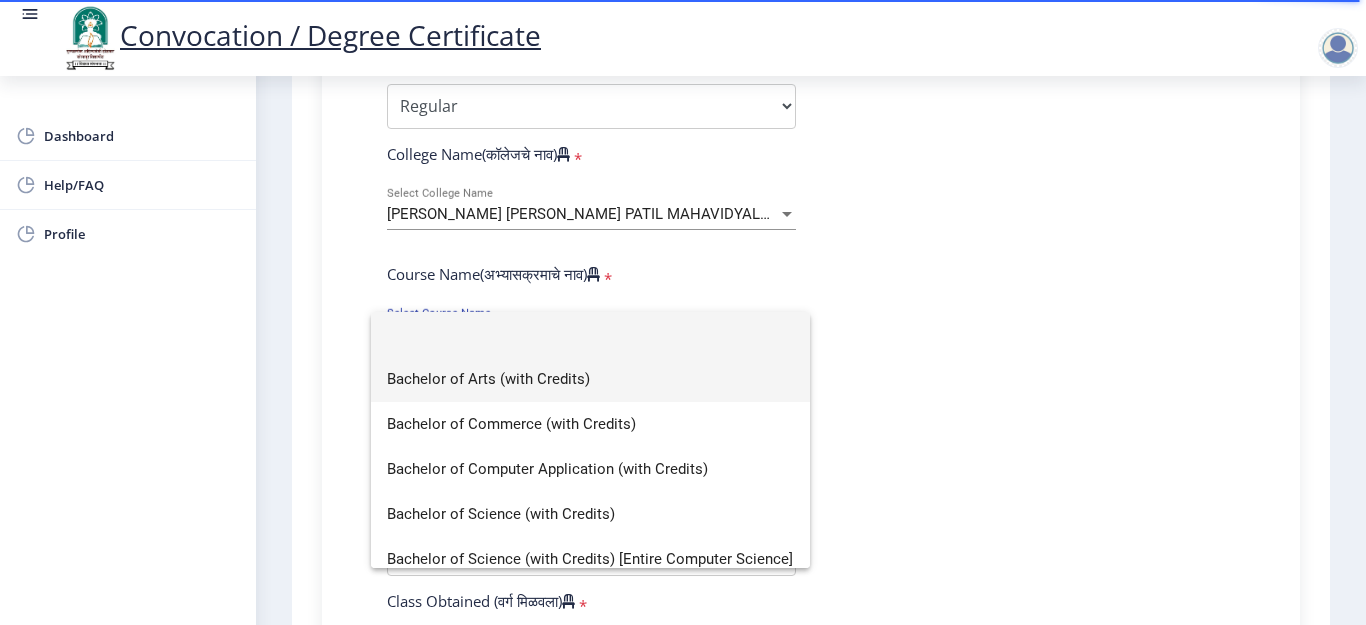 click on "Bachelor of Arts (with Credits)" at bounding box center [590, 379] 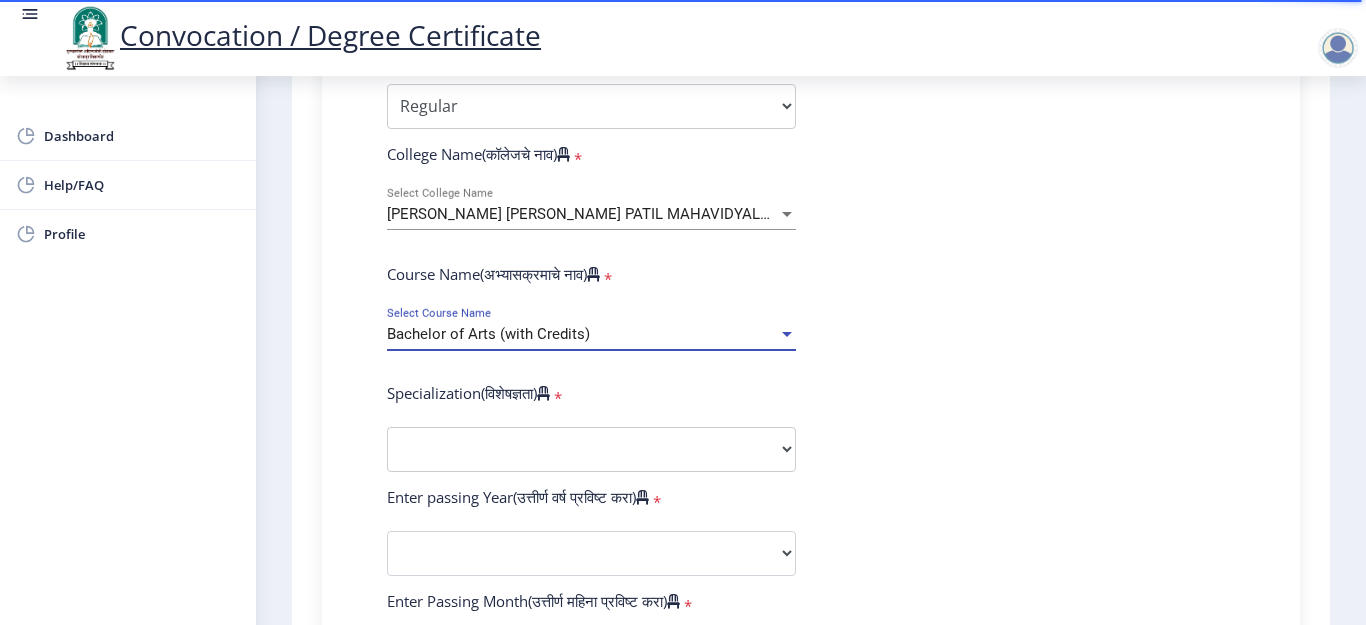 scroll, scrollTop: 800, scrollLeft: 0, axis: vertical 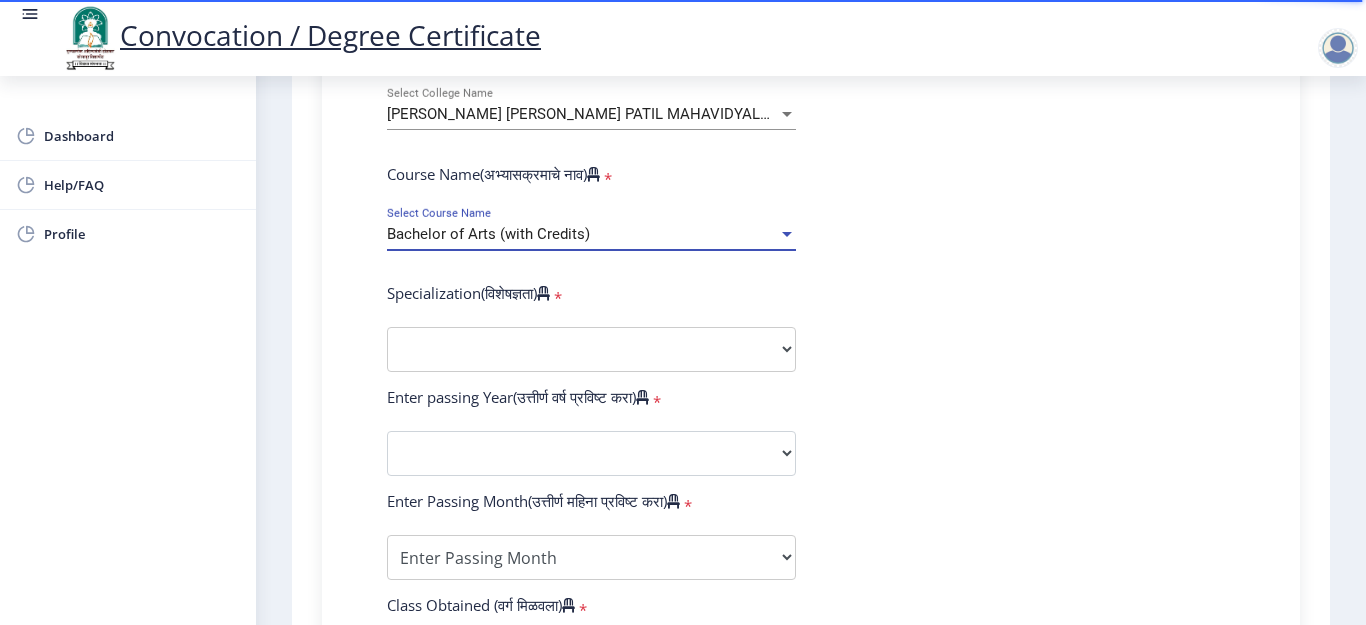 click on "Enter Your PRN Number (तुमचा पीआरएन (कायम नोंदणी क्रमांक) एंटर करा)   * Student Type (विद्यार्थी प्रकार)    * Select Student Type Regular External College Name(कॉलेजचे नाव)   * [PERSON_NAME] [PERSON_NAME] PATIL MAHAVIDYALAYA Select College Name Course Name(अभ्यासक्रमाचे नाव)   * Bachelor of Arts (with Credits) Select Course Name  Specialization(विशेषज्ञता)   * Specialization English Geography Hindi Marathi Music Sanskrit Urdu Ancient Indian History Culture & Archaeology Economics History Physical Education Political Science Psychology Sociology Kannada Philosophy Other Enter passing Year(उत्तीर्ण वर्ष प्रविष्ट करा)   *  2025   2024   2023   2022   2021   2020   2019   2018   2017   2016   2015   2014   2013   2012   2011   2010   2009   2008   2007   2006   2005   2004  * *" 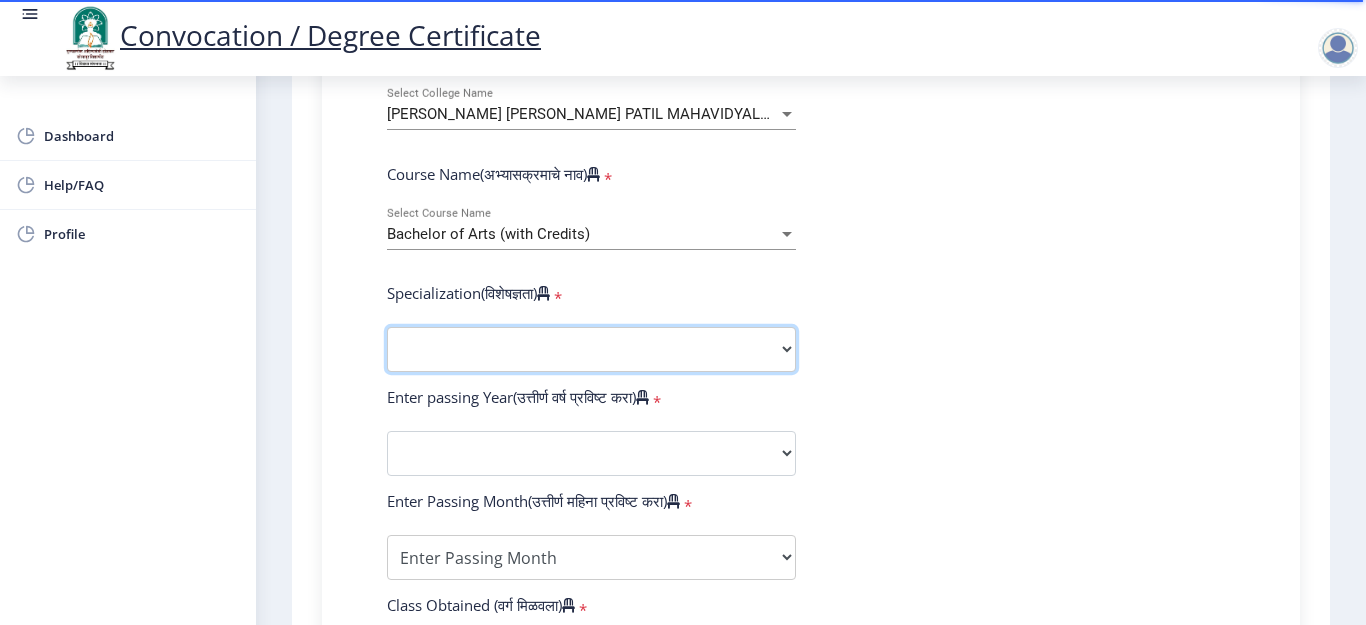 click on "Specialization English Geography Hindi Marathi Music Sanskrit Urdu Ancient Indian History Culture & Archaeology Economics History Physical Education Political Science Psychology Sociology Kannada Philosophy Other" at bounding box center [591, 349] 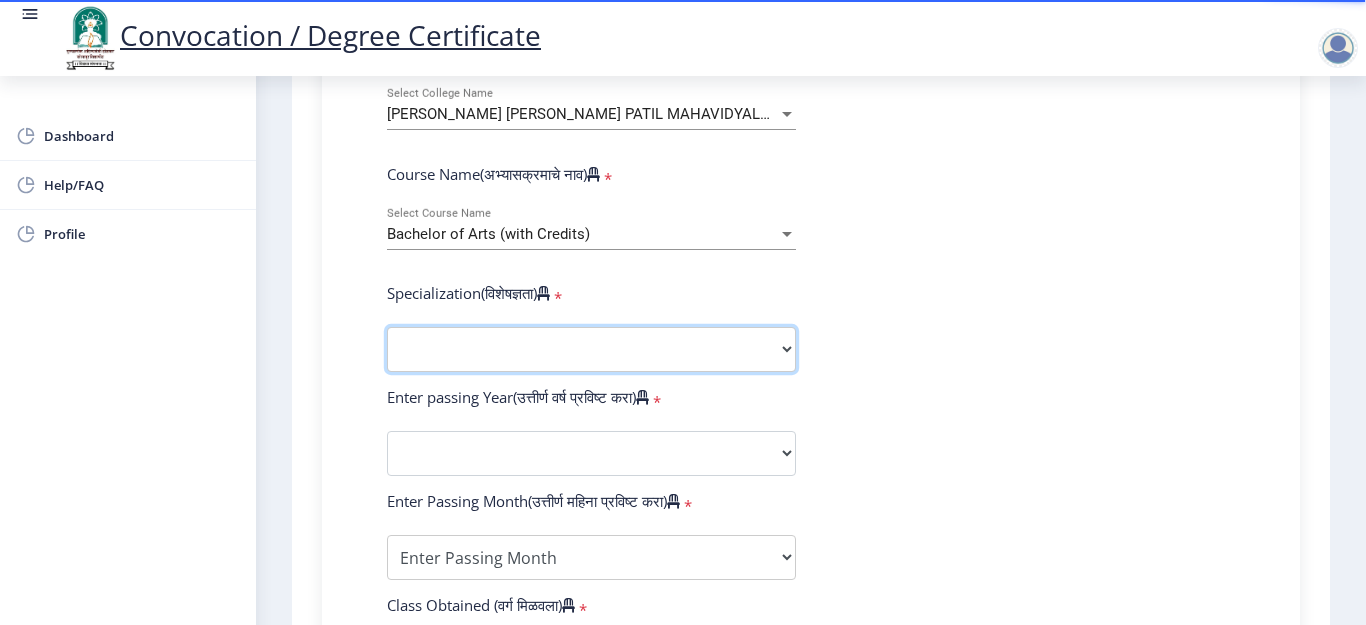 select on "Geography" 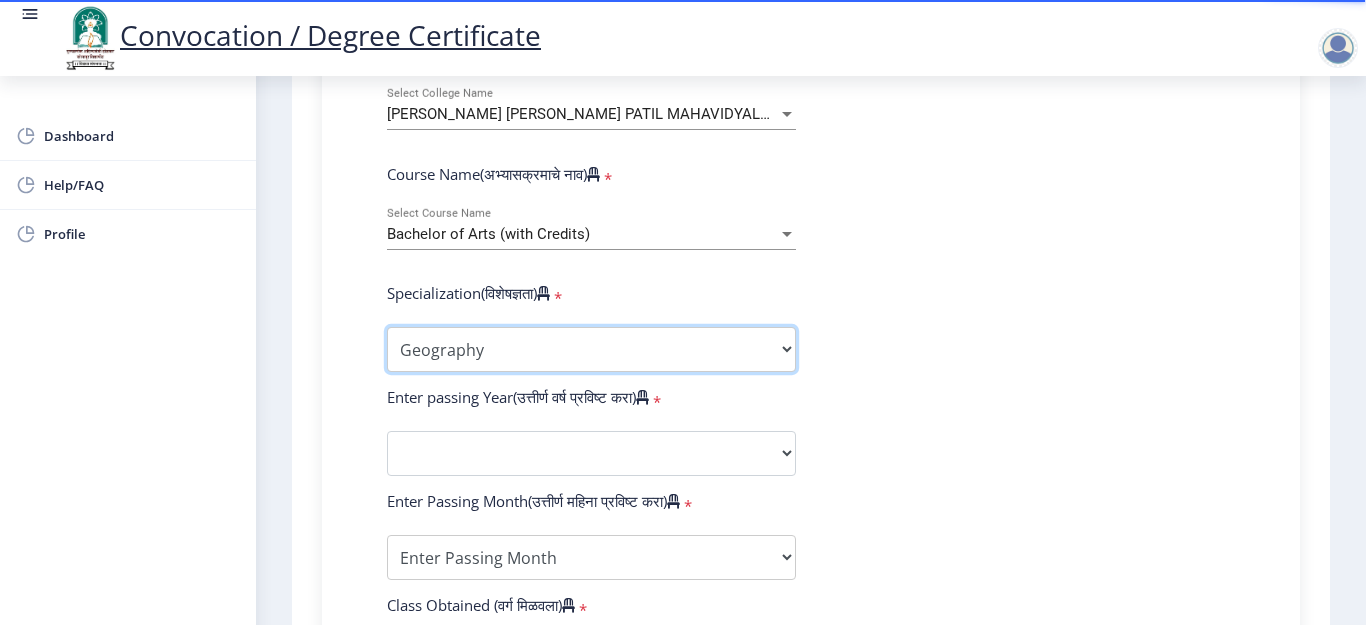click on "Specialization English Geography Hindi Marathi Music Sanskrit Urdu Ancient Indian History Culture & Archaeology Economics History Physical Education Political Science Psychology Sociology Kannada Philosophy Other" at bounding box center [591, 349] 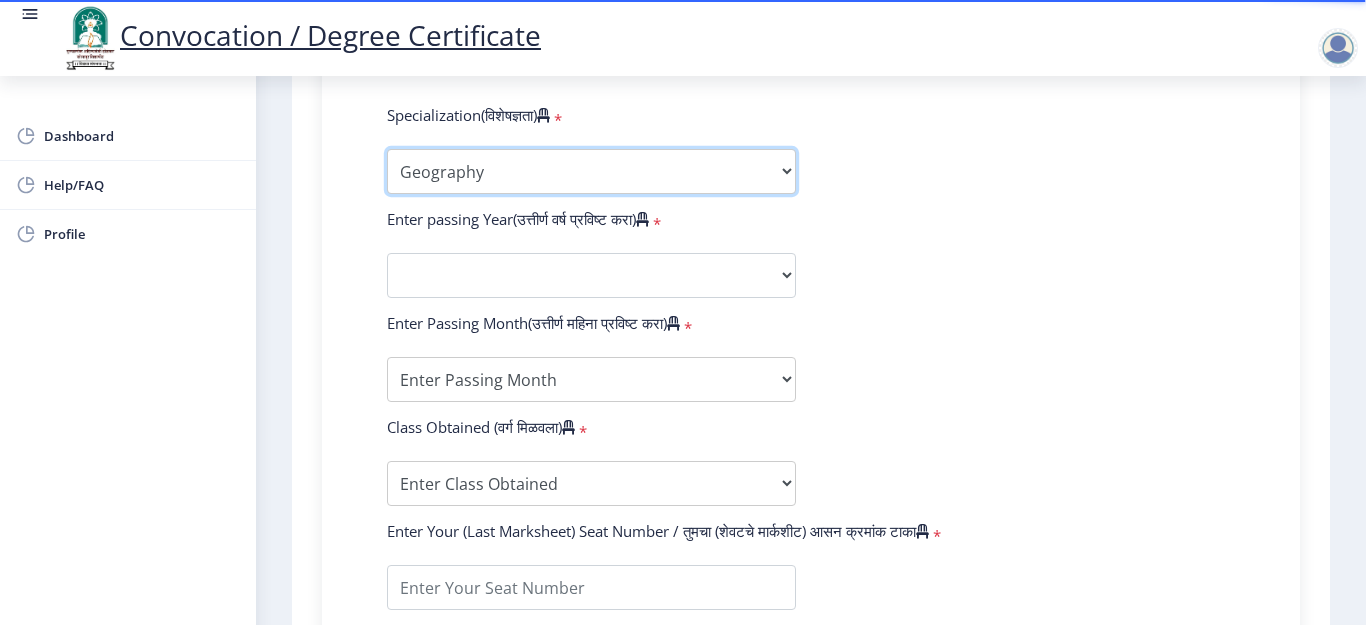 scroll, scrollTop: 1000, scrollLeft: 0, axis: vertical 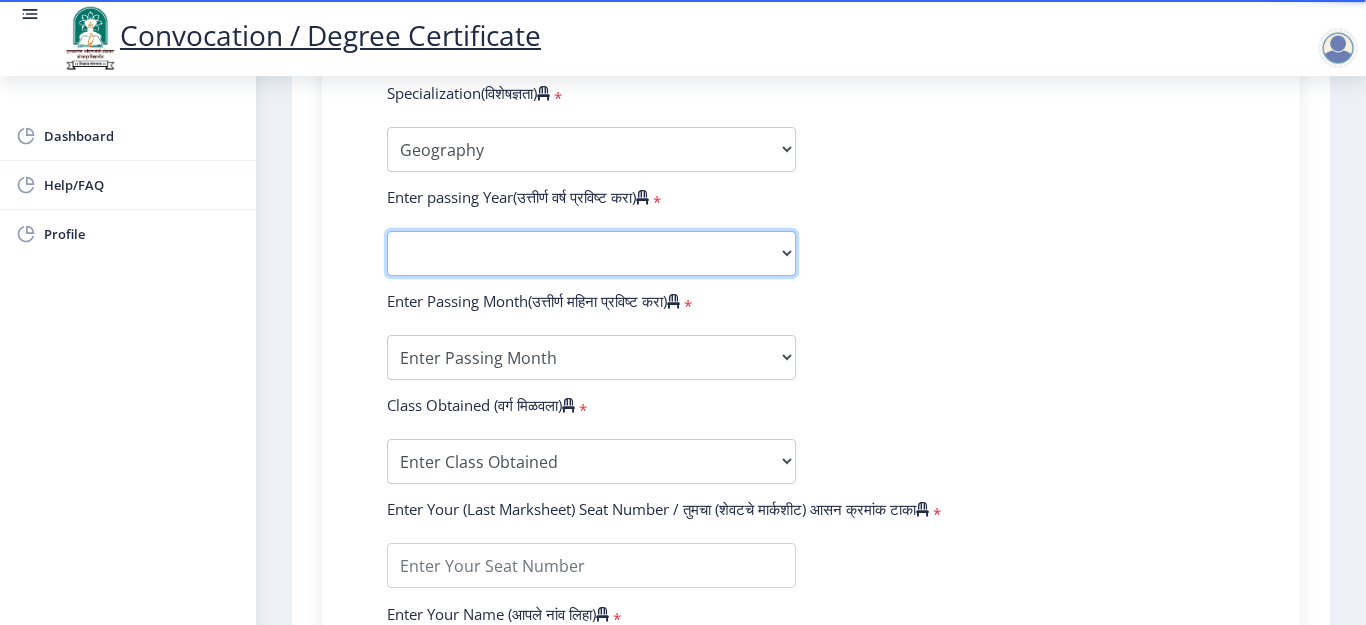 click on "2025   2024   2023   2022   2021   2020   2019   2018   2017   2016   2015   2014   2013   2012   2011   2010   2009   2008   2007   2006   2005   2004   2003   2002   2001   2000   1999   1998   1997   1996   1995   1994   1993   1992   1991   1990   1989   1988   1987   1986   1985   1984   1983   1982   1981   1980   1979   1978   1977   1976" 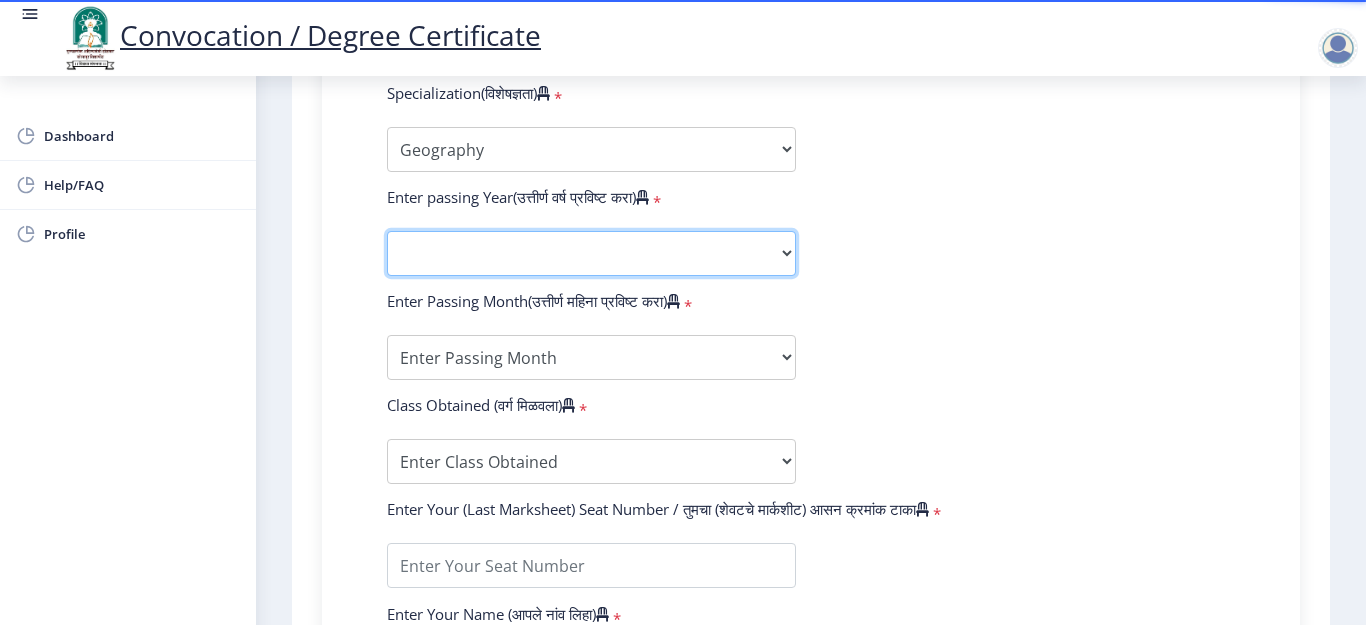 select on "2021" 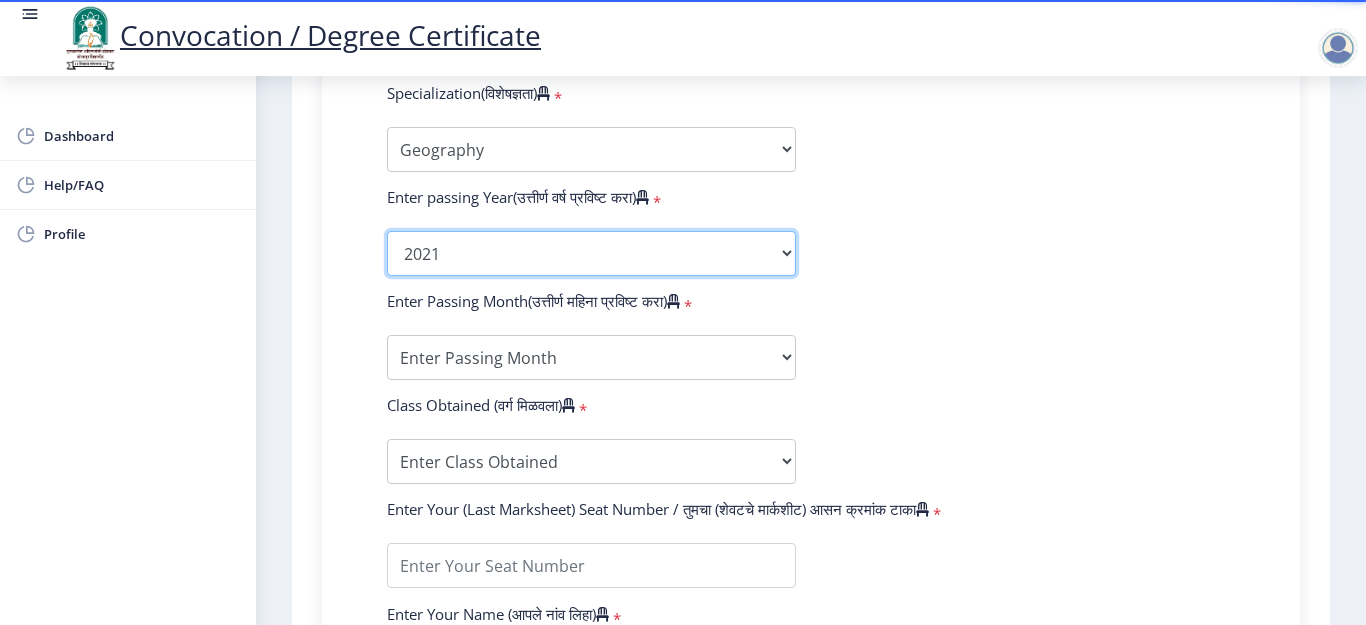 click on "2025   2024   2023   2022   2021   2020   2019   2018   2017   2016   2015   2014   2013   2012   2011   2010   2009   2008   2007   2006   2005   2004   2003   2002   2001   2000   1999   1998   1997   1996   1995   1994   1993   1992   1991   1990   1989   1988   1987   1986   1985   1984   1983   1982   1981   1980   1979   1978   1977   1976" 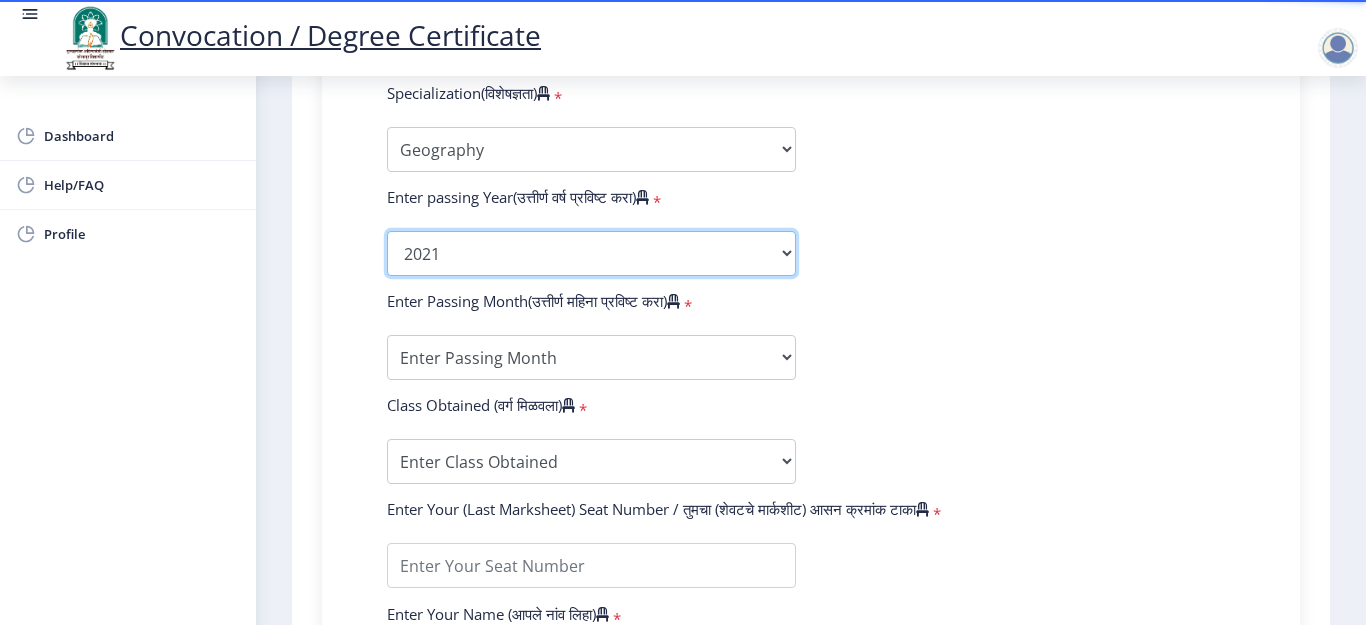 scroll, scrollTop: 1100, scrollLeft: 0, axis: vertical 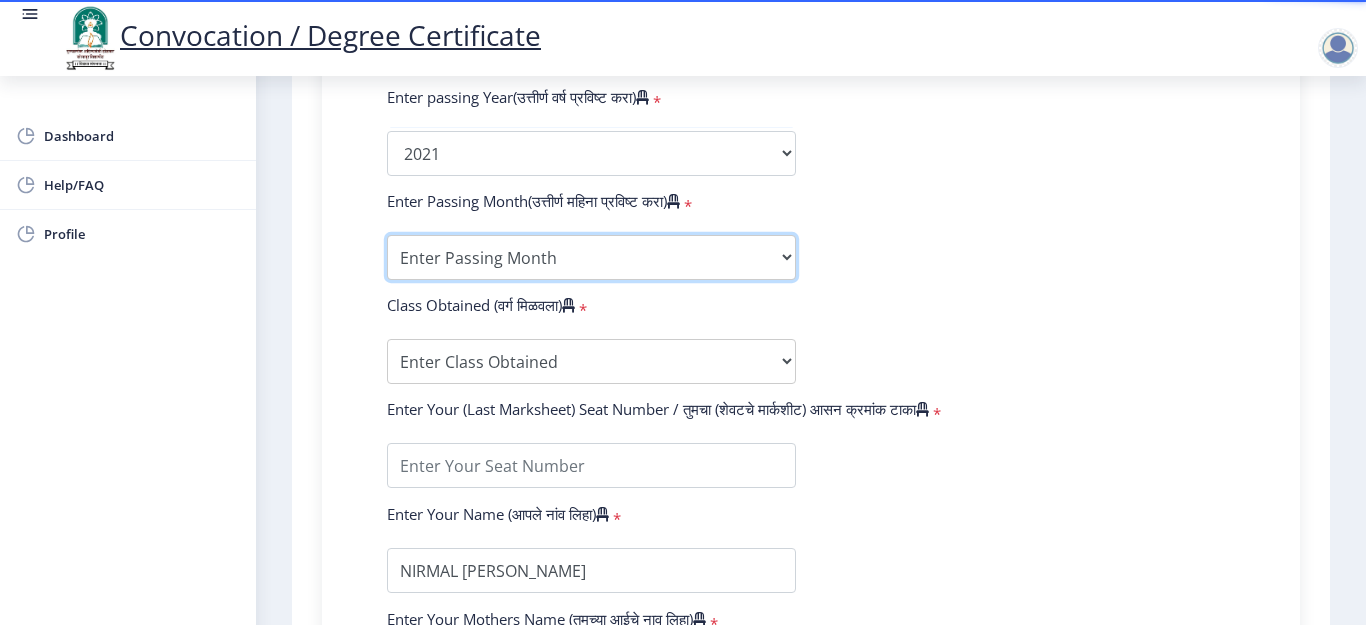 click on "Enter Passing Month March April May October November December" at bounding box center [591, 257] 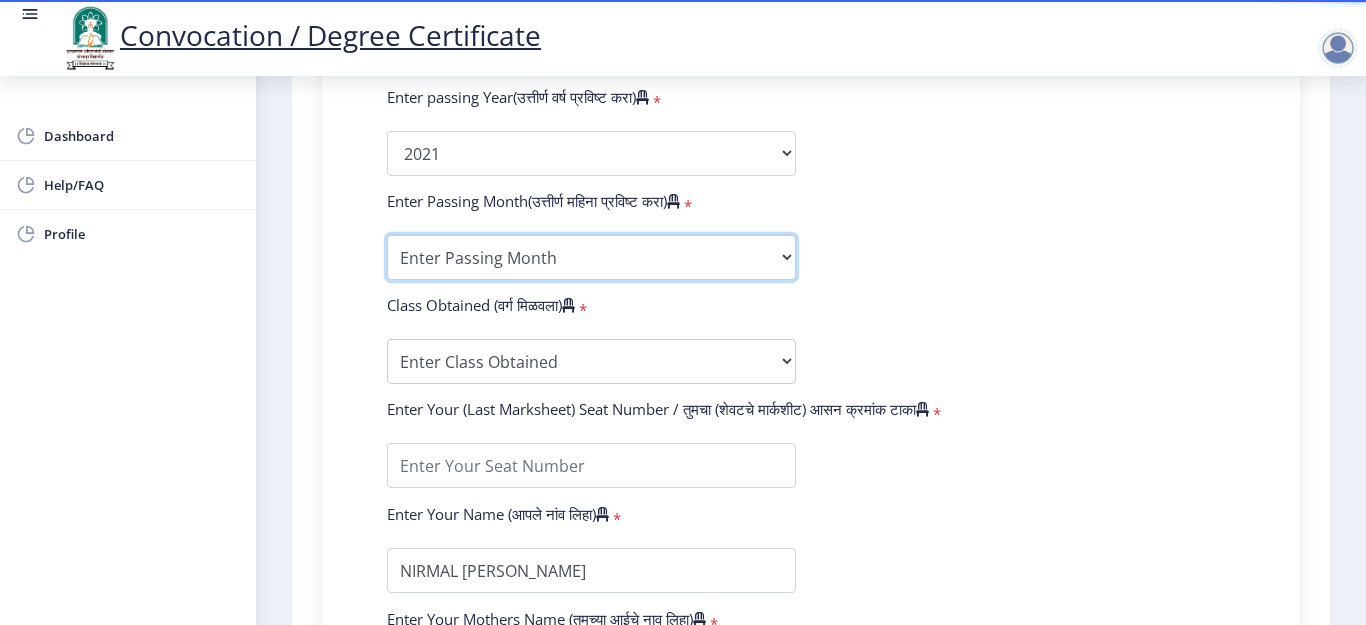 select on "March" 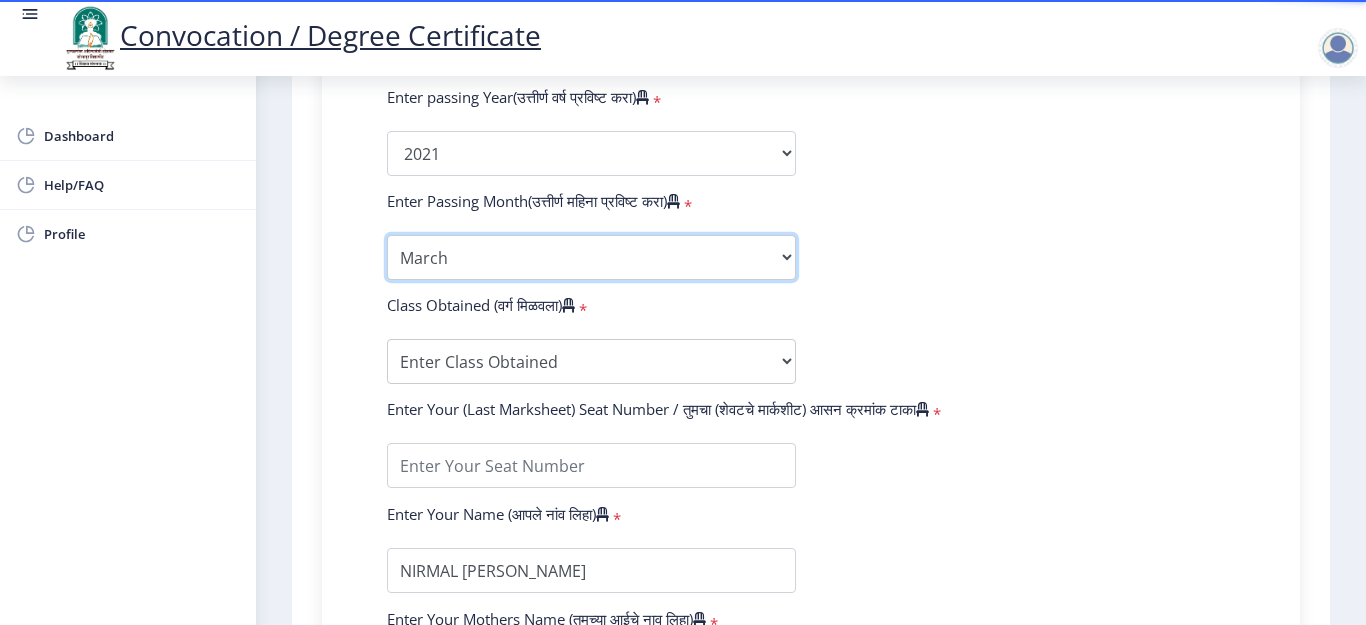 click on "Enter Passing Month March April May October November December" at bounding box center [591, 257] 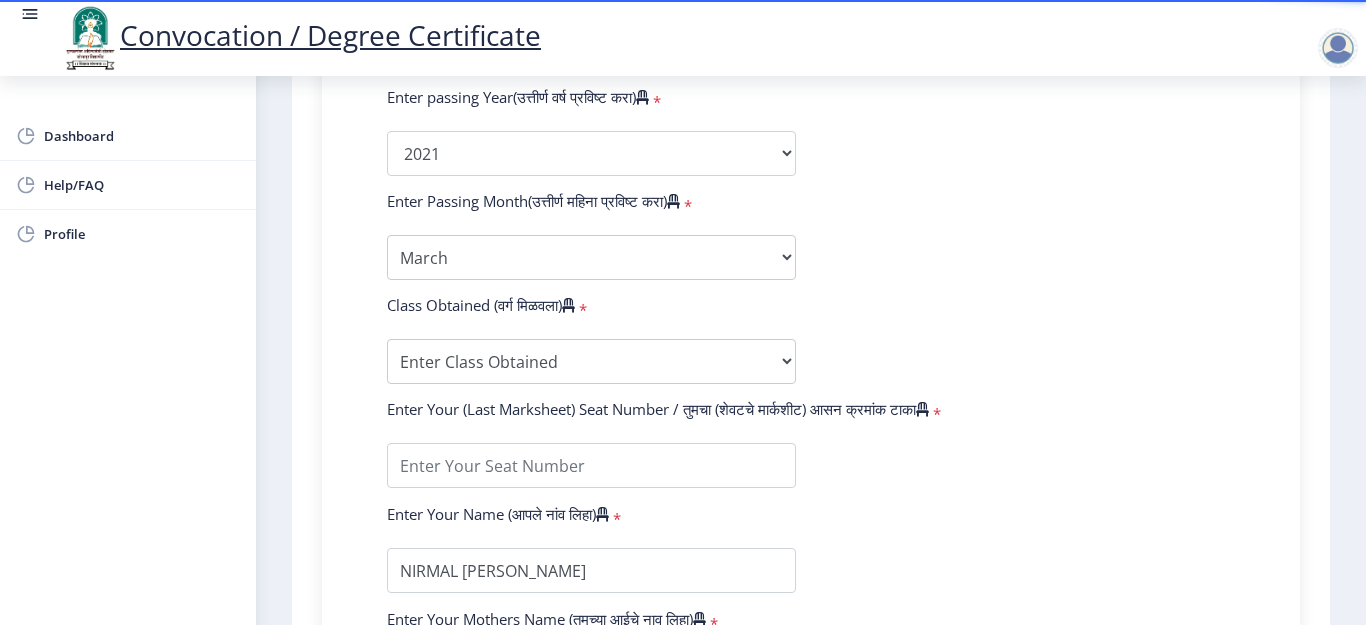 click on "Enter Your PRN Number (तुमचा पीआरएन (कायम नोंदणी क्रमांक) एंटर करा)   * Student Type (विद्यार्थी प्रकार)    * Select Student Type Regular External College Name(कॉलेजचे नाव)   * [PERSON_NAME] [PERSON_NAME] PATIL MAHAVIDYALAYA Select College Name Course Name(अभ्यासक्रमाचे नाव)   * Bachelor of Arts (with Credits) Select Course Name  Specialization(विशेषज्ञता)   * Specialization English Geography Hindi Marathi Music Sanskrit Urdu Ancient Indian History Culture & Archaeology Economics History Physical Education Political Science Psychology Sociology Kannada Philosophy Other Enter passing Year(उत्तीर्ण वर्ष प्रविष्ट करा)   *  2025   2024   2023   2022   2021   2020   2019   2018   2017   2016   2015   2014   2013   2012   2011   2010   2009   2008   2007   2006   2005   2004  * *" 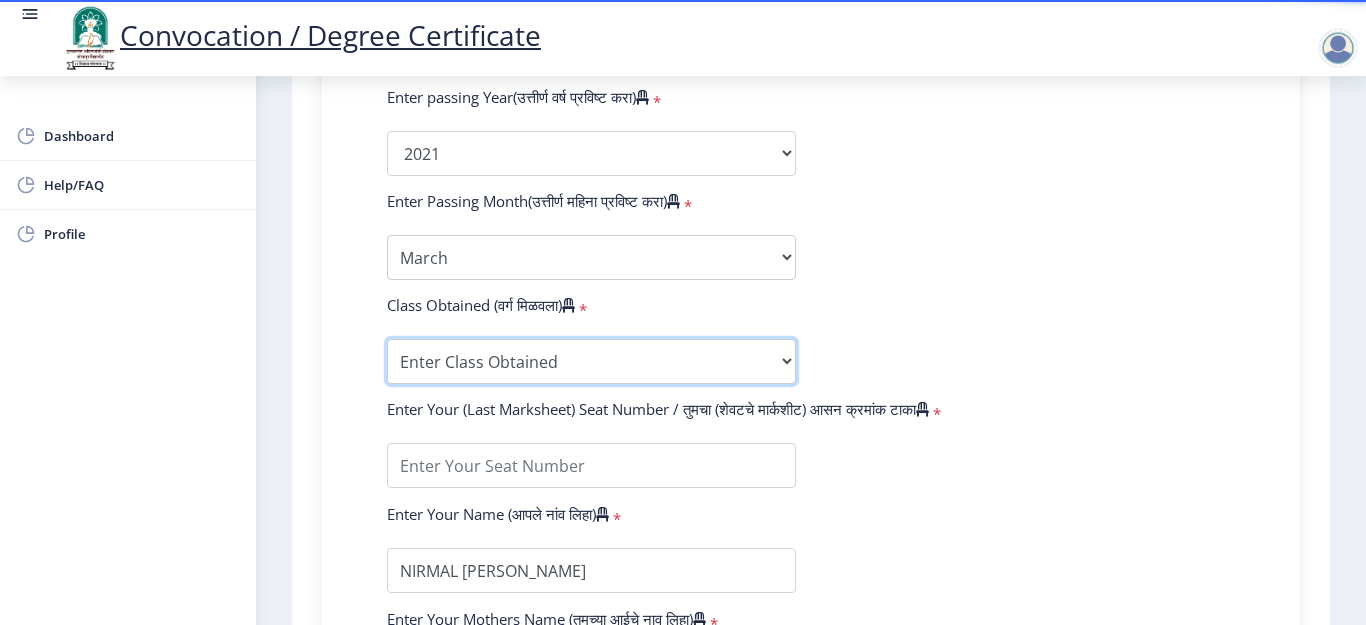 click on "Enter Class Obtained FIRST CLASS WITH DISTINCTION FIRST CLASS HIGHER SECOND CLASS SECOND CLASS PASS CLASS Grade O Grade A+ Grade A Grade B+ Grade B Grade C+ Grade C Grade D Grade E" at bounding box center (591, 361) 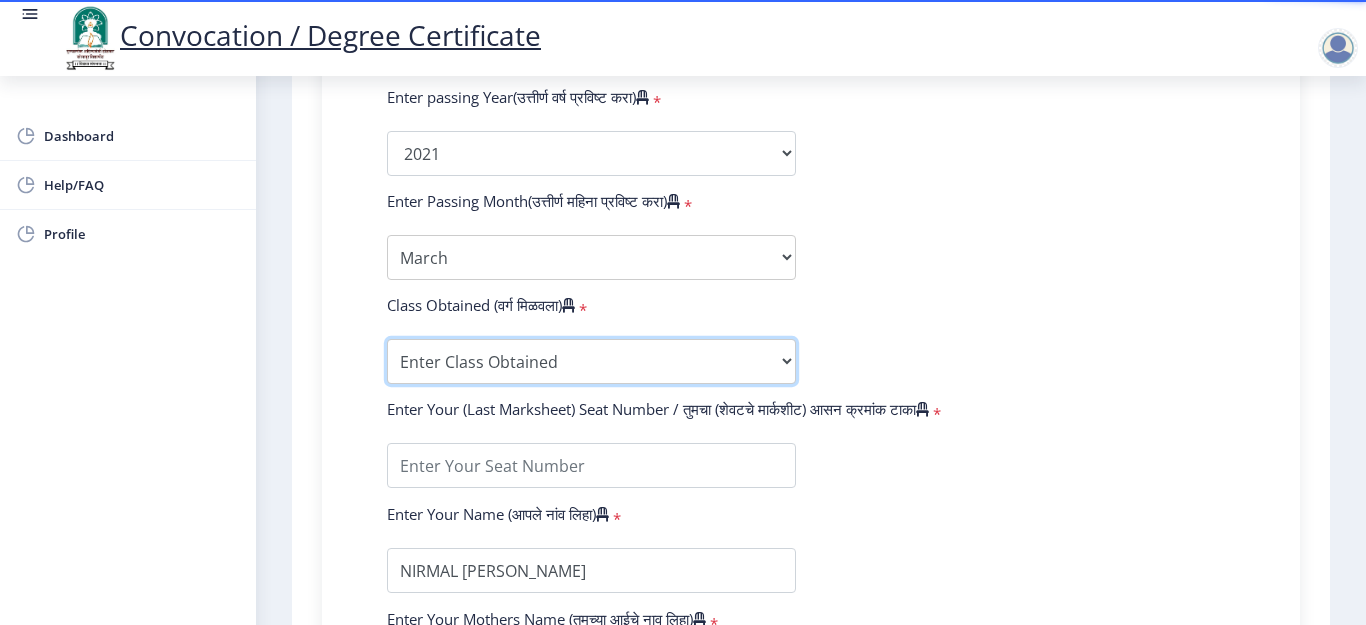 select on "Grade O" 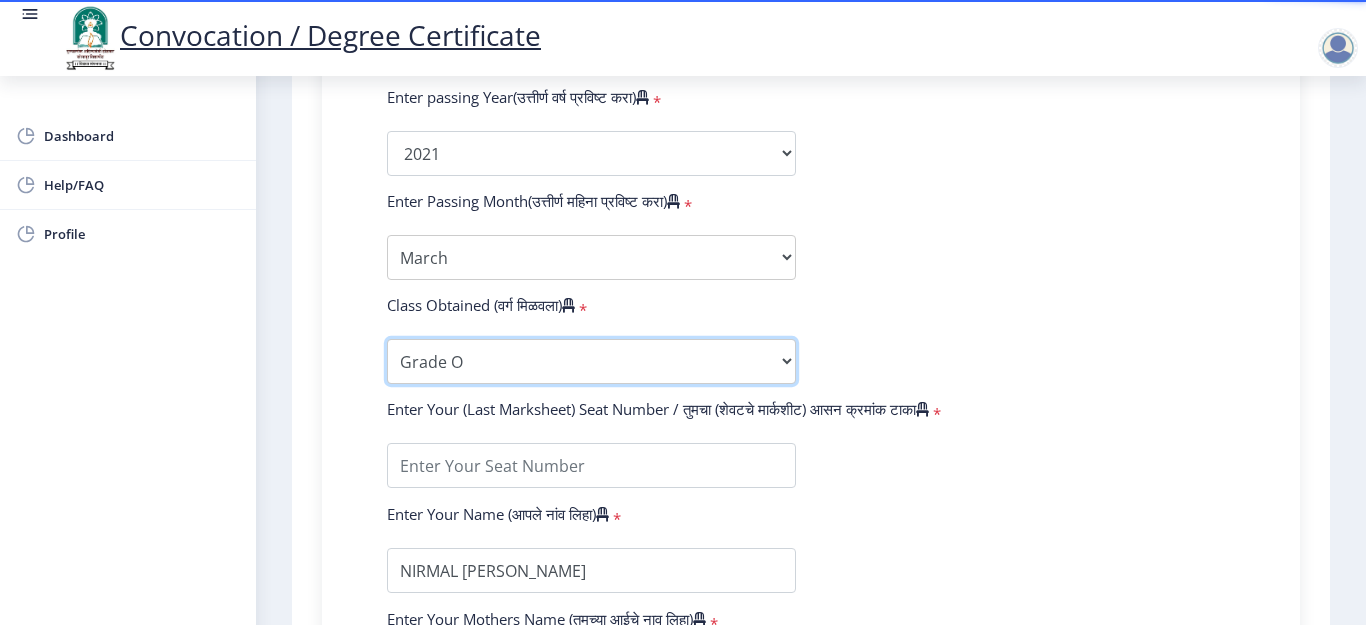 click on "Enter Class Obtained FIRST CLASS WITH DISTINCTION FIRST CLASS HIGHER SECOND CLASS SECOND CLASS PASS CLASS Grade O Grade A+ Grade A Grade B+ Grade B Grade C+ Grade C Grade D Grade E" at bounding box center [591, 361] 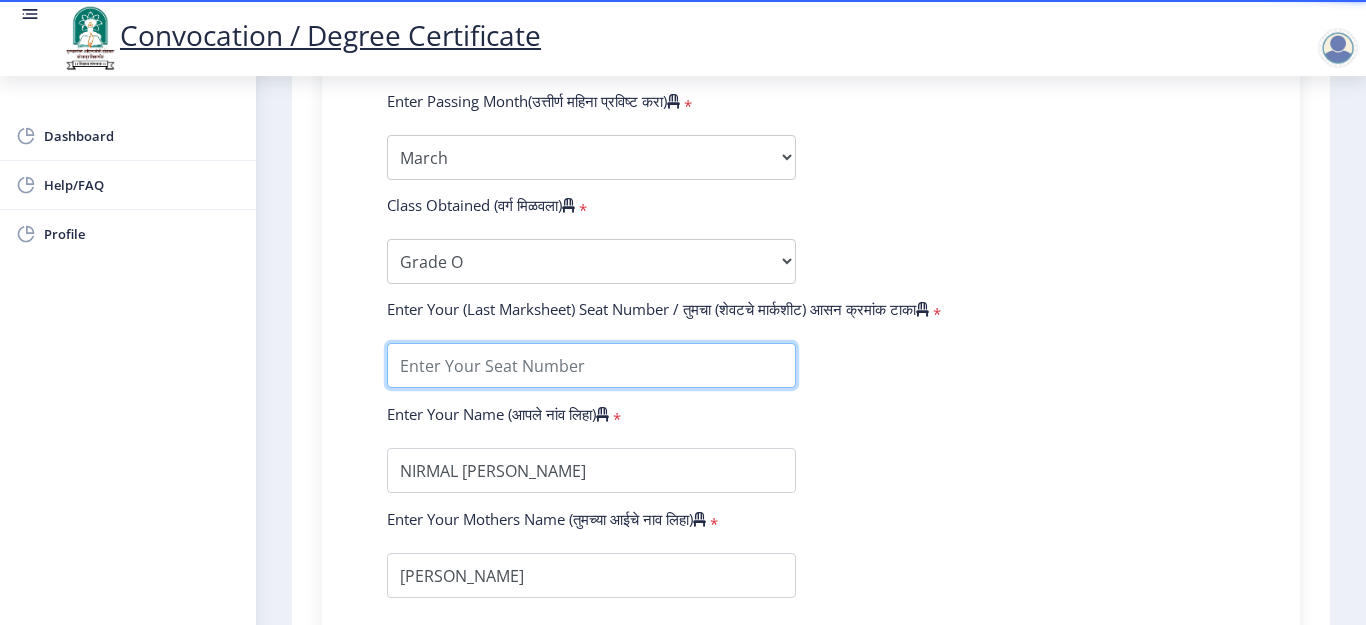 click at bounding box center (591, 365) 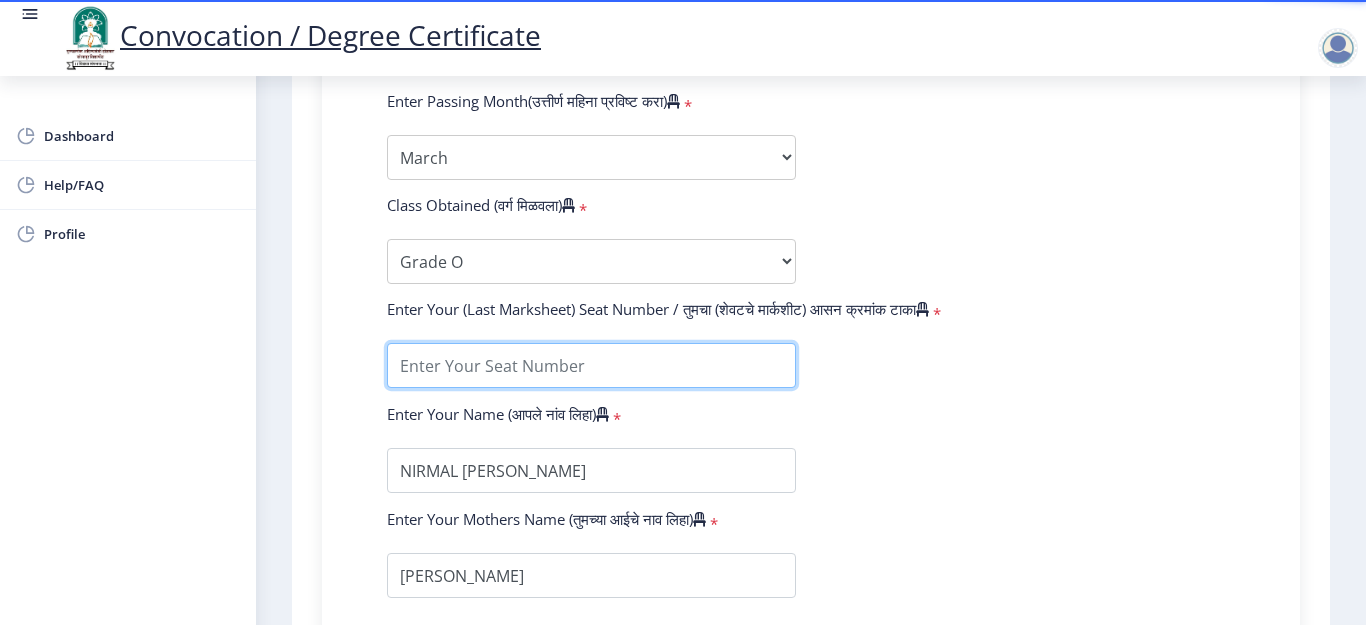 click at bounding box center [591, 365] 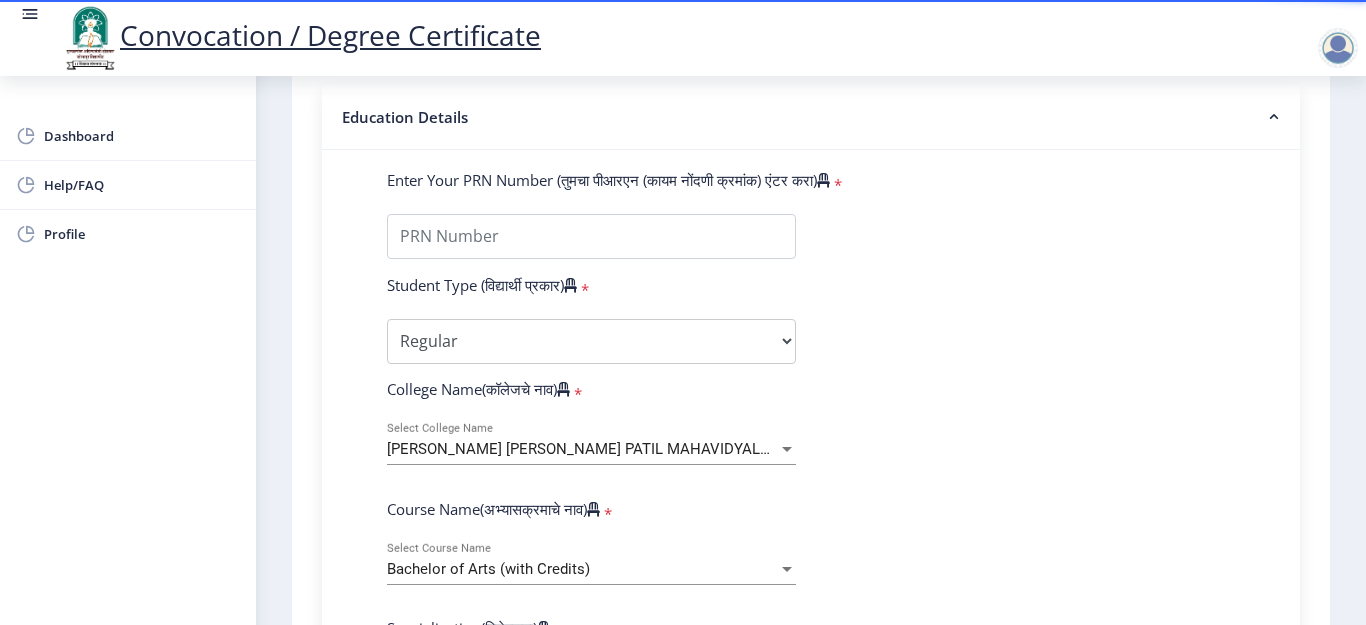 scroll, scrollTop: 430, scrollLeft: 0, axis: vertical 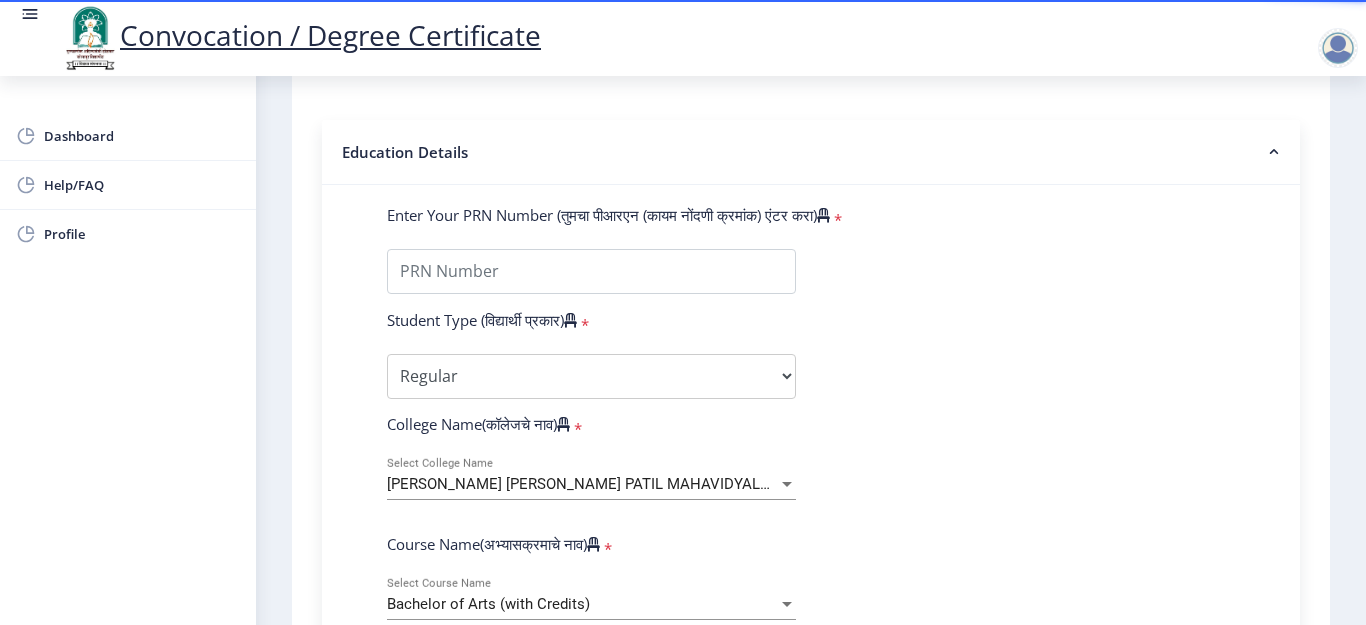 type on "1802597" 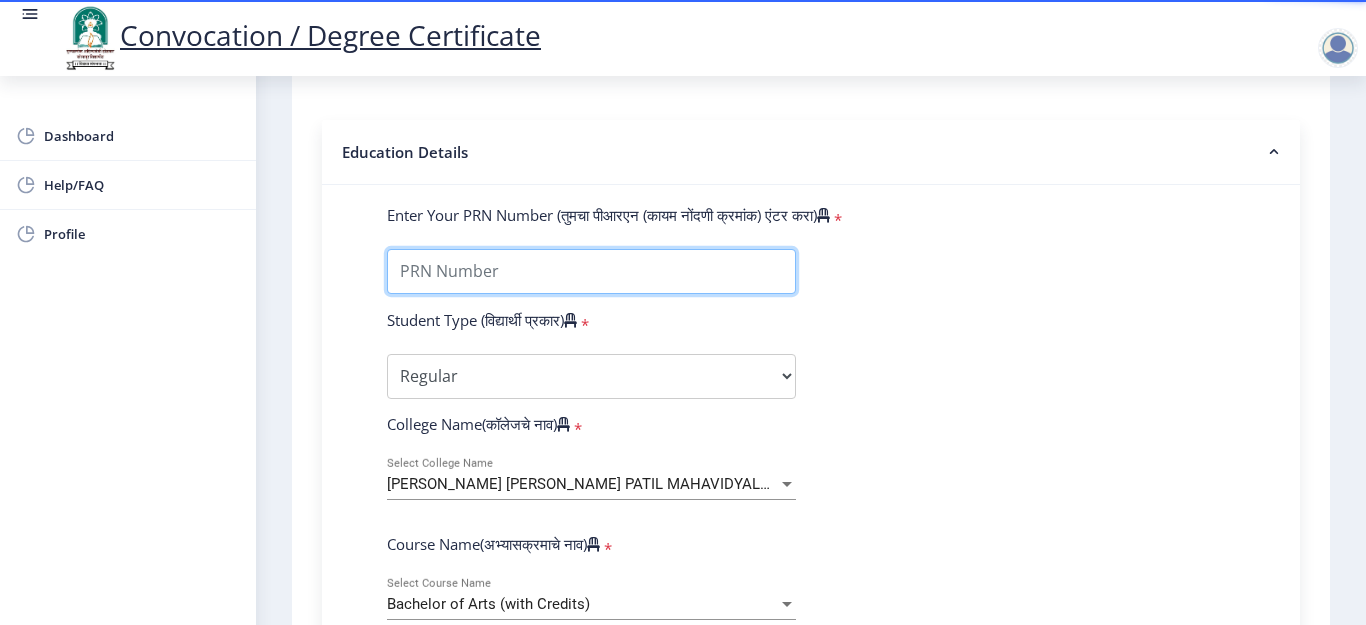 click on "Enter Your PRN Number (तुमचा पीआरएन (कायम नोंदणी क्रमांक) एंटर करा)" at bounding box center [591, 271] 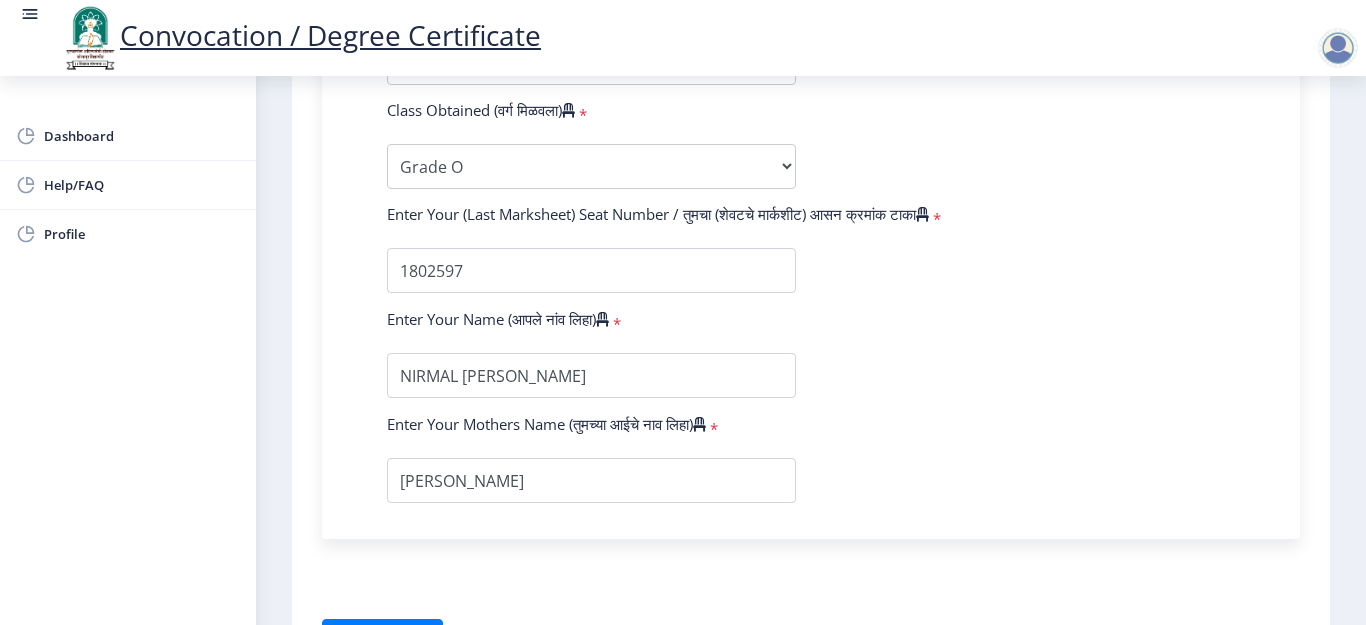 scroll, scrollTop: 1430, scrollLeft: 0, axis: vertical 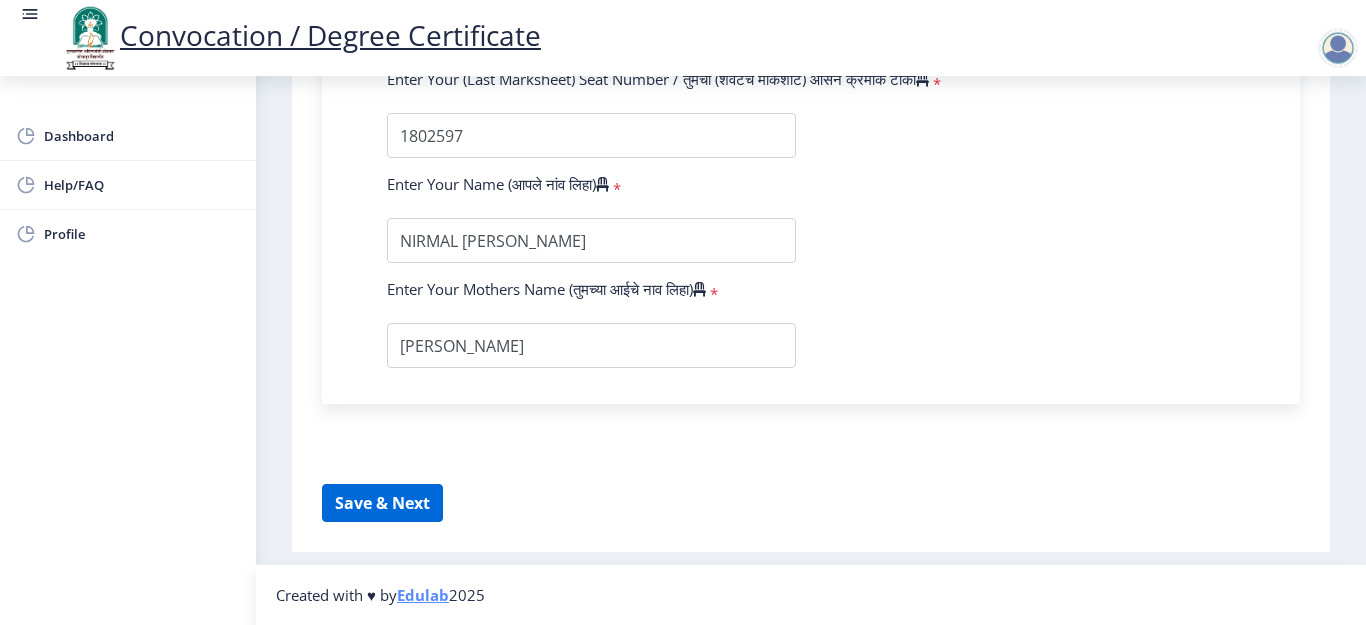 type on "2018032500025973" 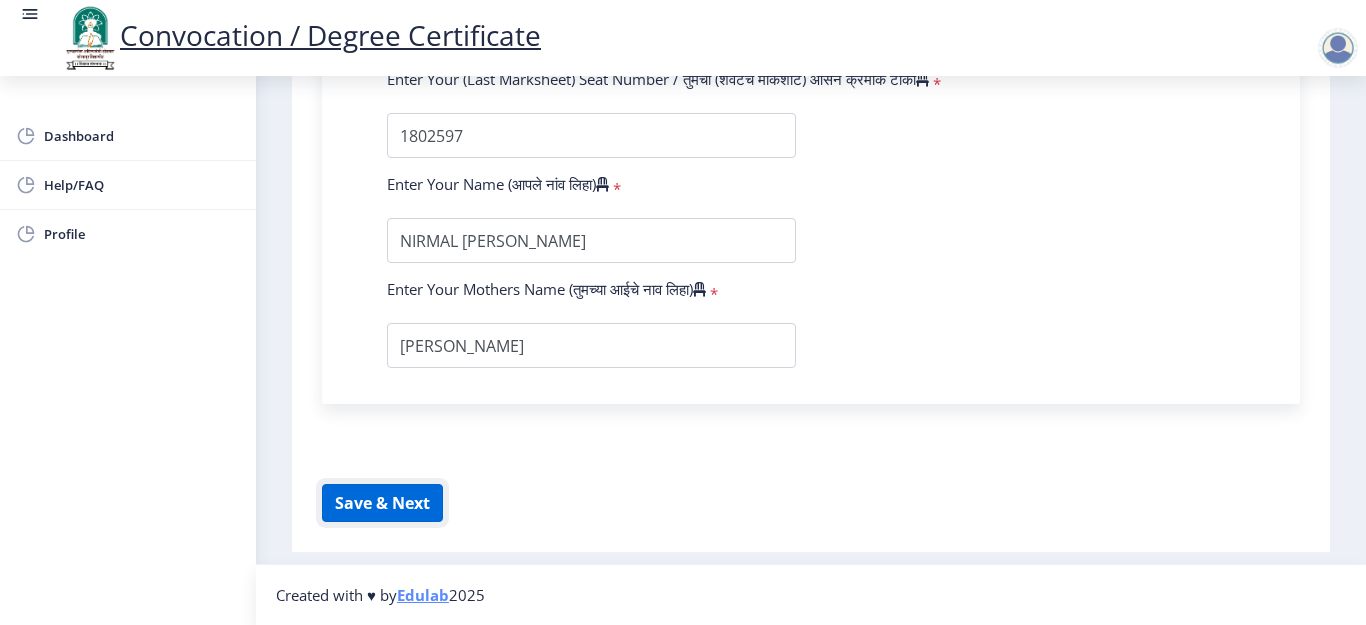 click on "Save & Next" 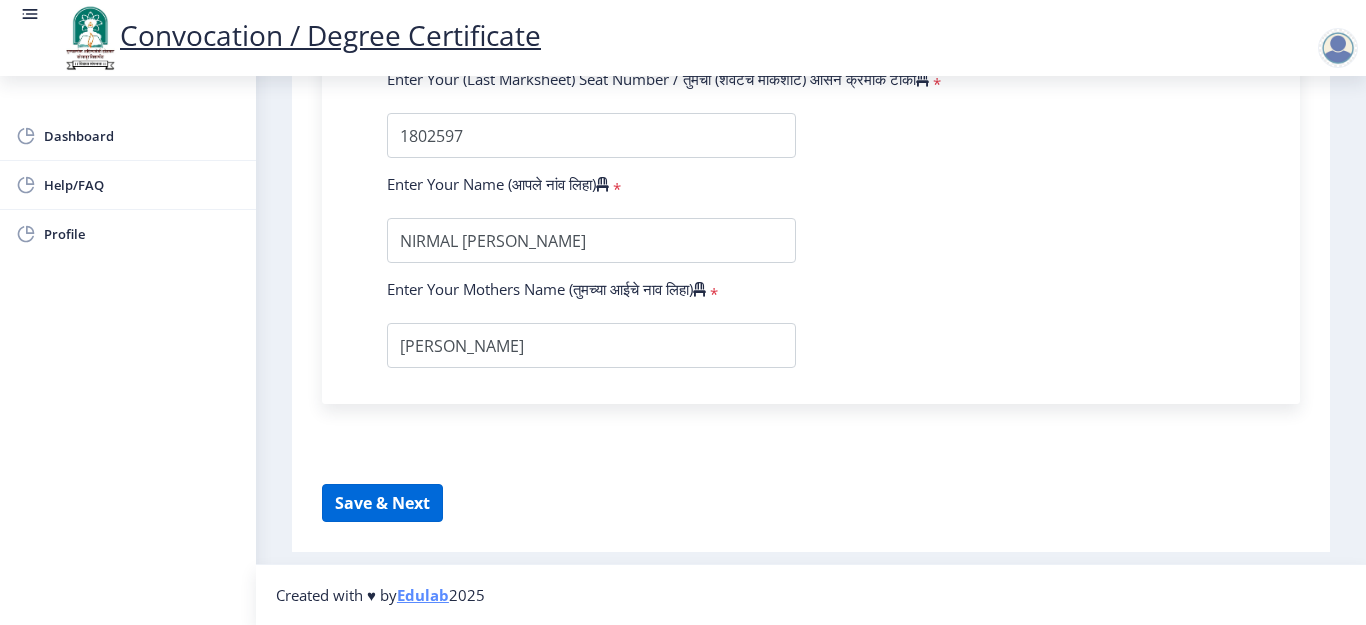 select 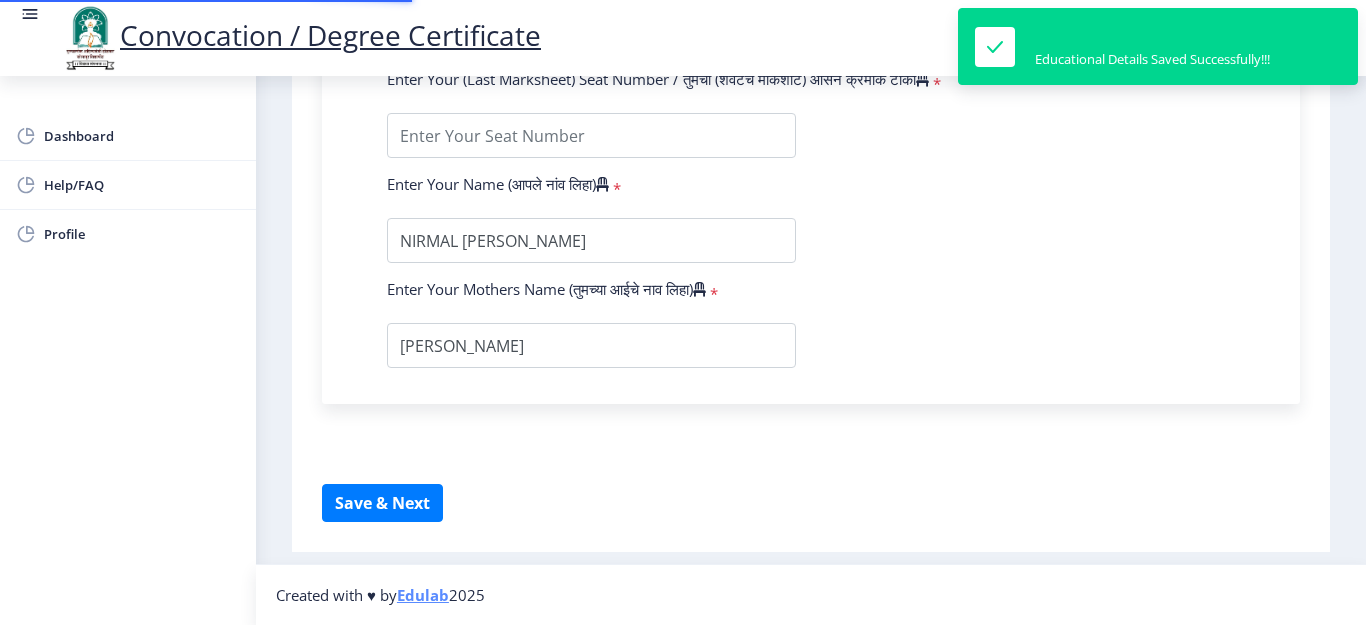 scroll, scrollTop: 0, scrollLeft: 0, axis: both 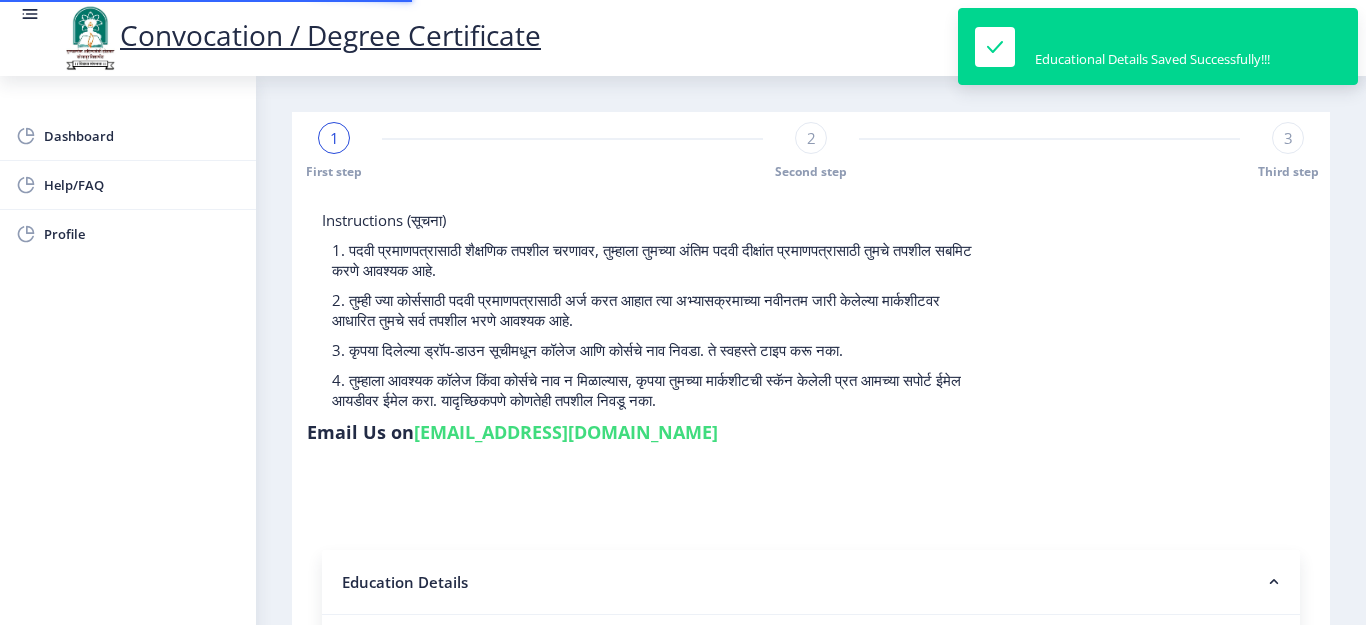 type on "2018032500025973" 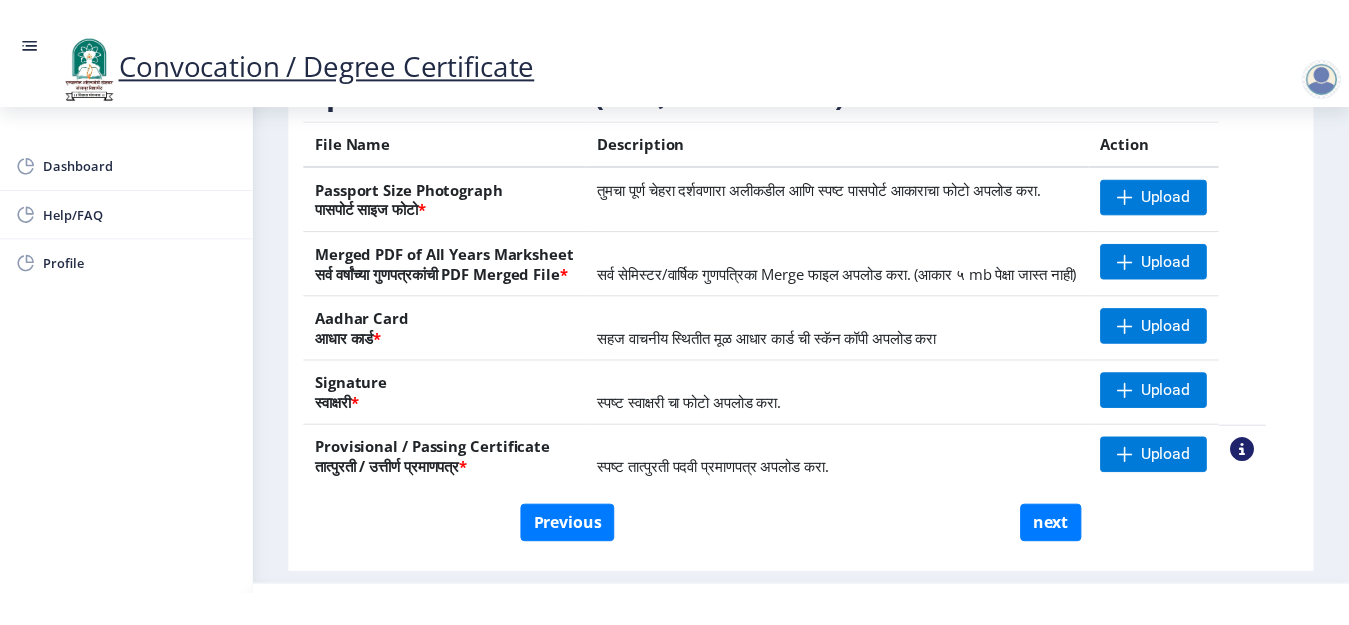 scroll, scrollTop: 442, scrollLeft: 0, axis: vertical 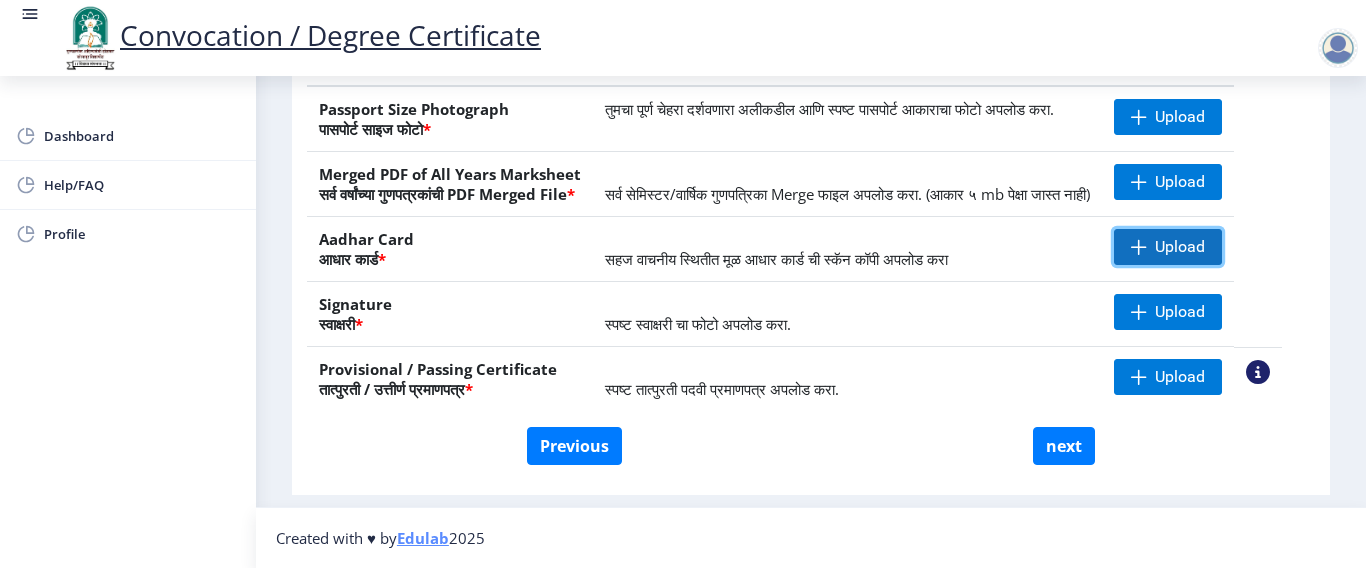 click on "Upload" 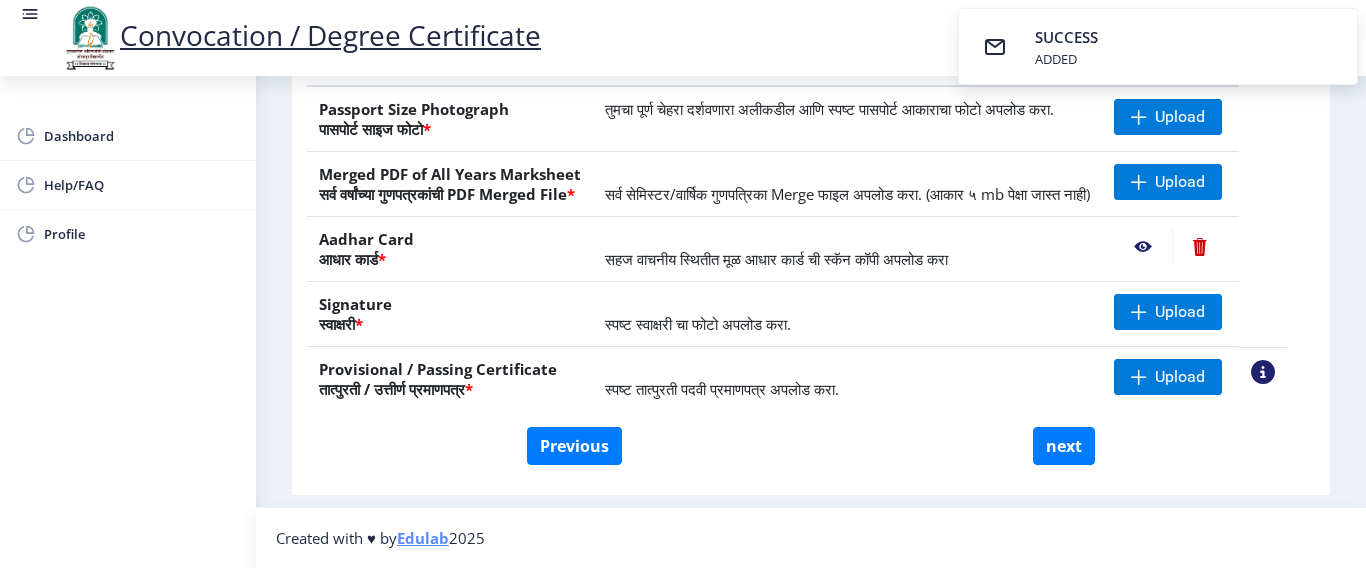 click 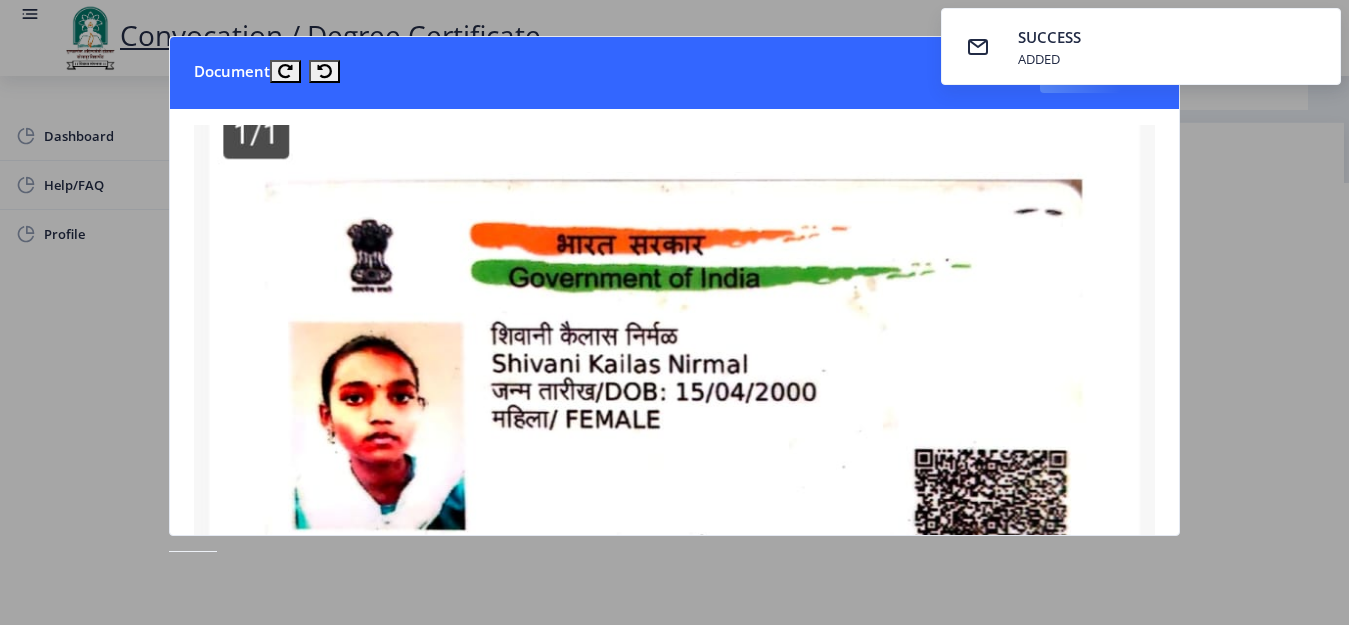 scroll, scrollTop: 385, scrollLeft: 0, axis: vertical 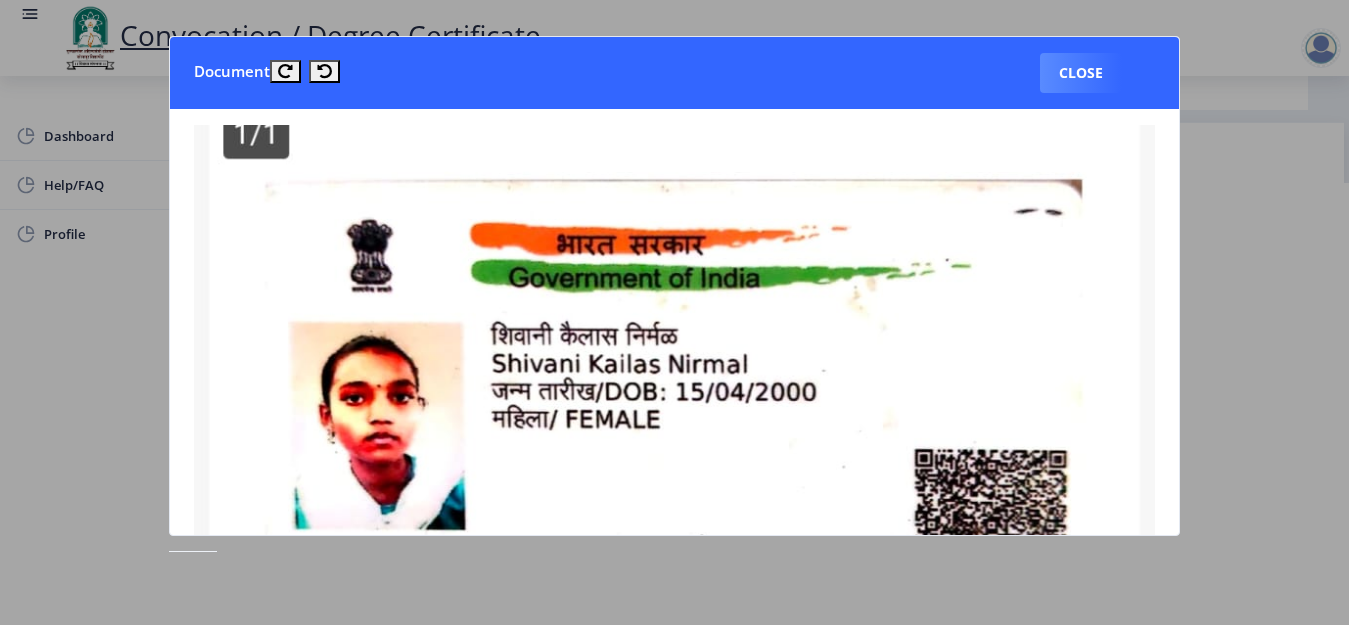 drag, startPoint x: 1055, startPoint y: 52, endPoint x: 778, endPoint y: 102, distance: 281.47647 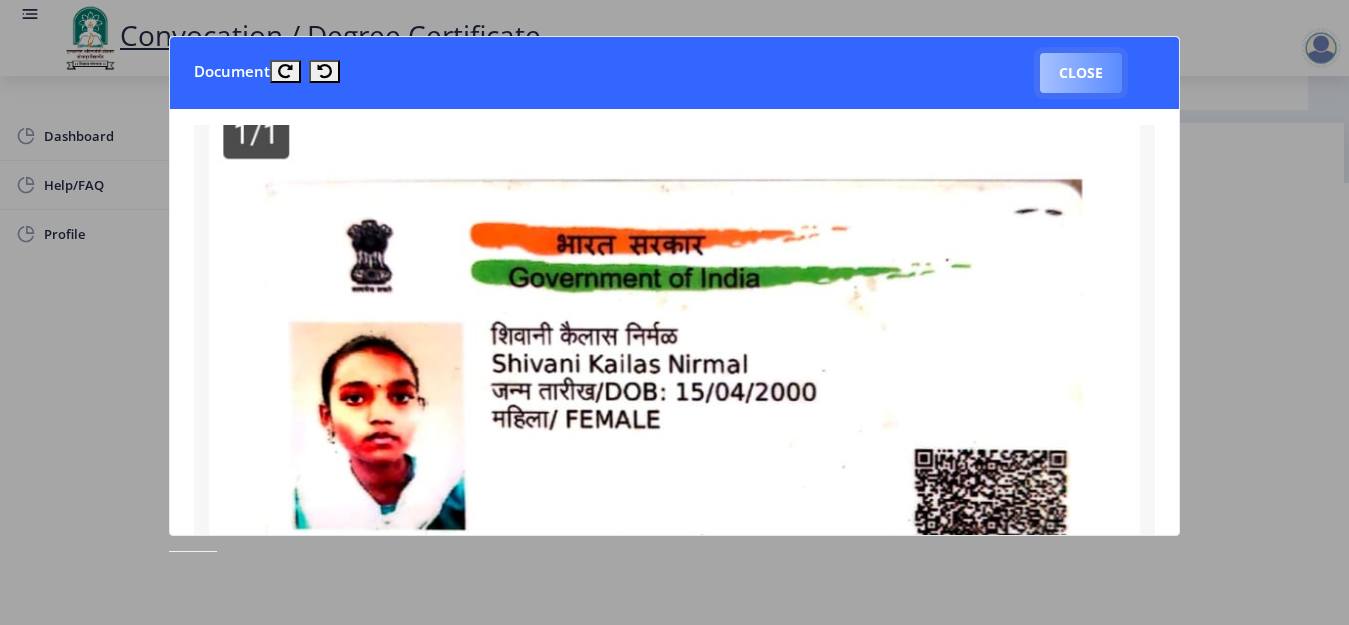 click on "Close" at bounding box center [1081, 73] 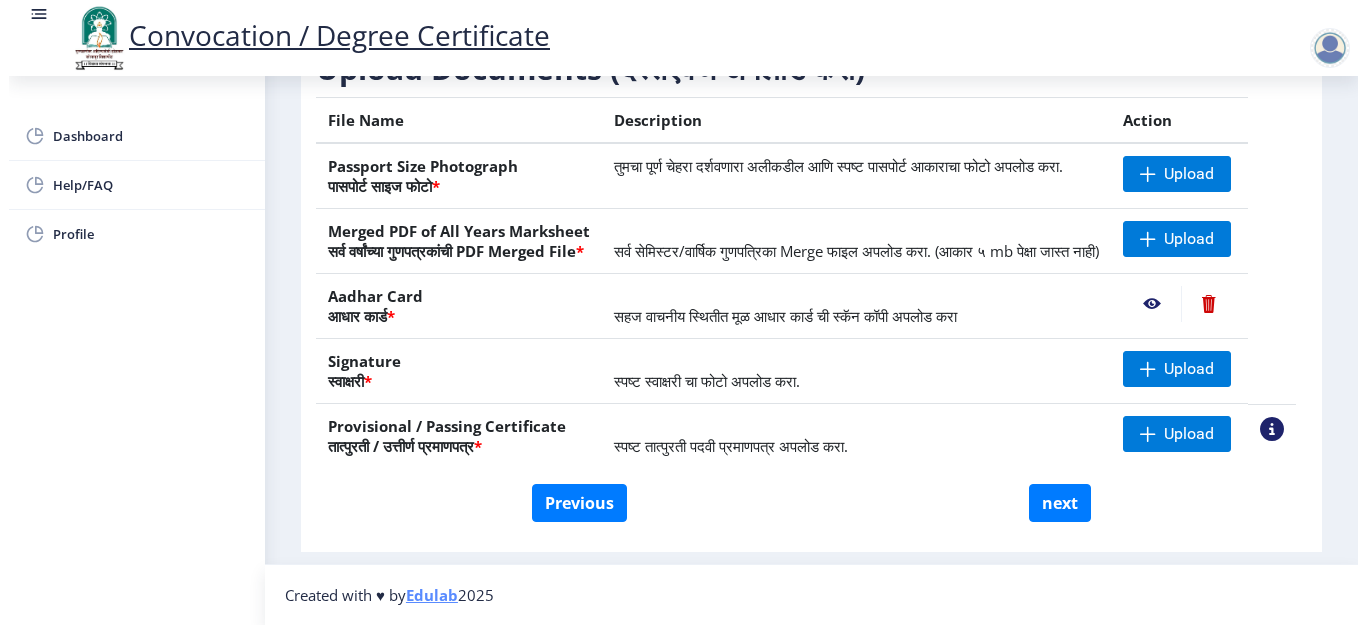 scroll, scrollTop: 189, scrollLeft: 0, axis: vertical 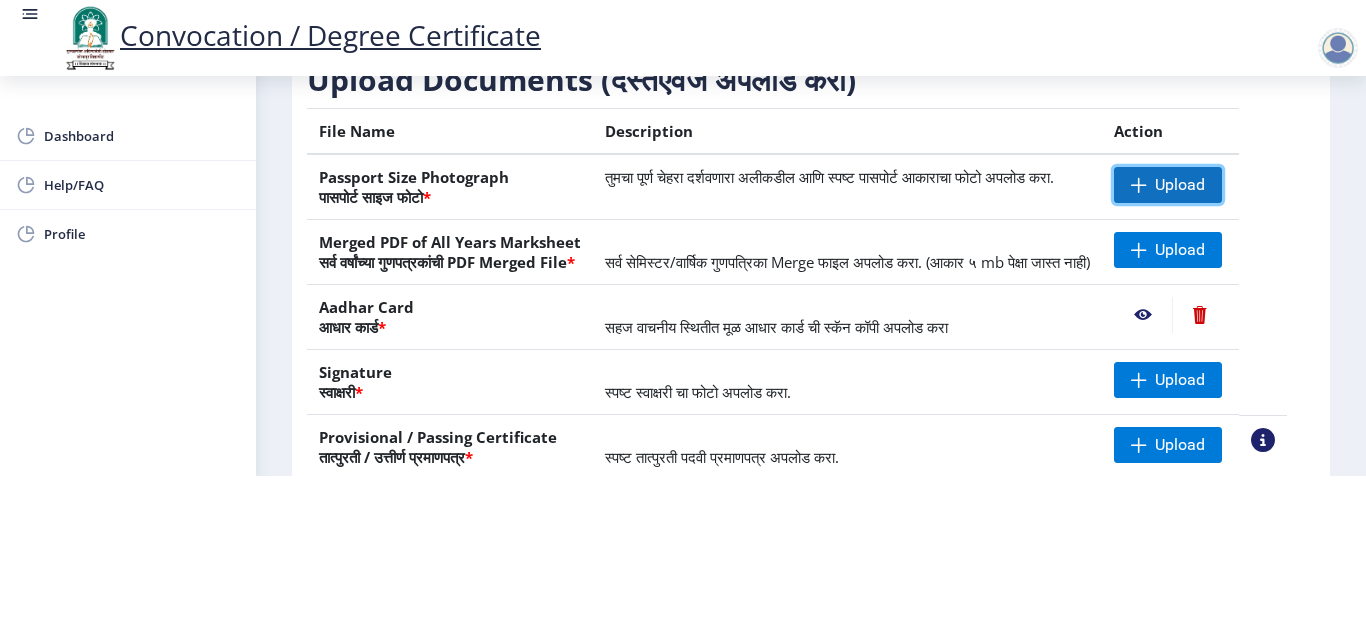 click on "Upload" 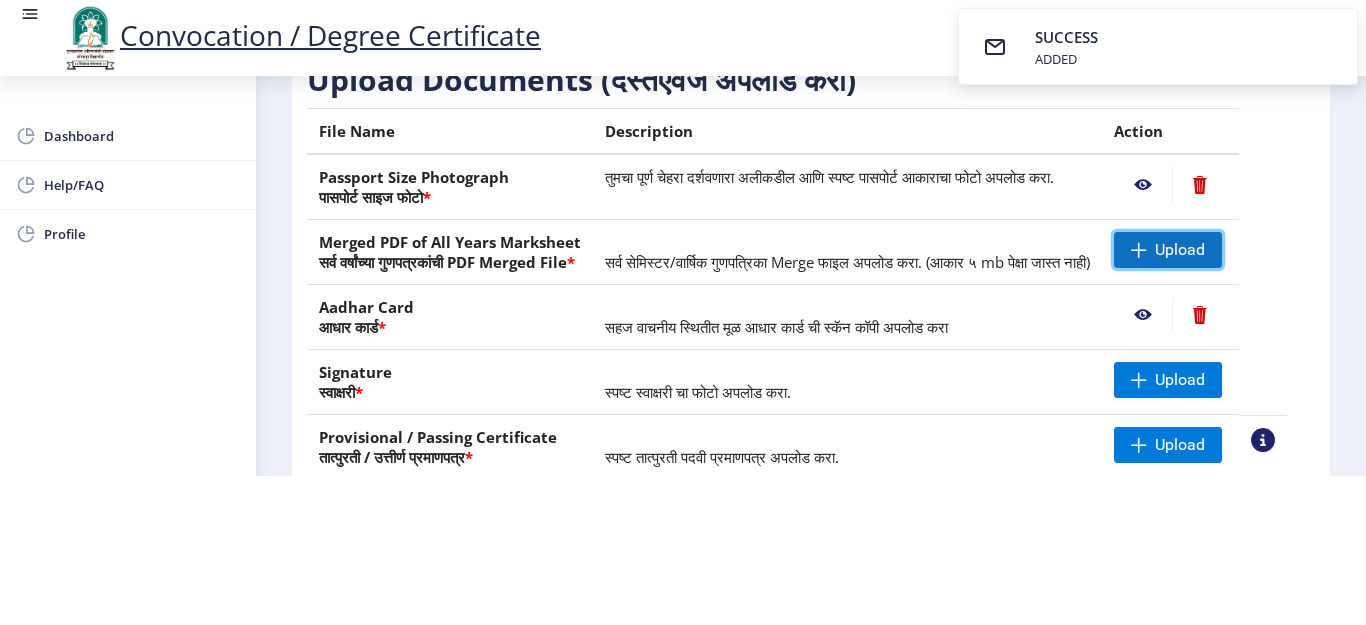 click 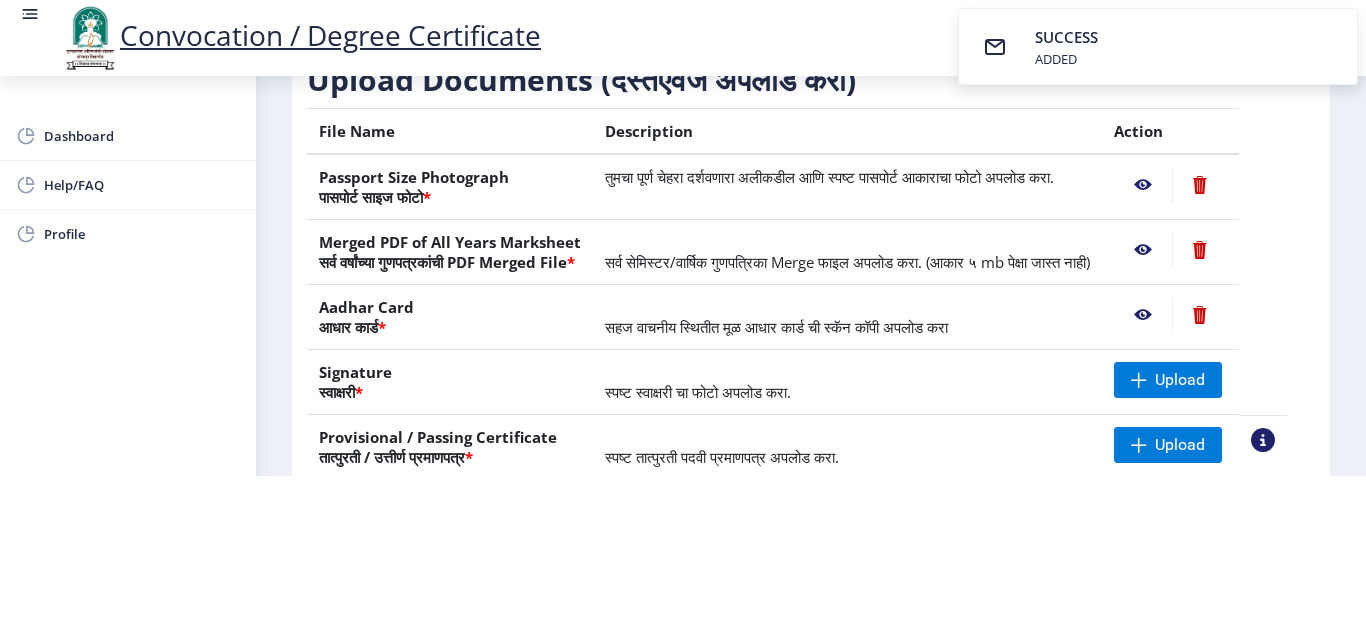 scroll, scrollTop: 285, scrollLeft: 0, axis: vertical 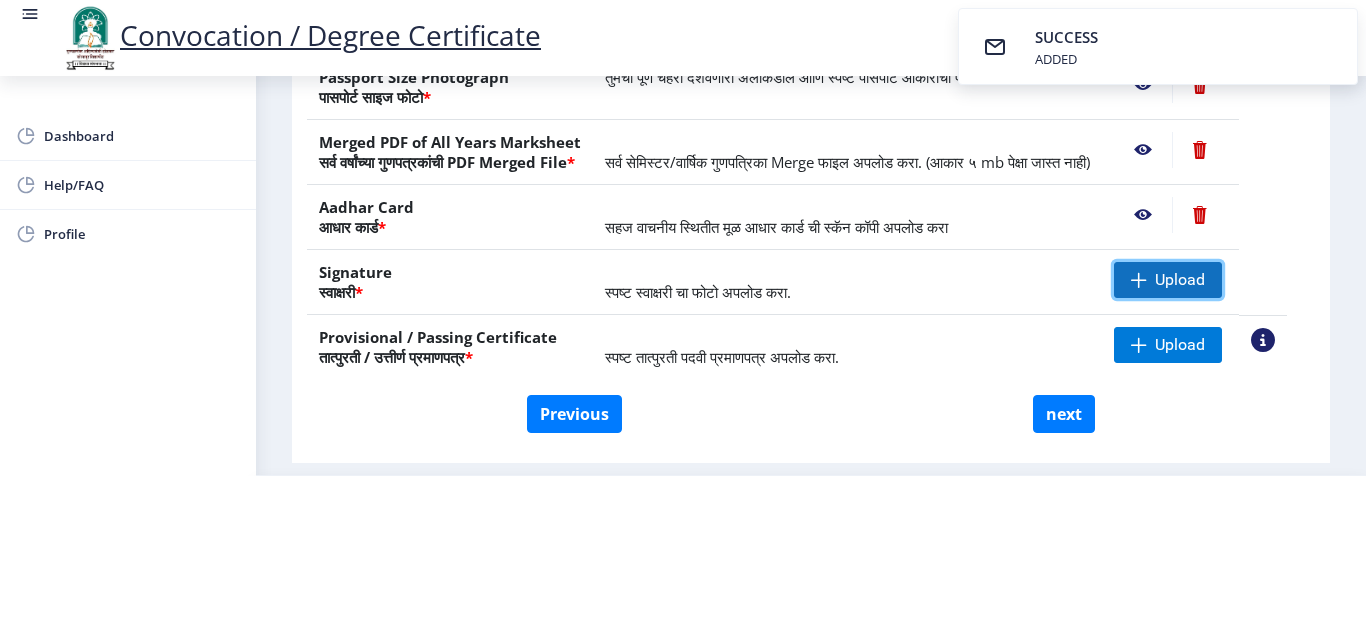 click on "Upload" 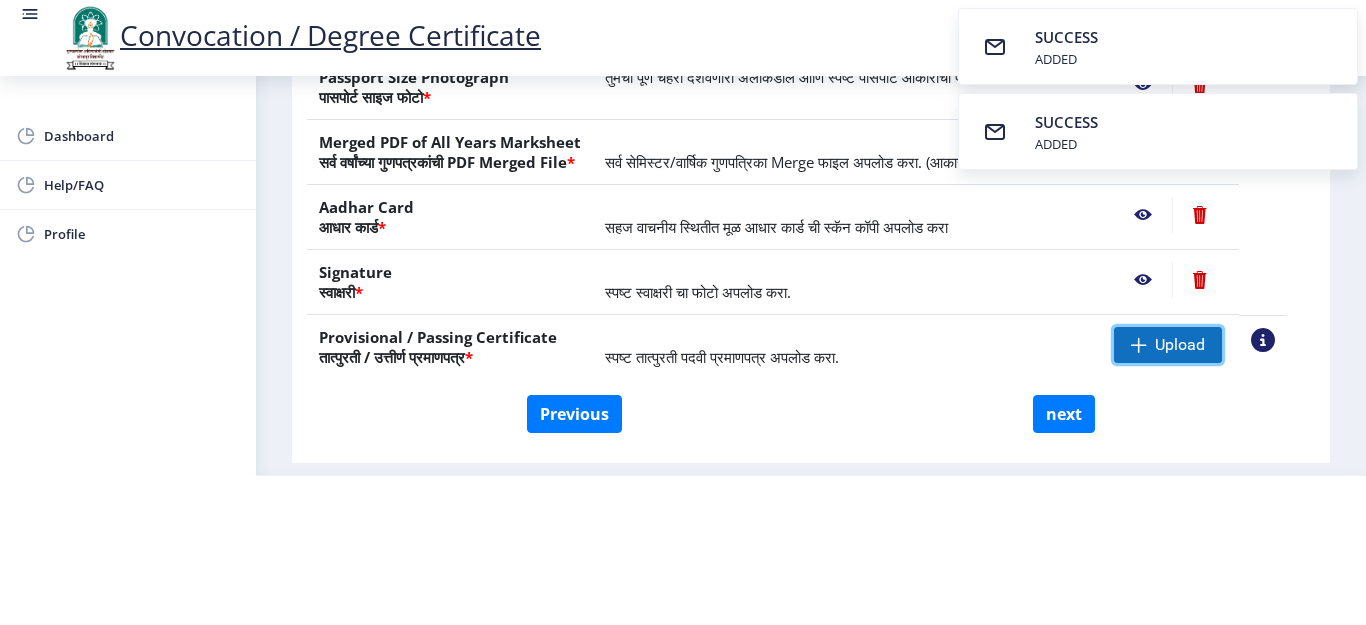 click 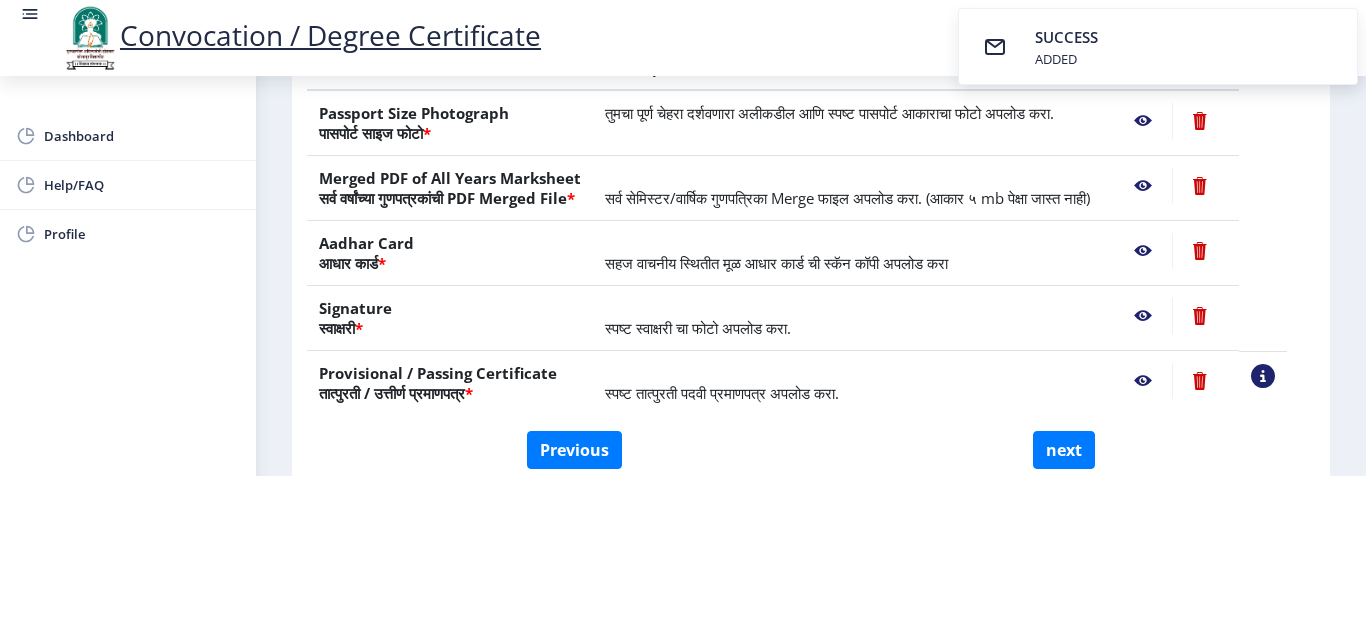 scroll, scrollTop: 385, scrollLeft: 0, axis: vertical 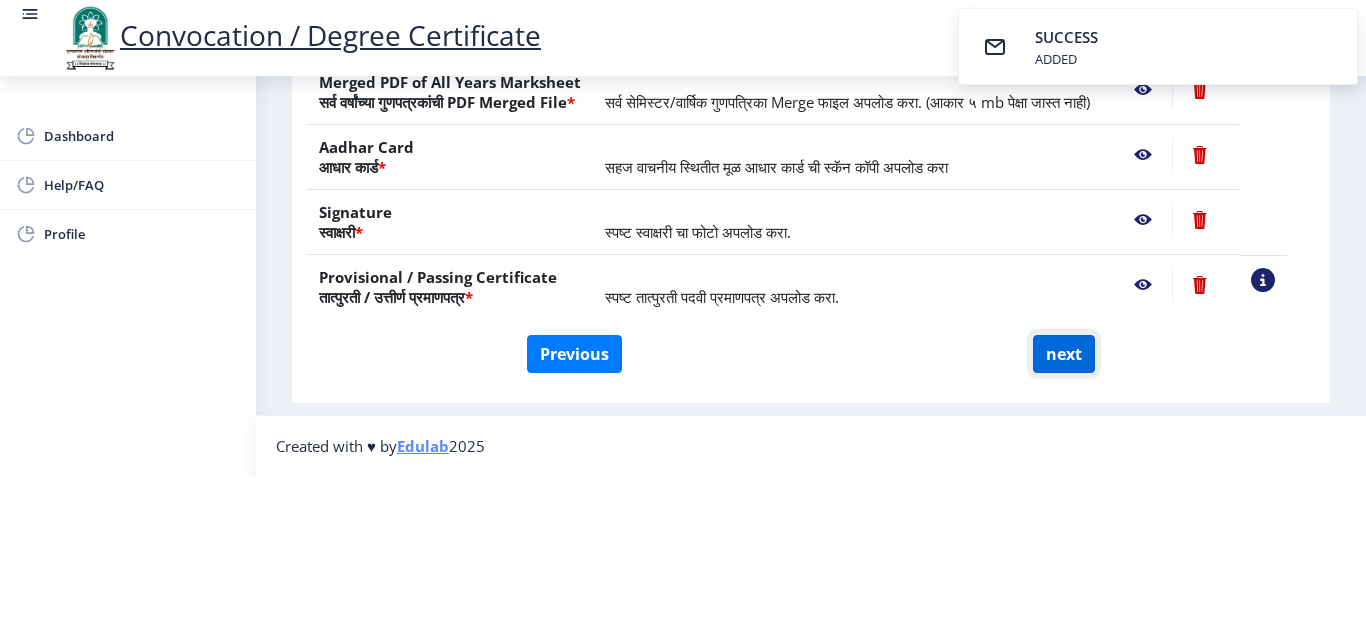 click on "next" 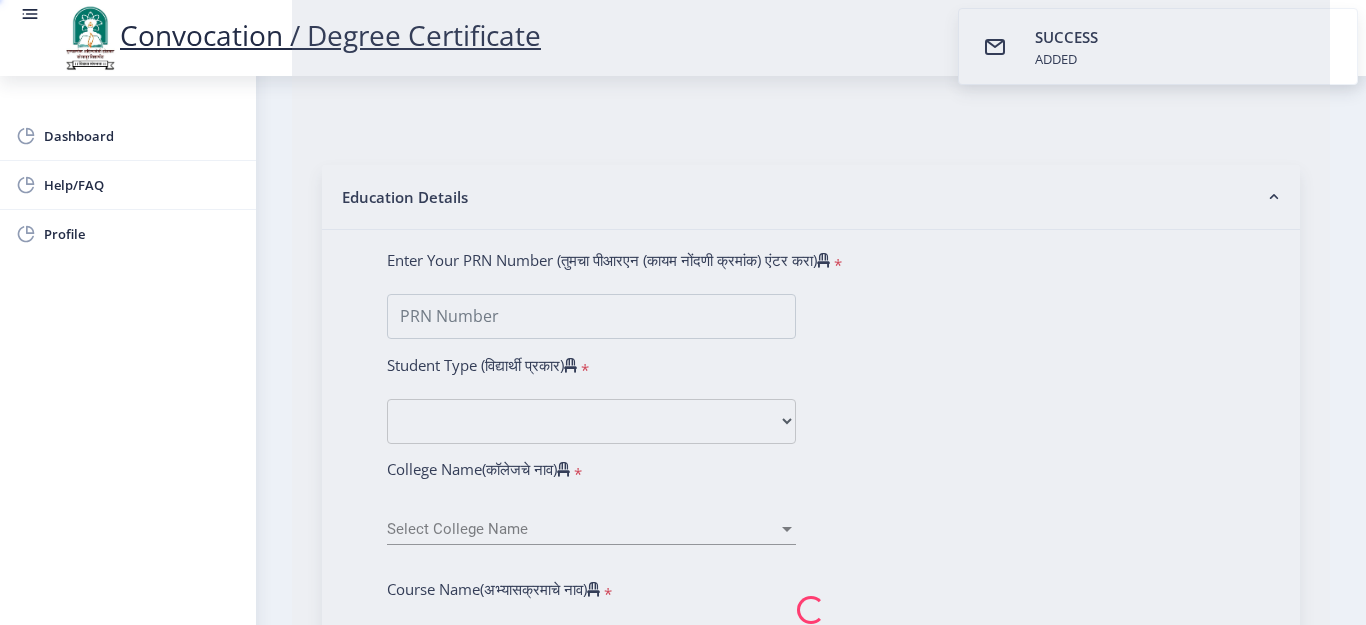 select 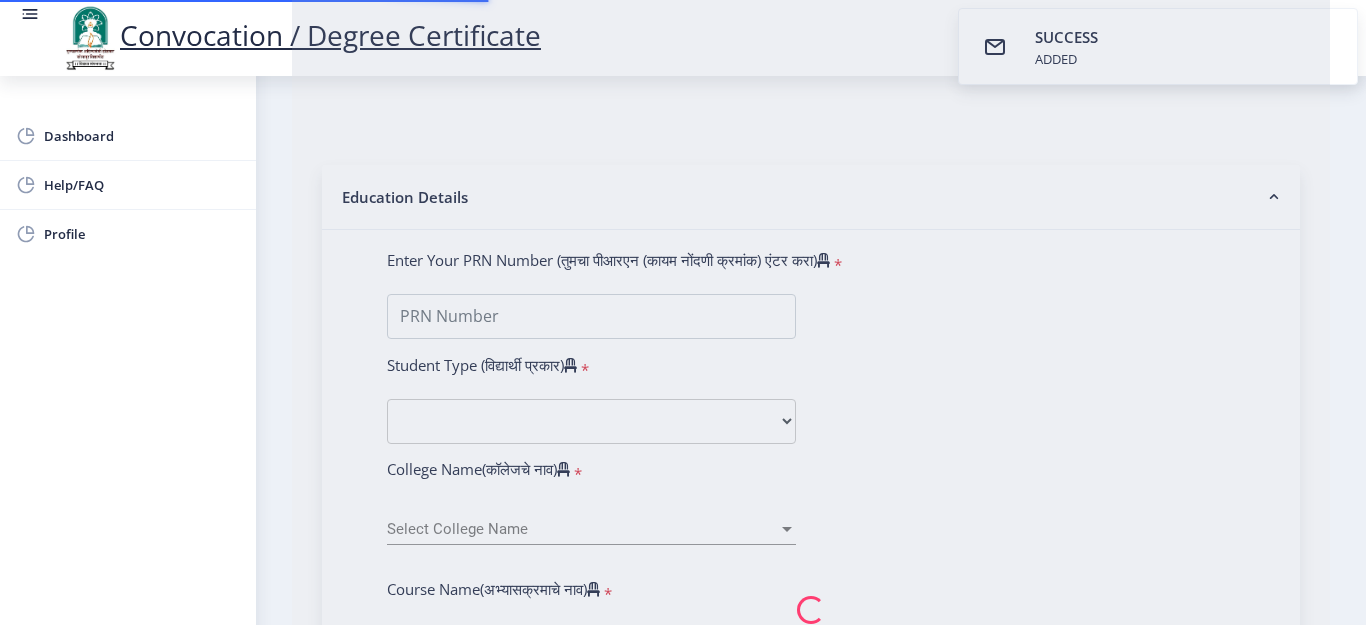 scroll, scrollTop: 0, scrollLeft: 0, axis: both 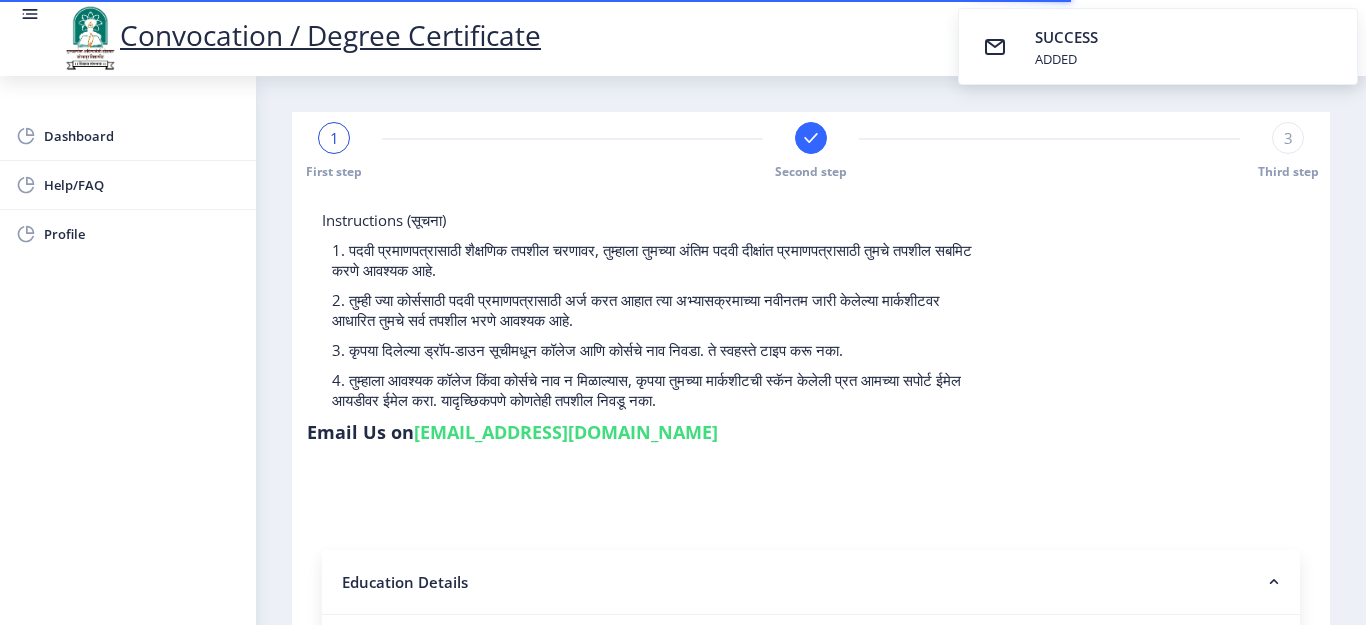 select 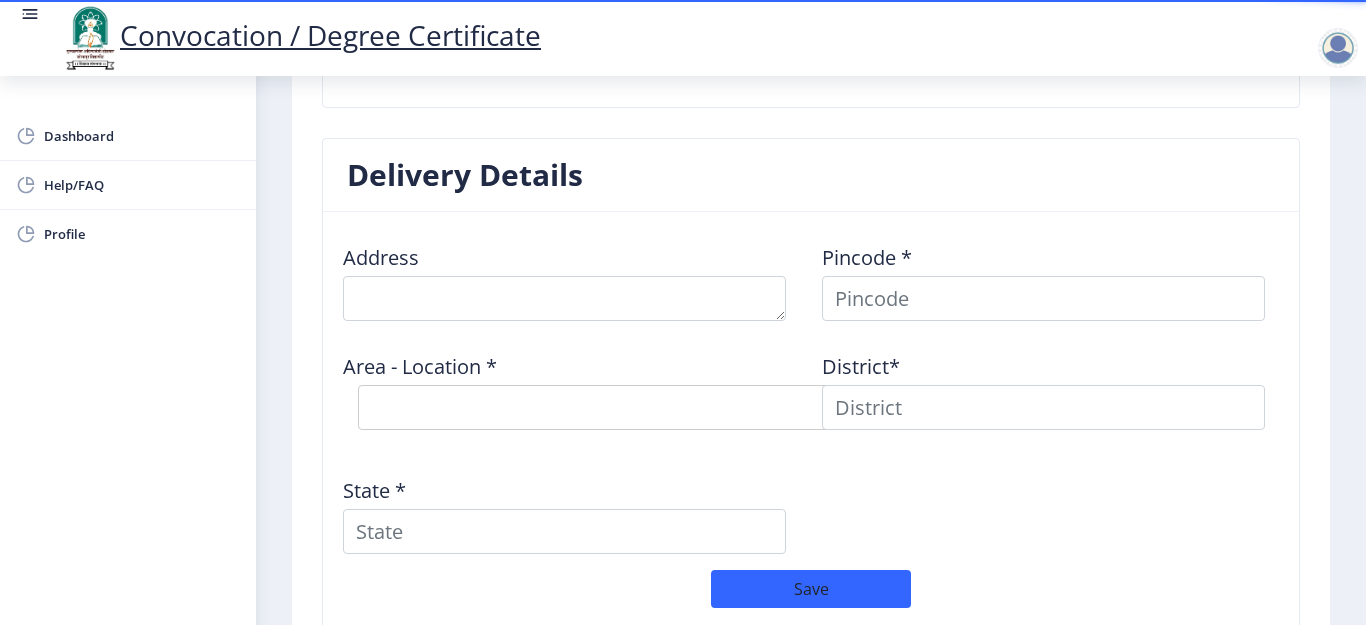scroll, scrollTop: 1600, scrollLeft: 0, axis: vertical 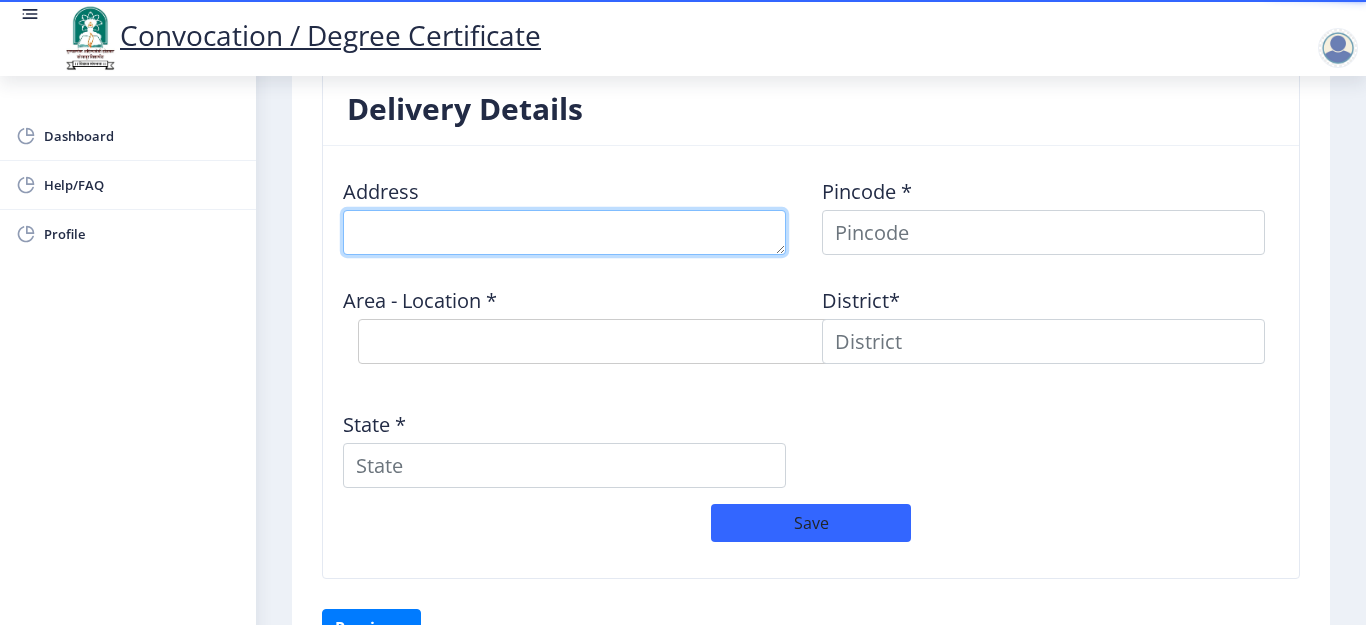 click at bounding box center (564, 232) 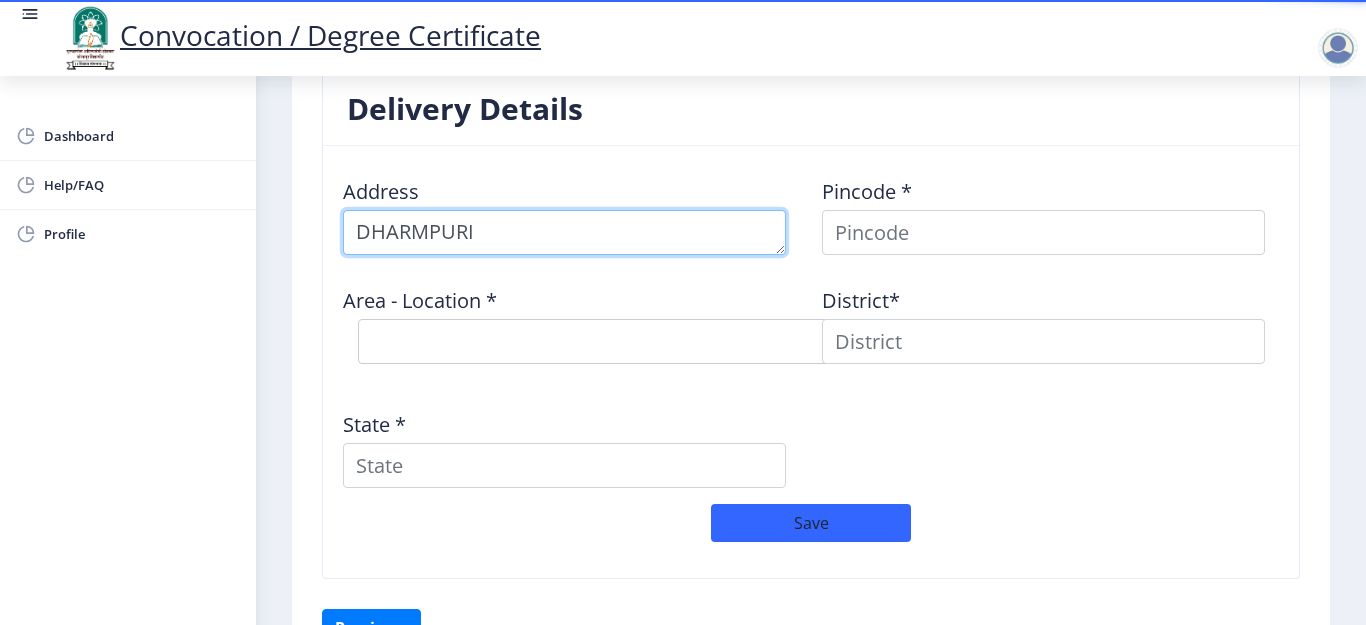 type on "DHARMPURI" 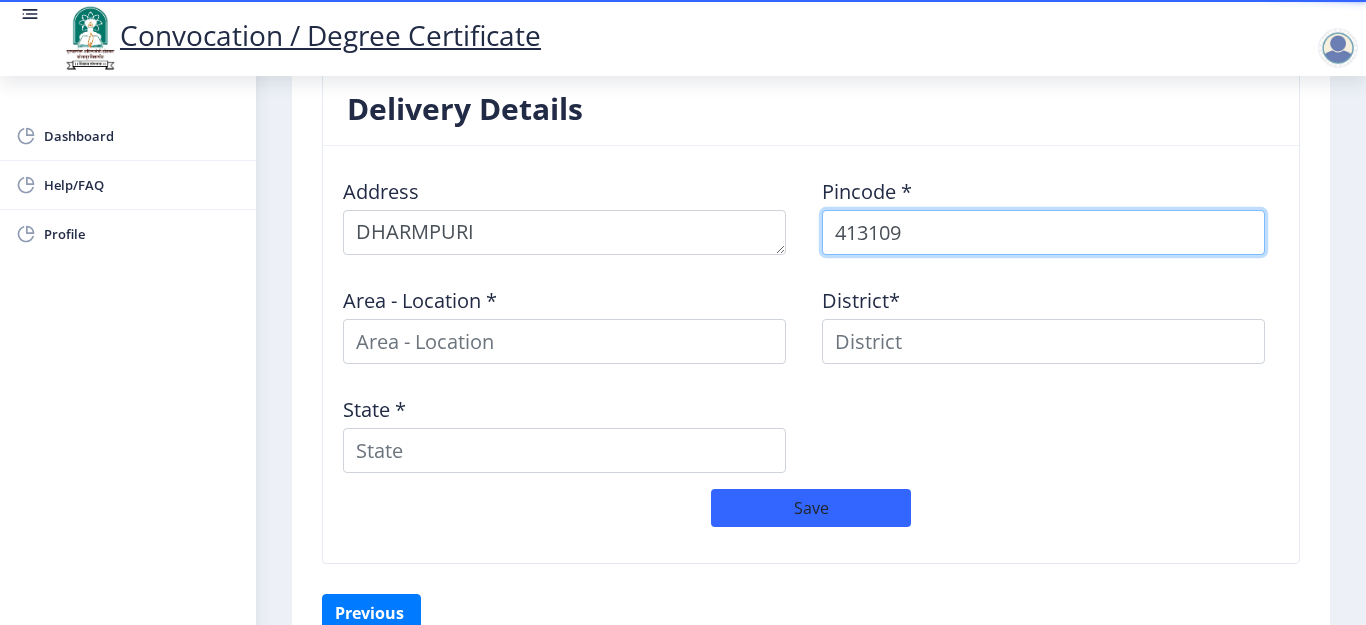 type on "413109" 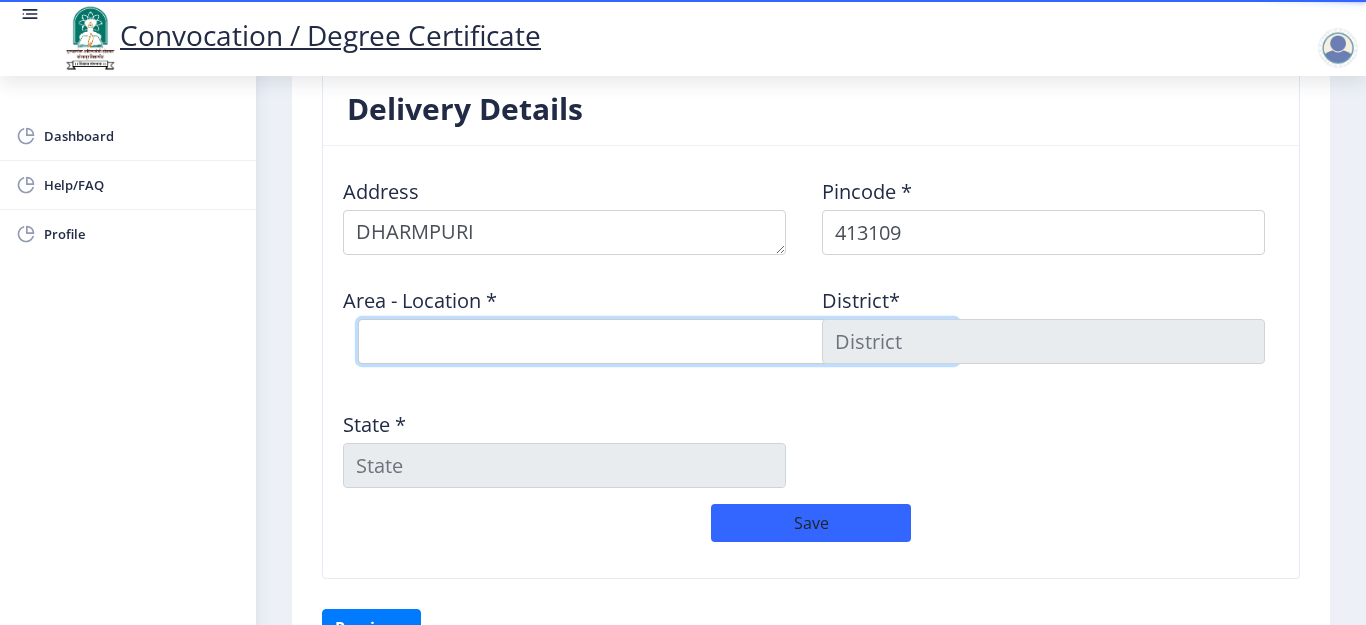click on "Select Area Location [GEOGRAPHIC_DATA] B.O Dharmapuri B.O Ekshiv [PERSON_NAME] B.O Kurbavi B.O Lonand B.O Morochi B.O Natepute S.O Palasmandal B.O Phadtari B.O Phondshiras B.O Pimpri B.O Shindewadi B.O" at bounding box center (658, 341) 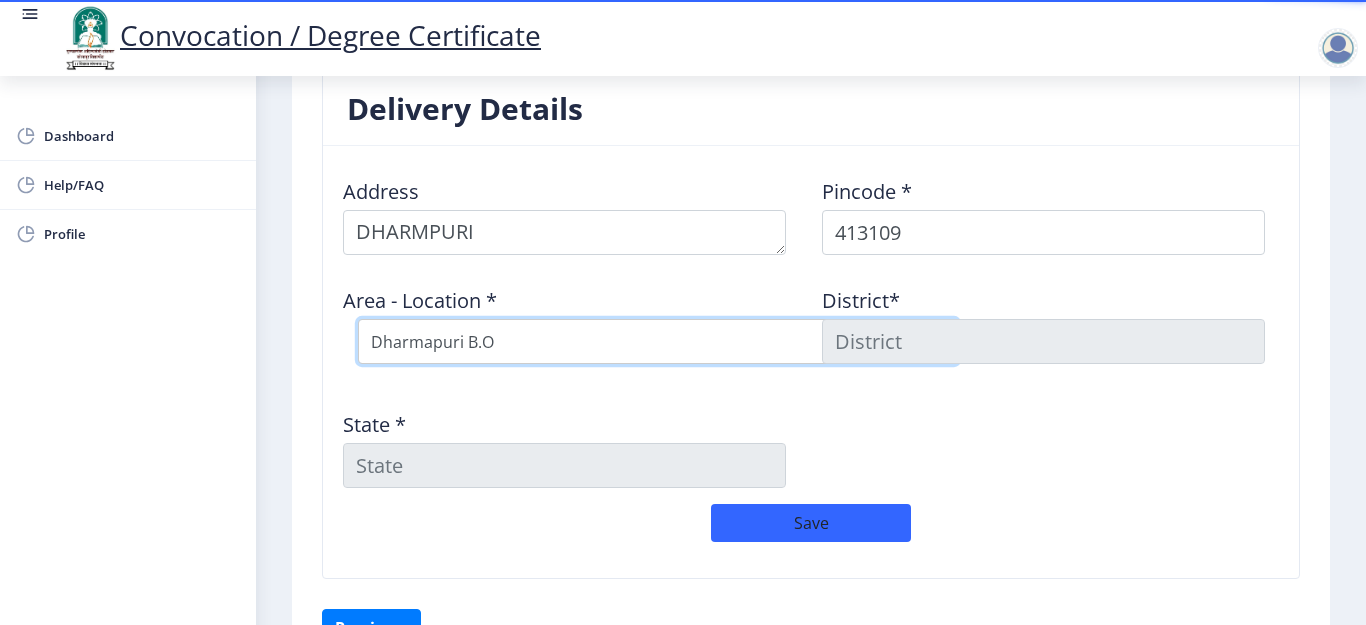 click on "Select Area Location [GEOGRAPHIC_DATA] B.O Dharmapuri B.O Ekshiv [PERSON_NAME] B.O Kurbavi B.O Lonand B.O Morochi B.O Natepute S.O Palasmandal B.O Phadtari B.O Phondshiras B.O Pimpri B.O Shindewadi B.O" at bounding box center [658, 341] 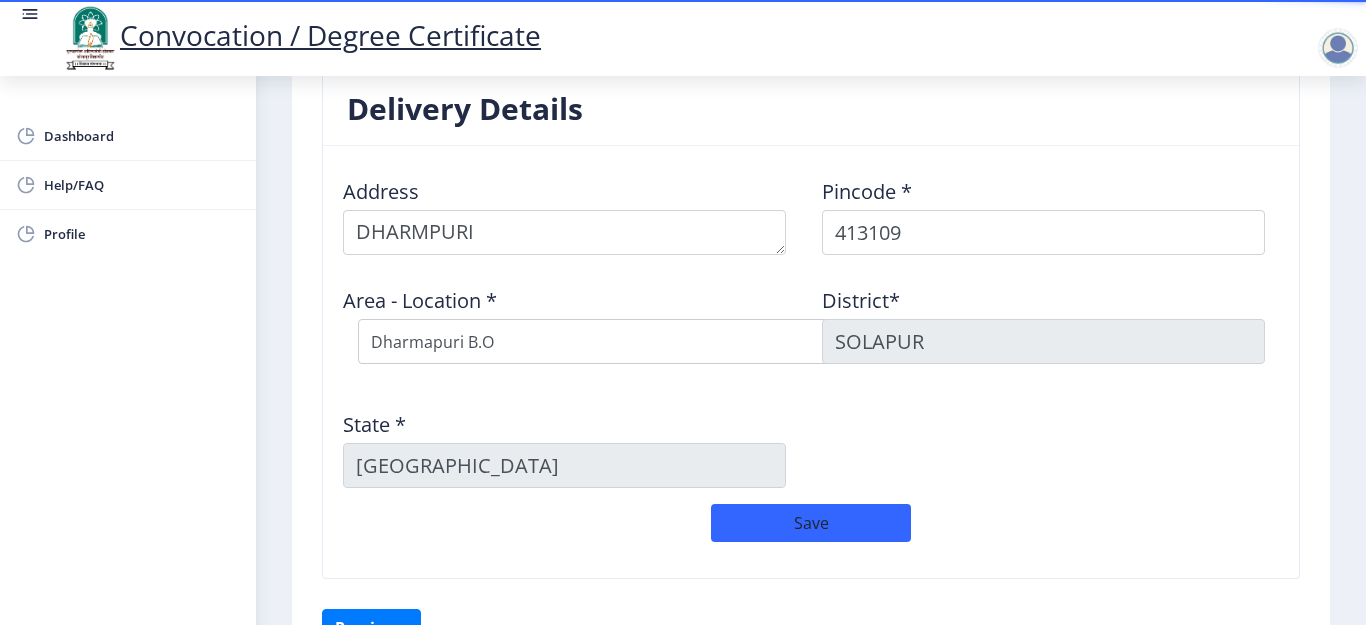 click on "SOLAPUR" at bounding box center (1043, 341) 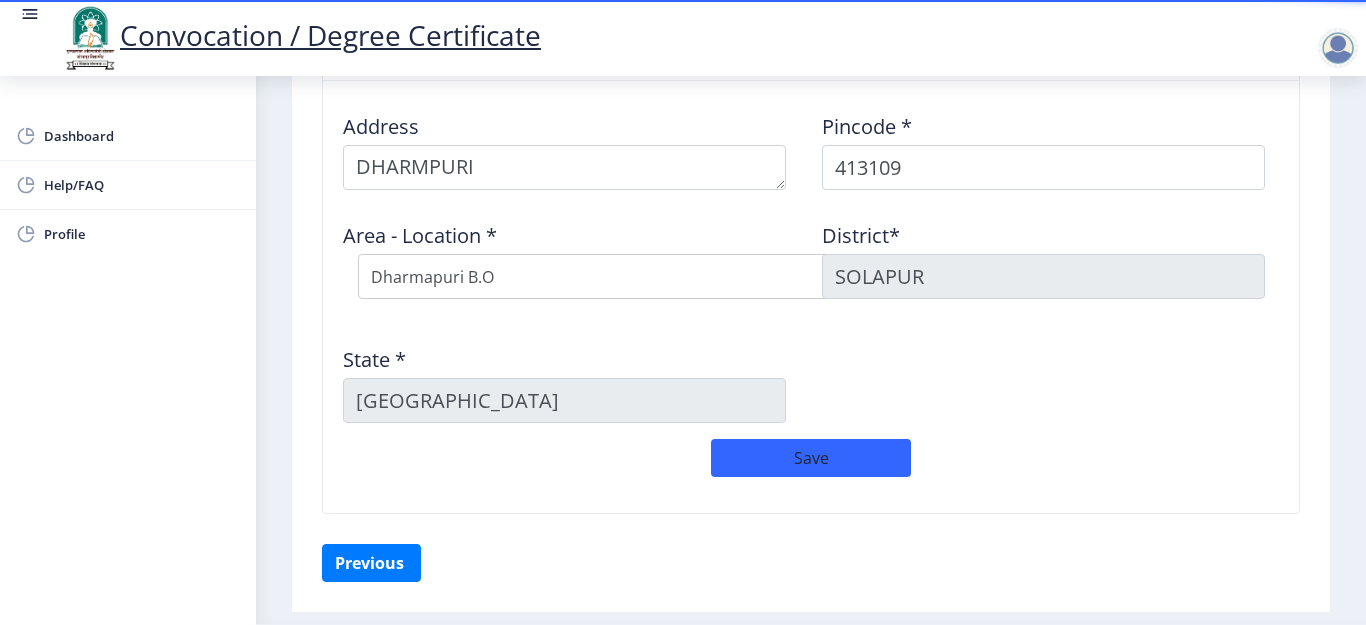 scroll, scrollTop: 1700, scrollLeft: 0, axis: vertical 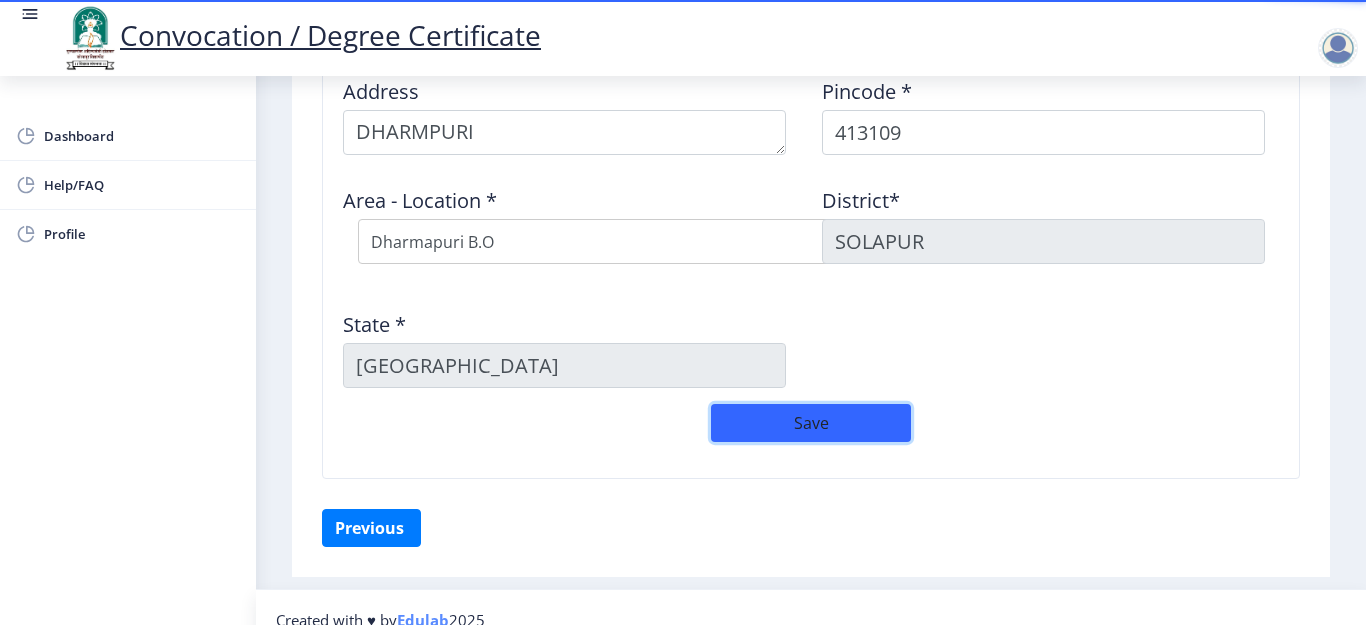 click on "Save" 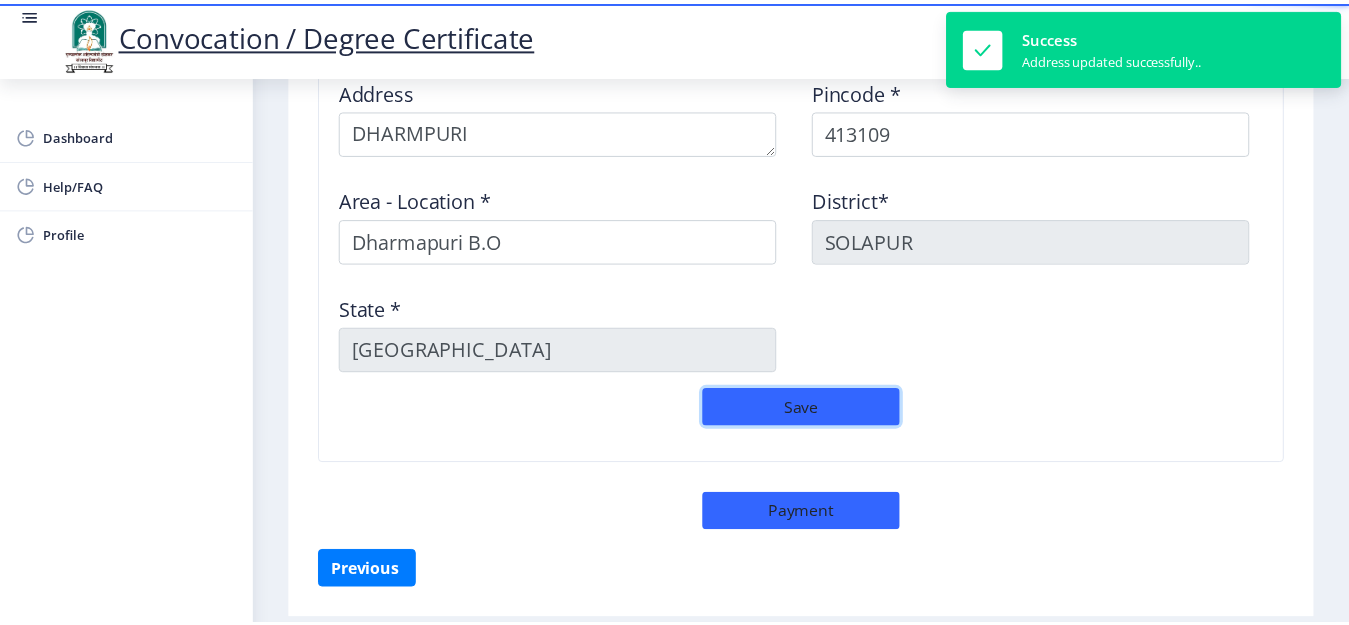 scroll, scrollTop: 1768, scrollLeft: 0, axis: vertical 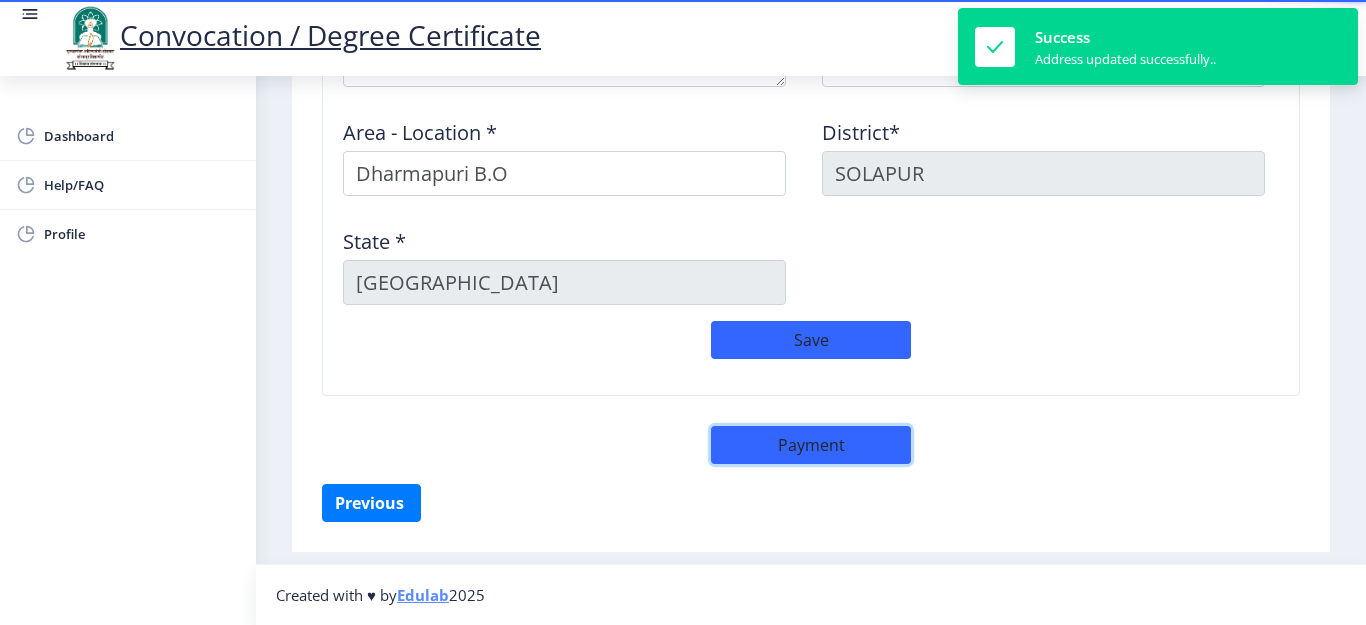 click on "Payment" 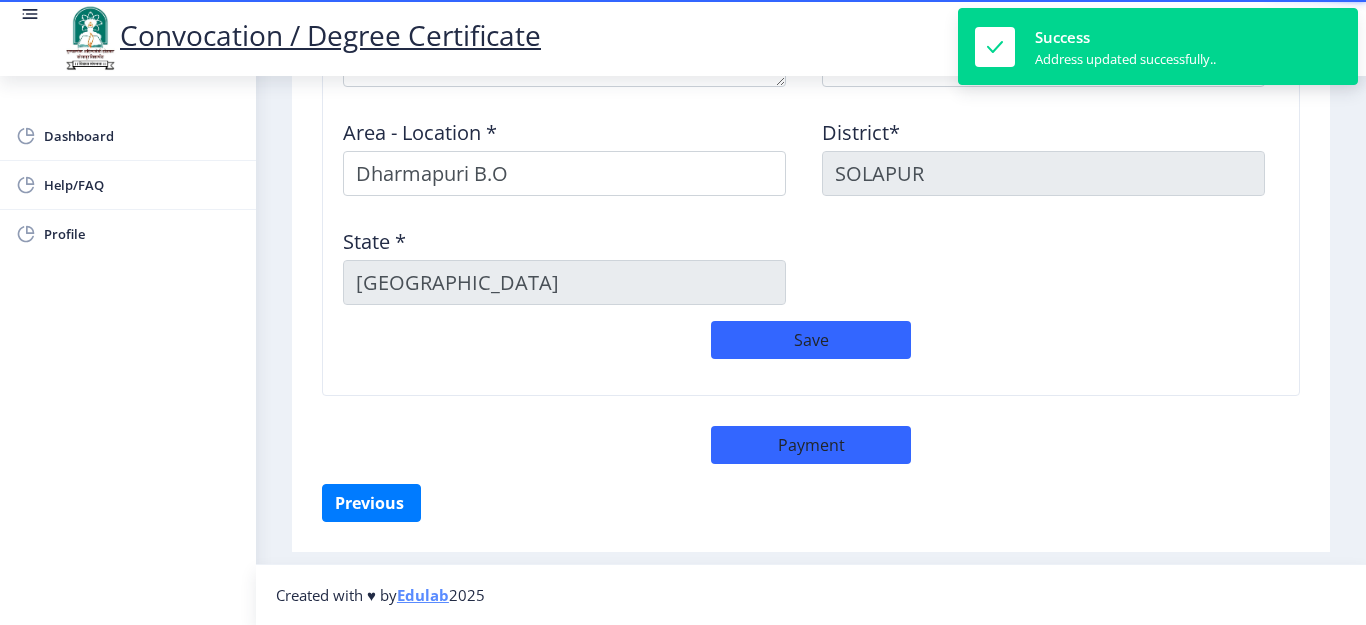 select on "sealed" 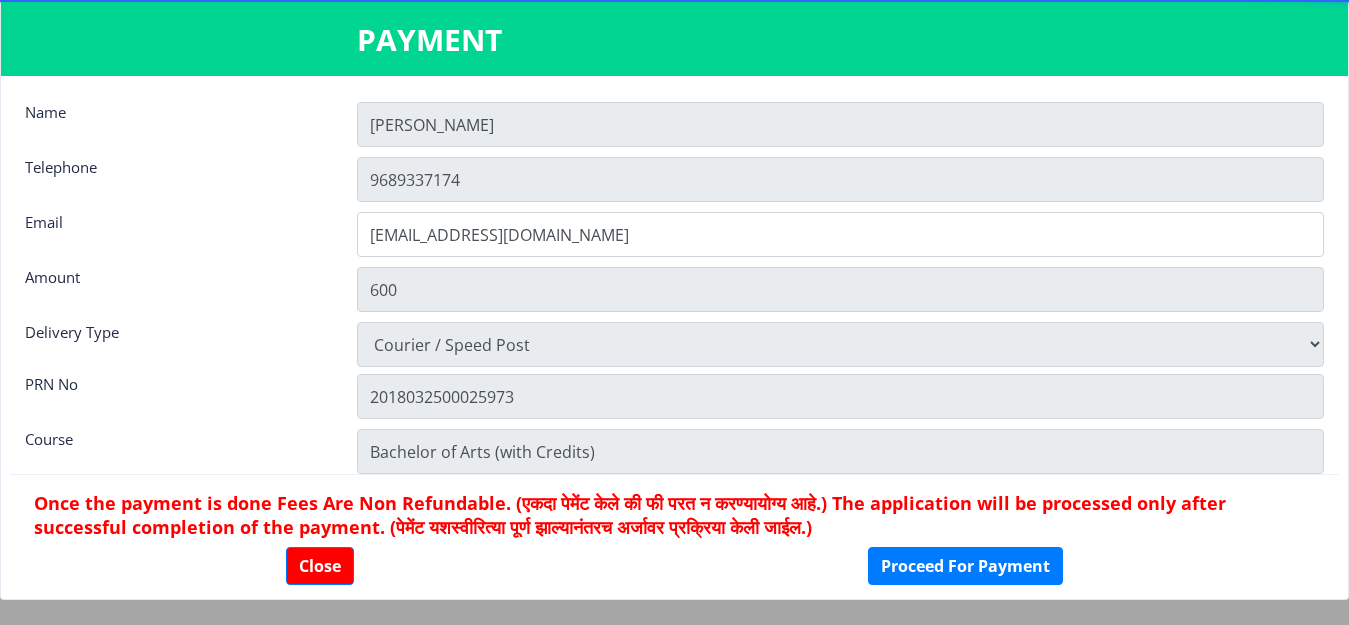 scroll, scrollTop: 28, scrollLeft: 0, axis: vertical 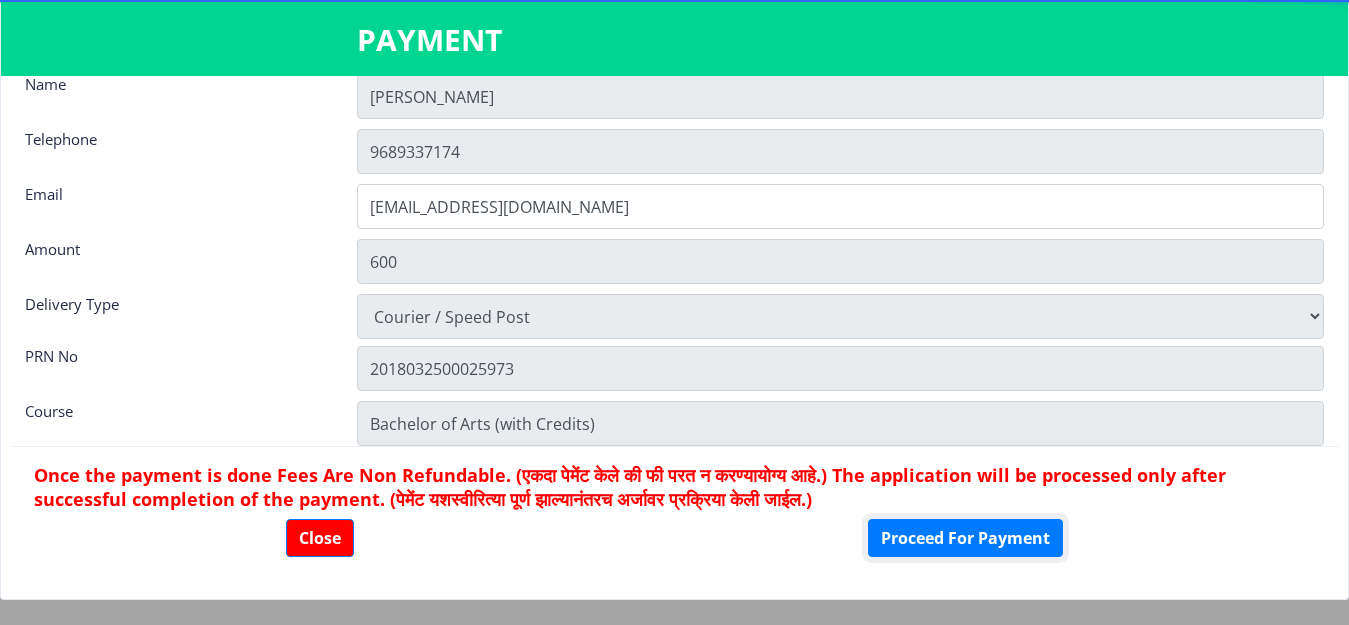 drag, startPoint x: 956, startPoint y: 531, endPoint x: 657, endPoint y: 577, distance: 302.51776 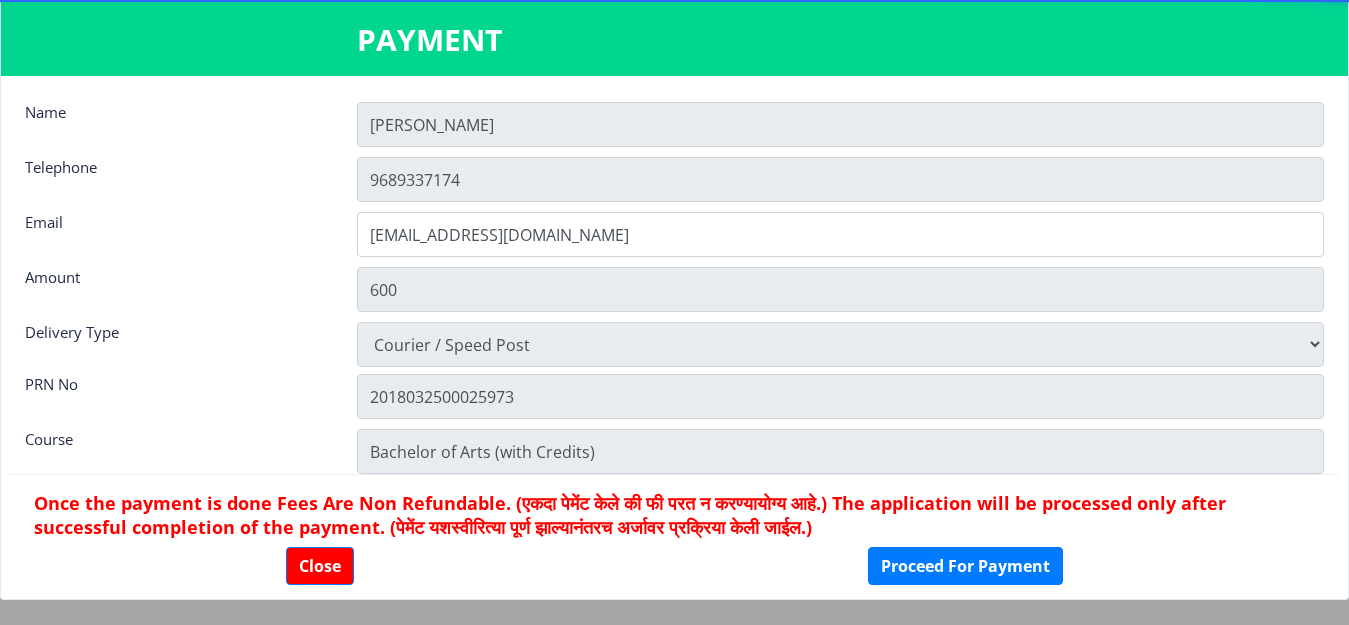 click on "Physically Attending Courier / Speed Post" at bounding box center (840, 344) 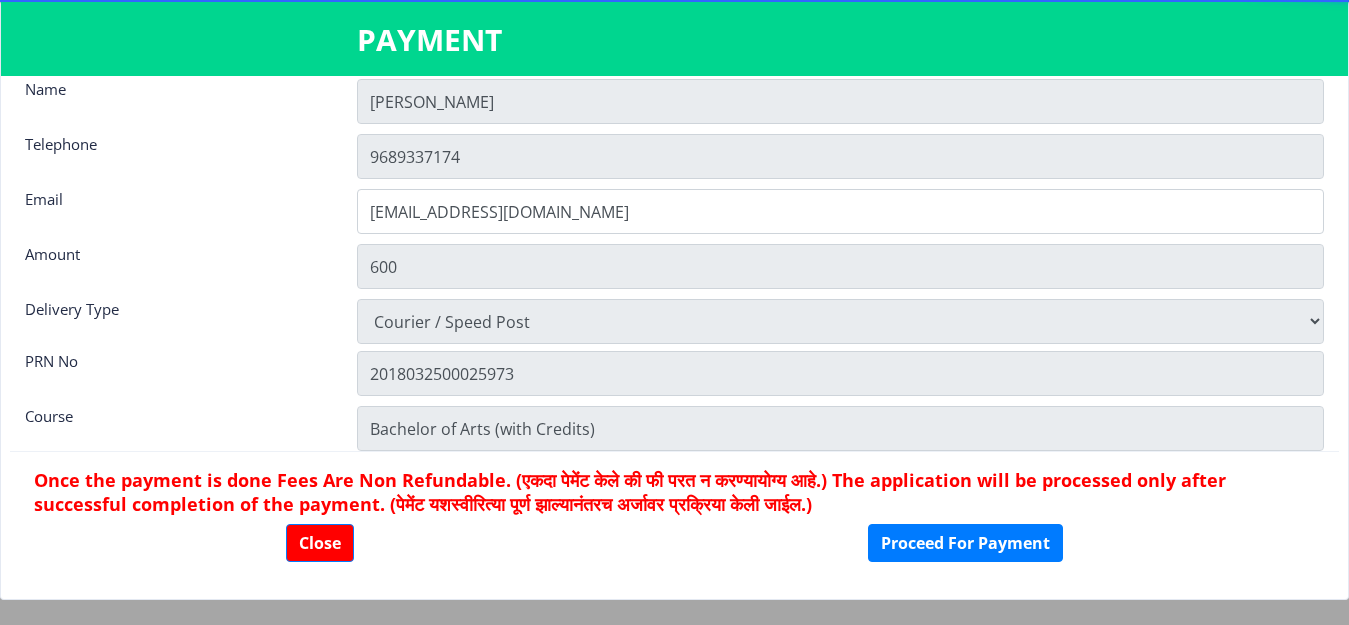 scroll, scrollTop: 28, scrollLeft: 0, axis: vertical 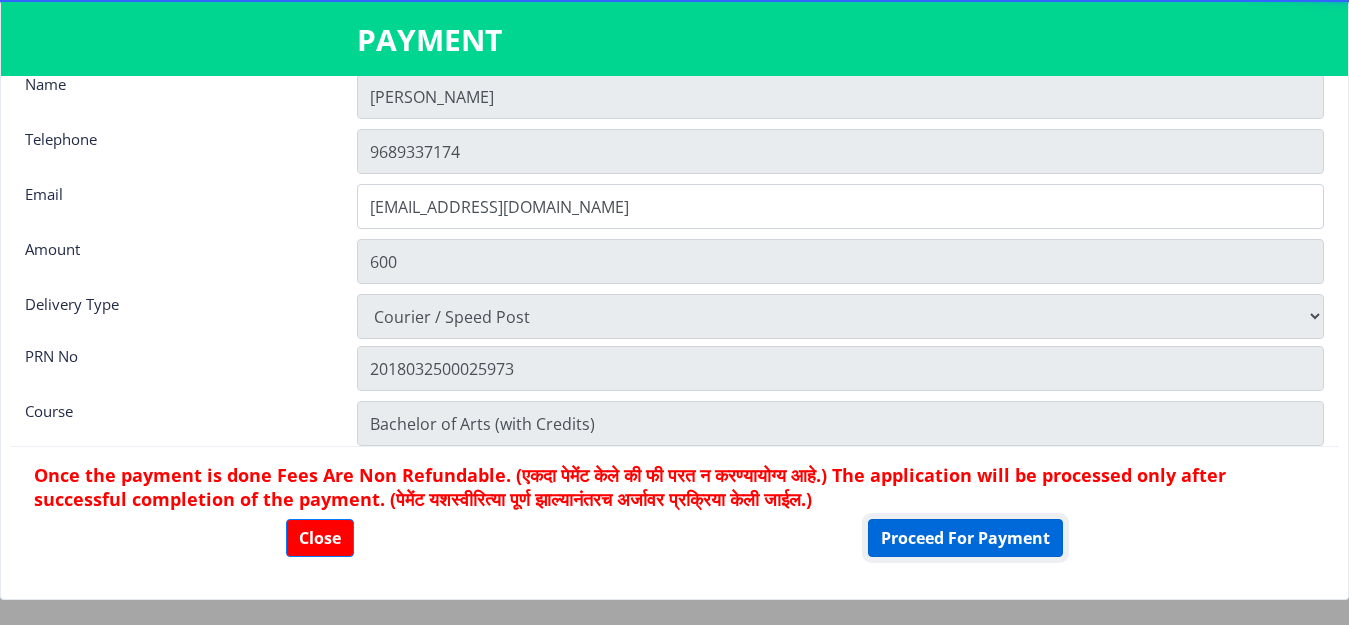 click on "Proceed For Payment" 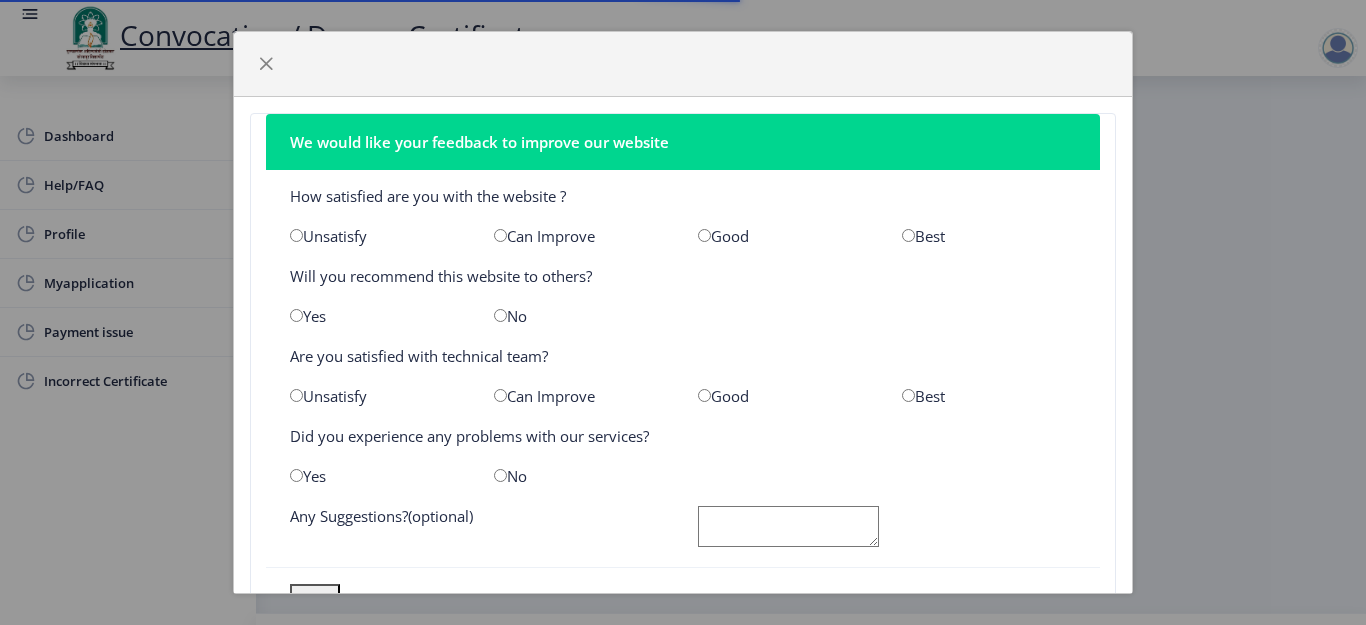 scroll, scrollTop: 0, scrollLeft: 0, axis: both 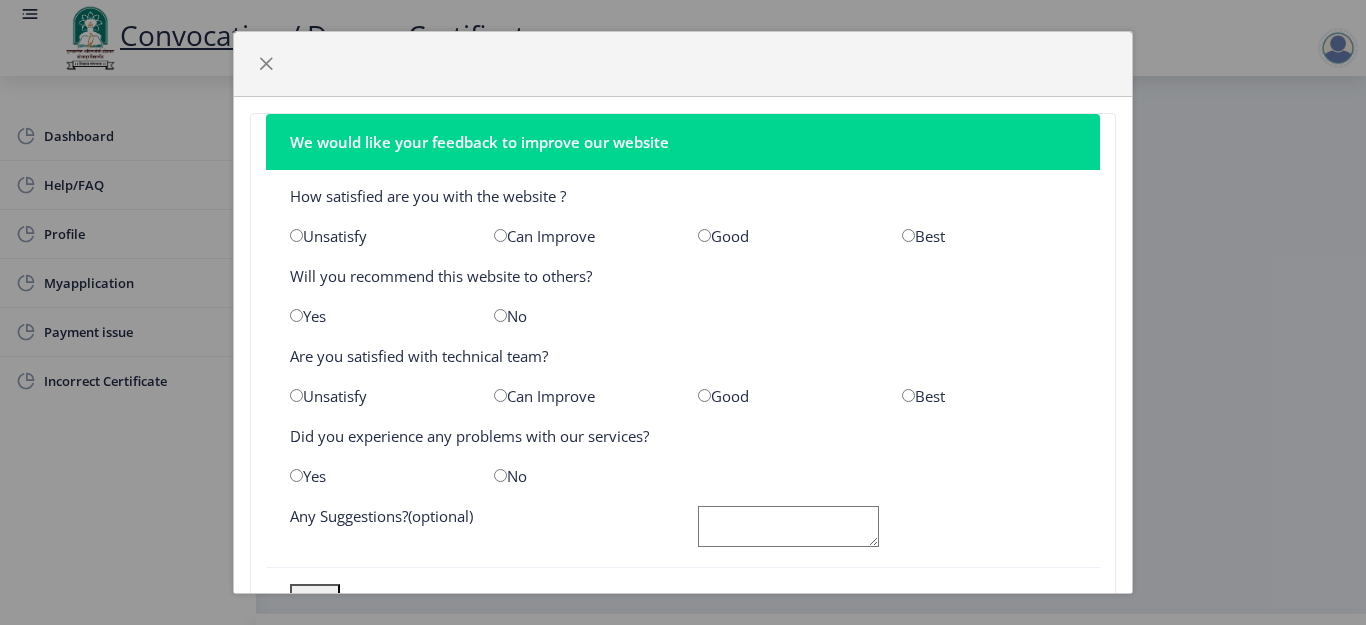 drag, startPoint x: 701, startPoint y: 235, endPoint x: 646, endPoint y: 265, distance: 62.649822 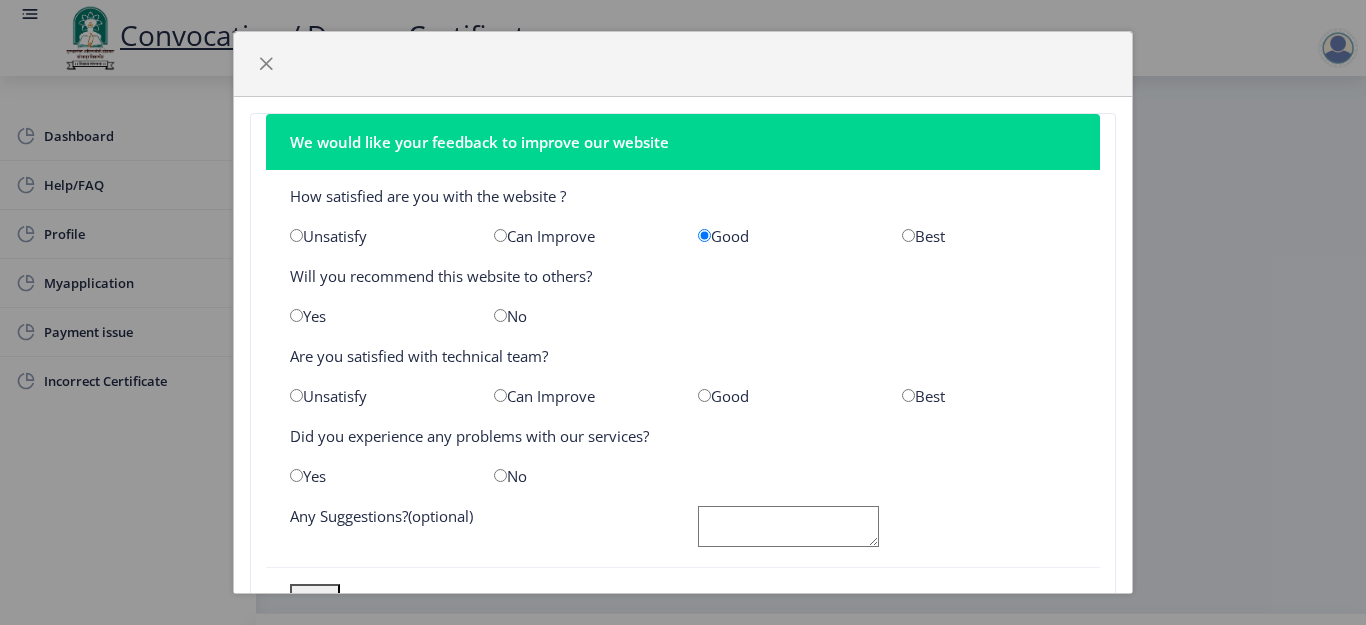 click at bounding box center (500, 315) 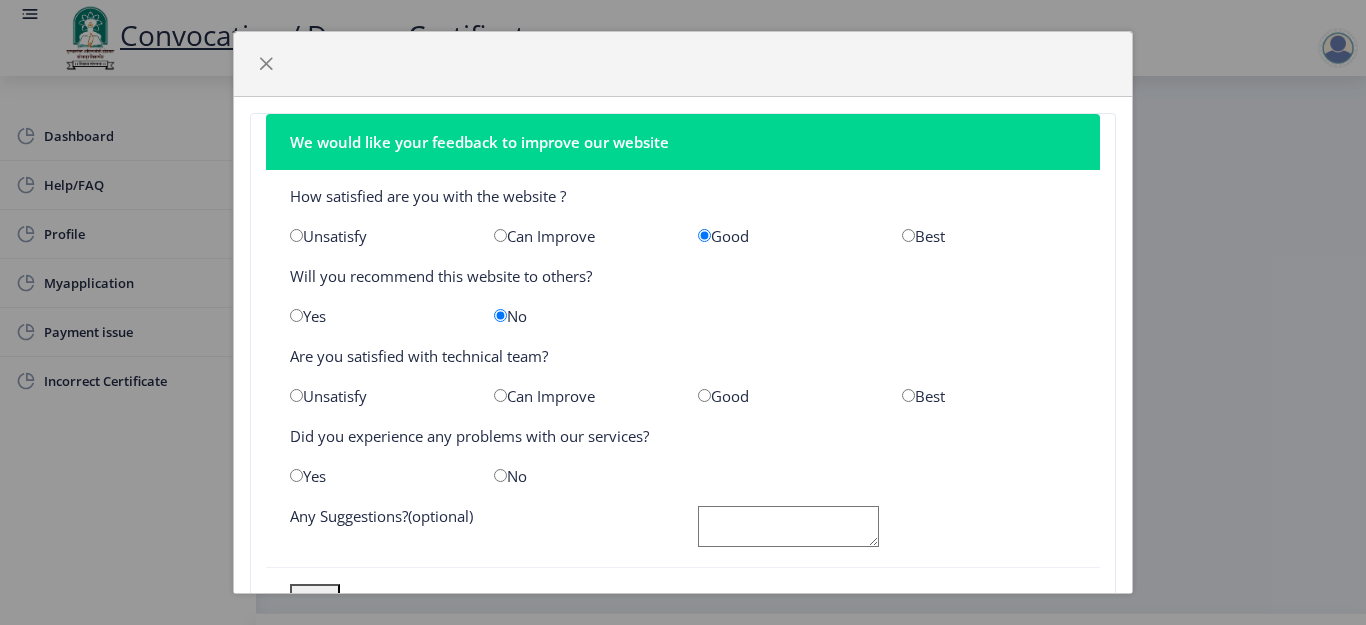 click at bounding box center [500, 395] 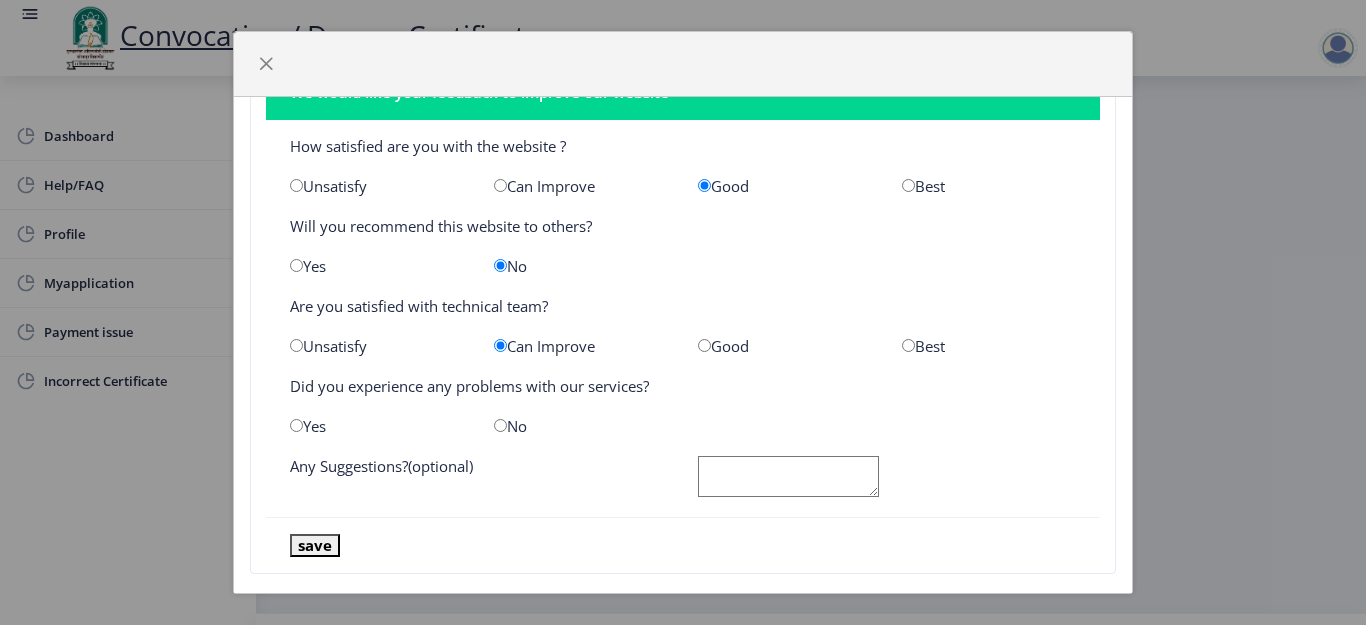 scroll, scrollTop: 77, scrollLeft: 0, axis: vertical 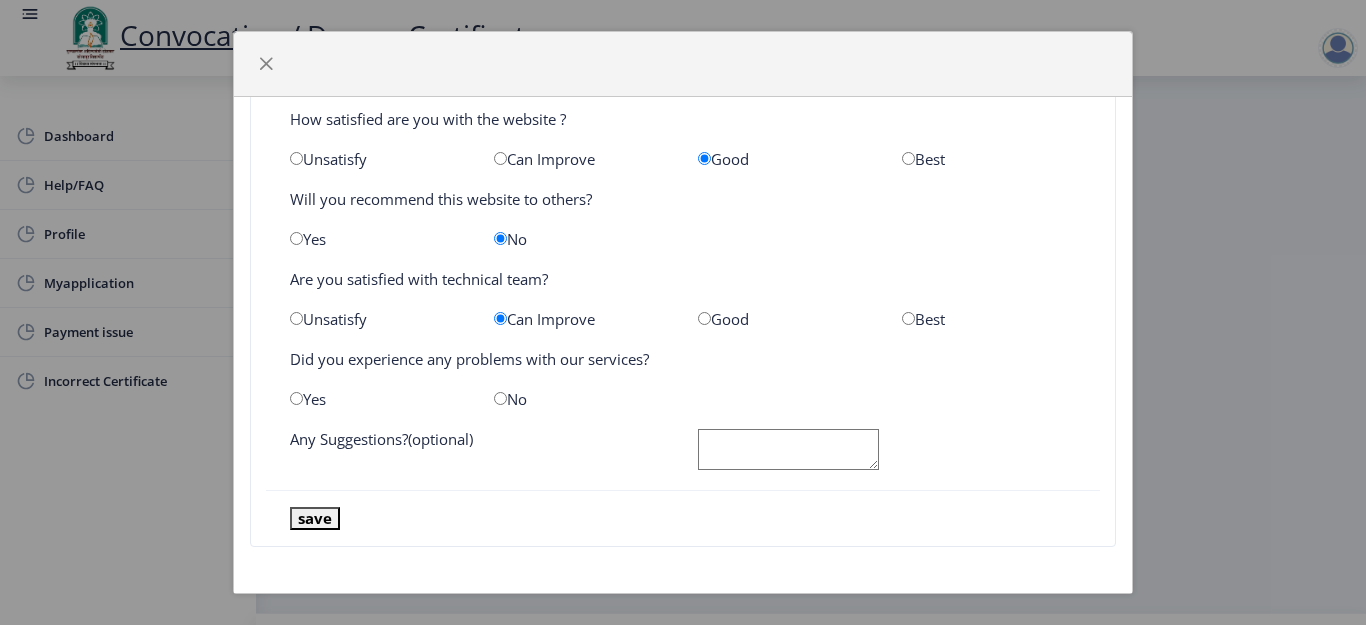 click at bounding box center (500, 398) 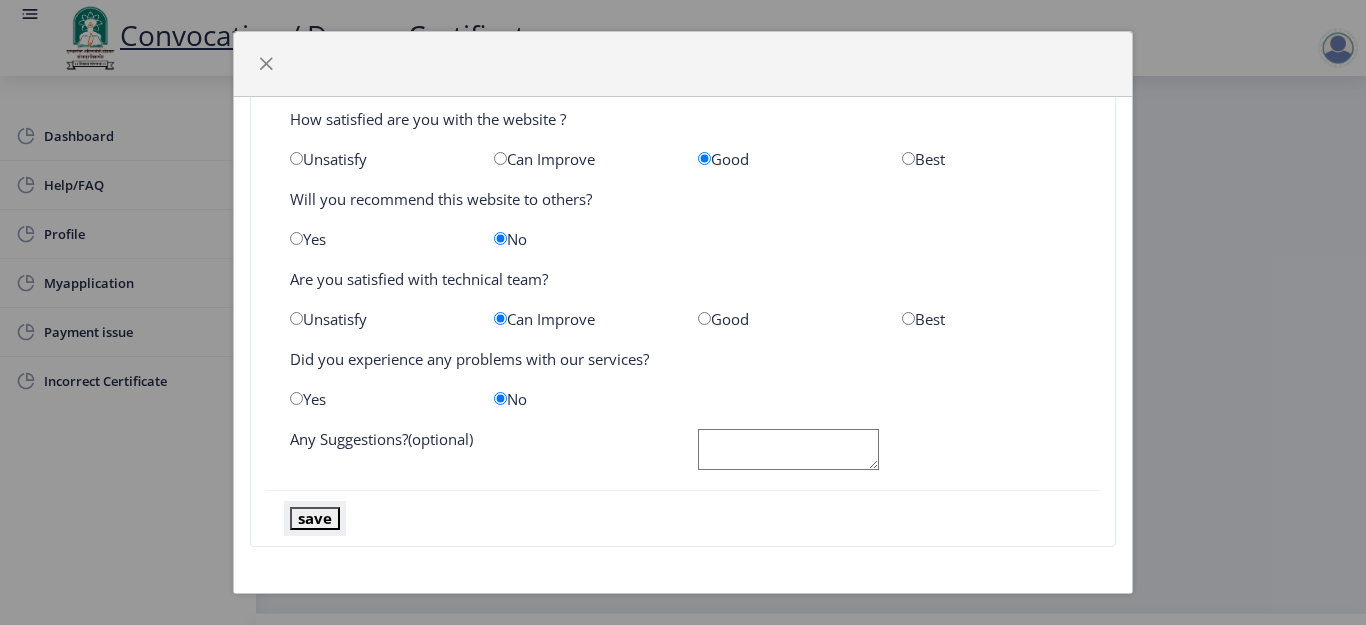 click on "save" 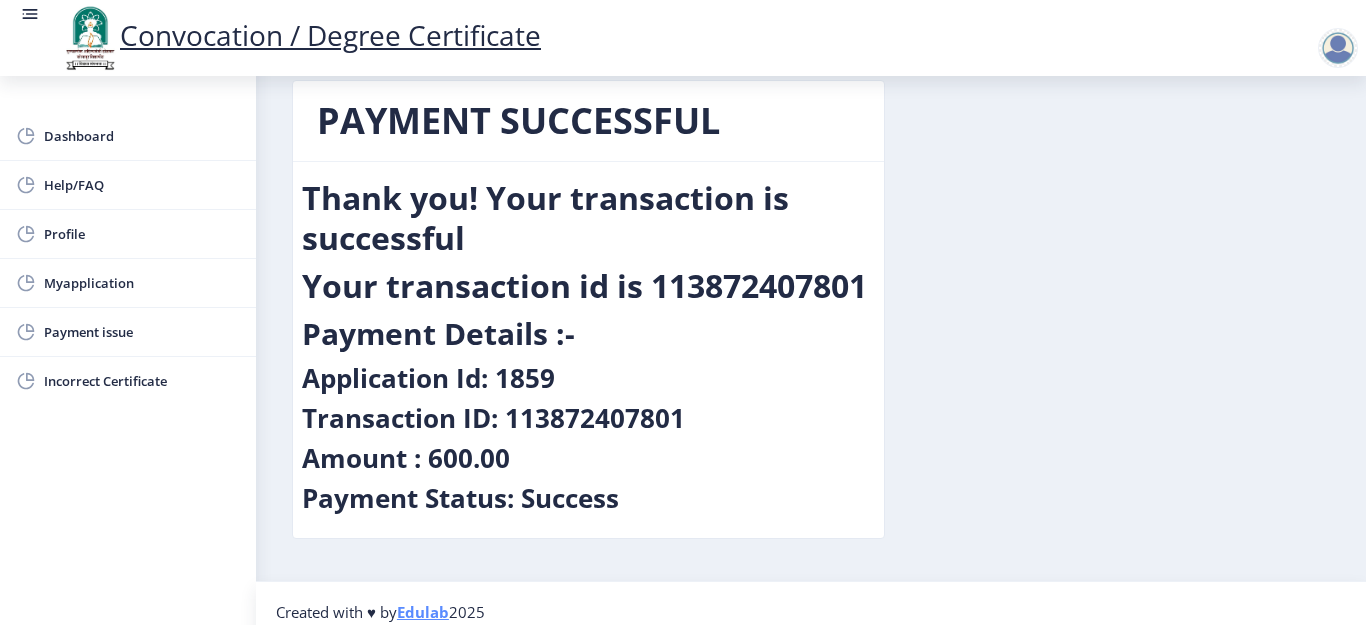 scroll, scrollTop: 49, scrollLeft: 0, axis: vertical 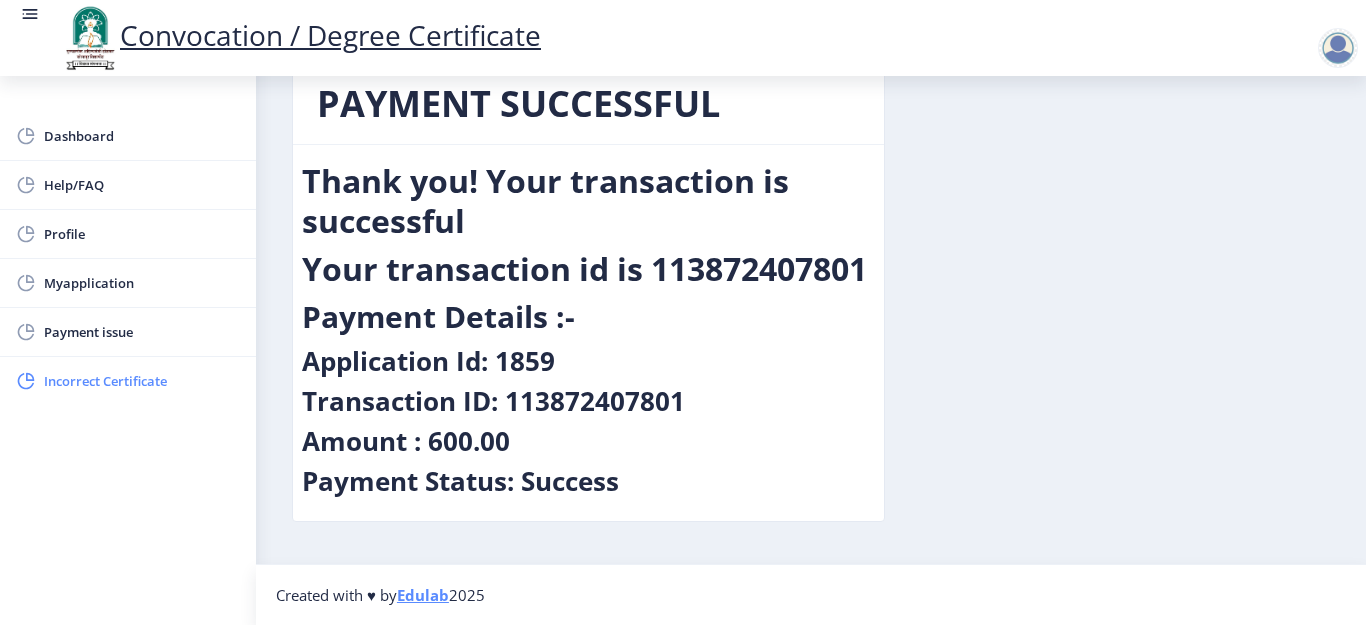 click on "Incorrect Certificate" 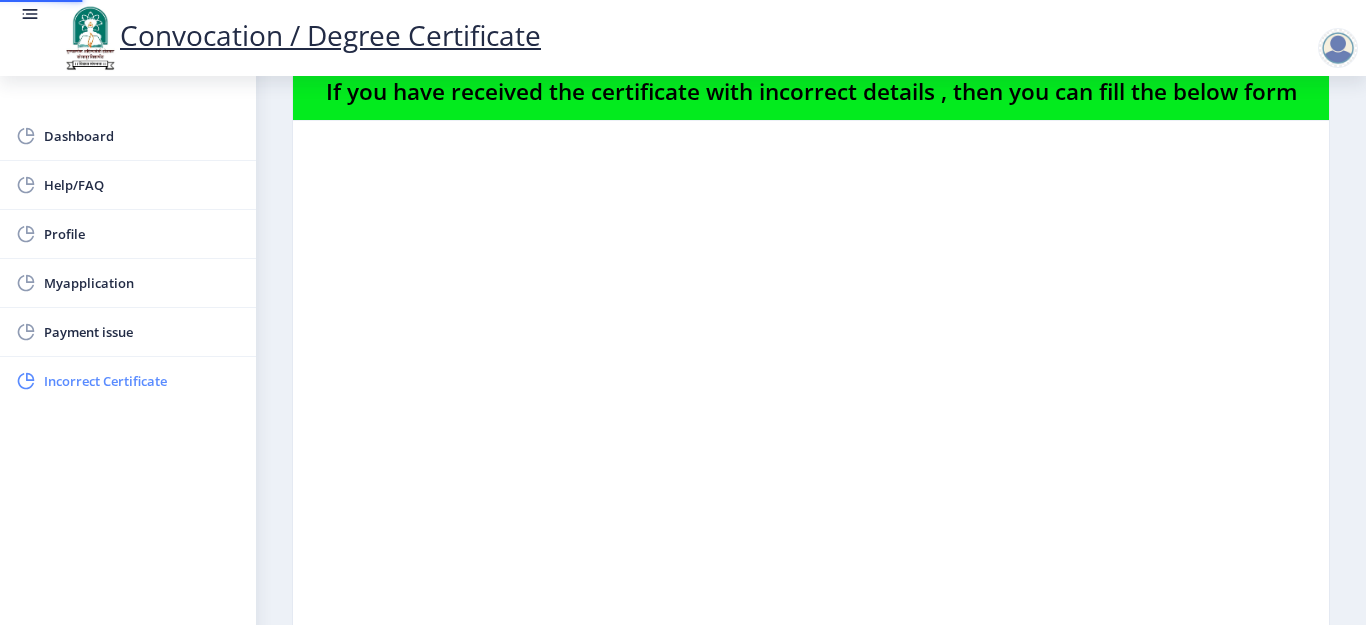 scroll, scrollTop: 0, scrollLeft: 0, axis: both 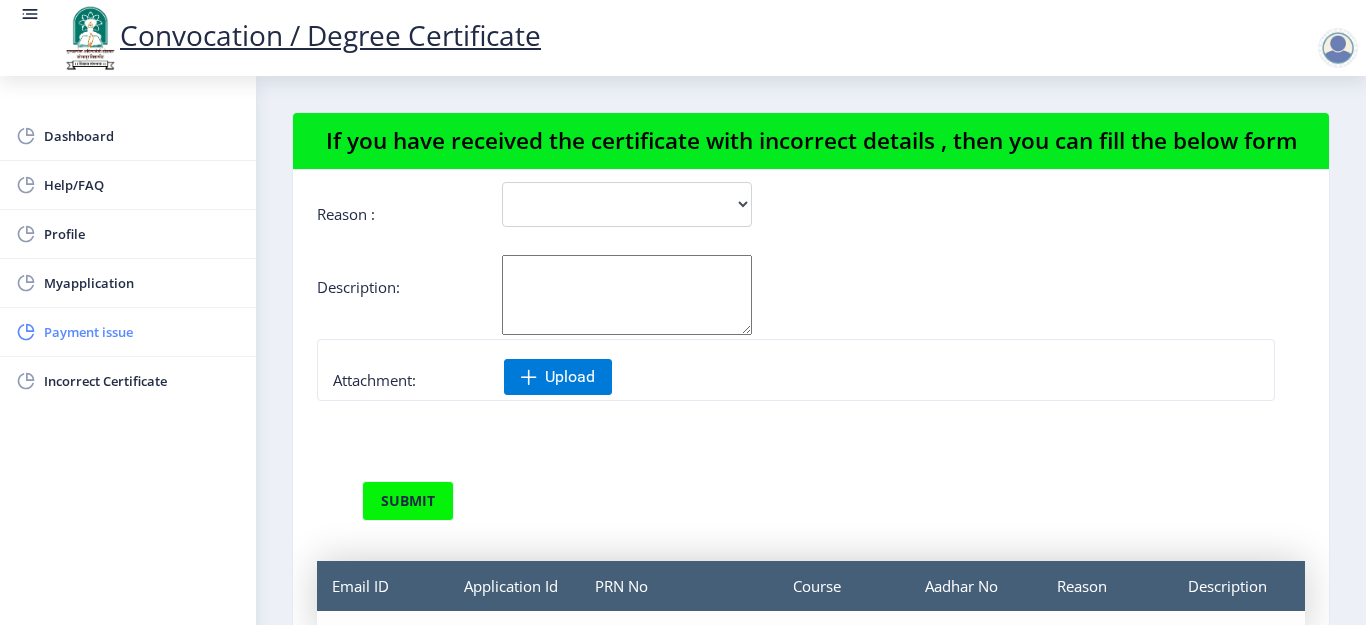 click on "Payment issue" 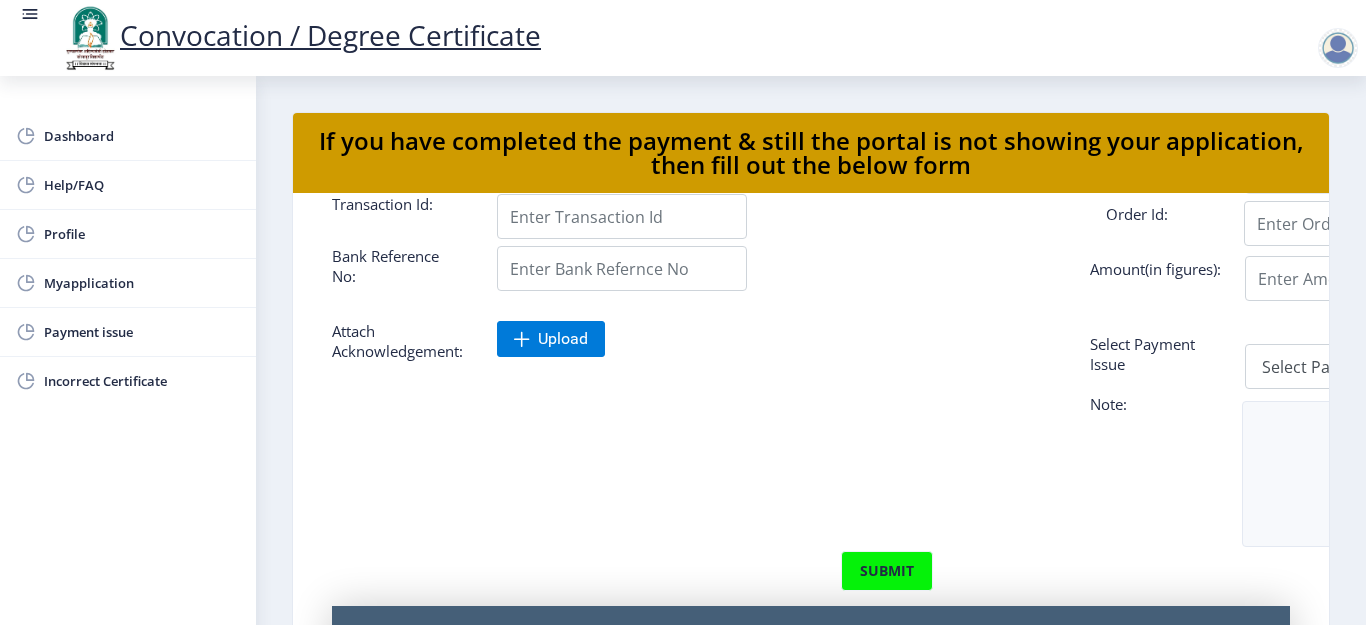 scroll, scrollTop: 163, scrollLeft: 0, axis: vertical 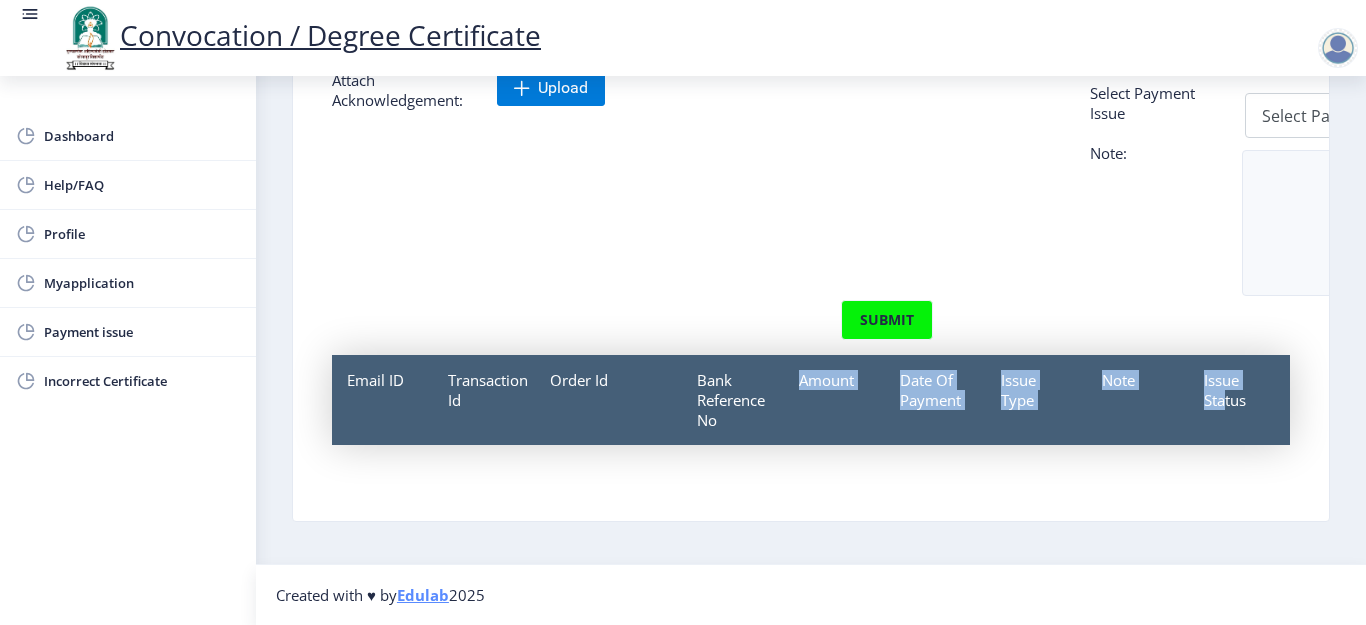 drag, startPoint x: 771, startPoint y: 509, endPoint x: 1234, endPoint y: 509, distance: 463 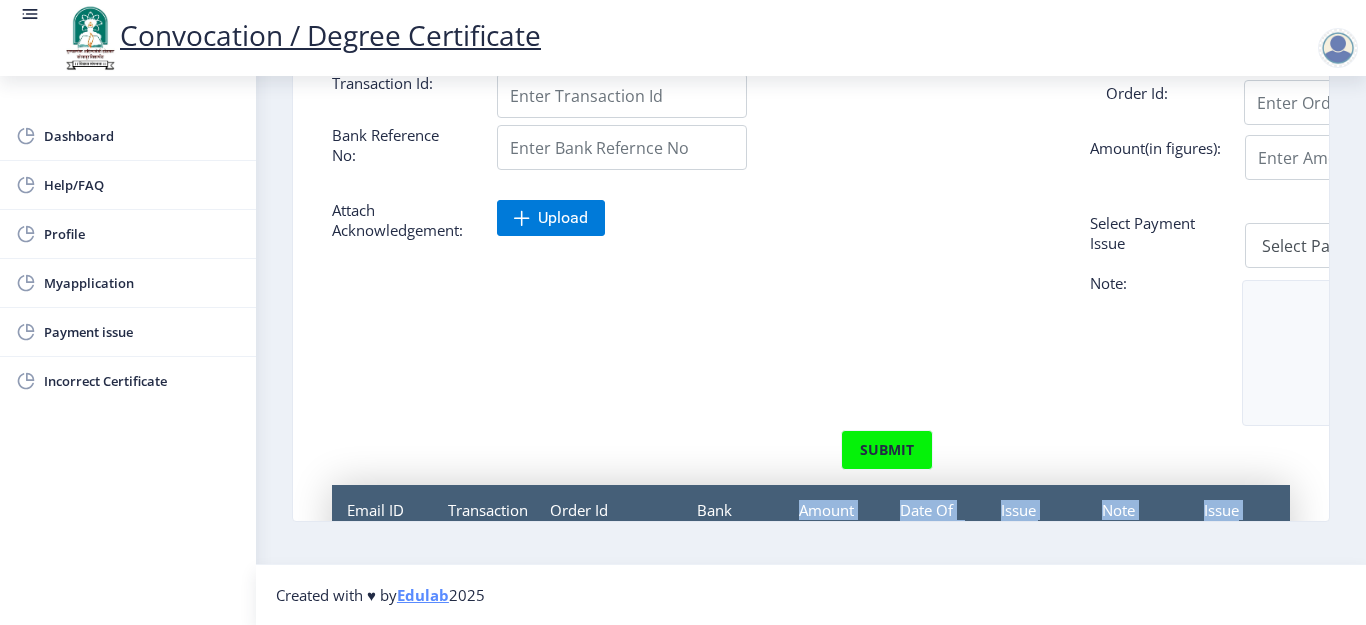 scroll, scrollTop: 0, scrollLeft: 0, axis: both 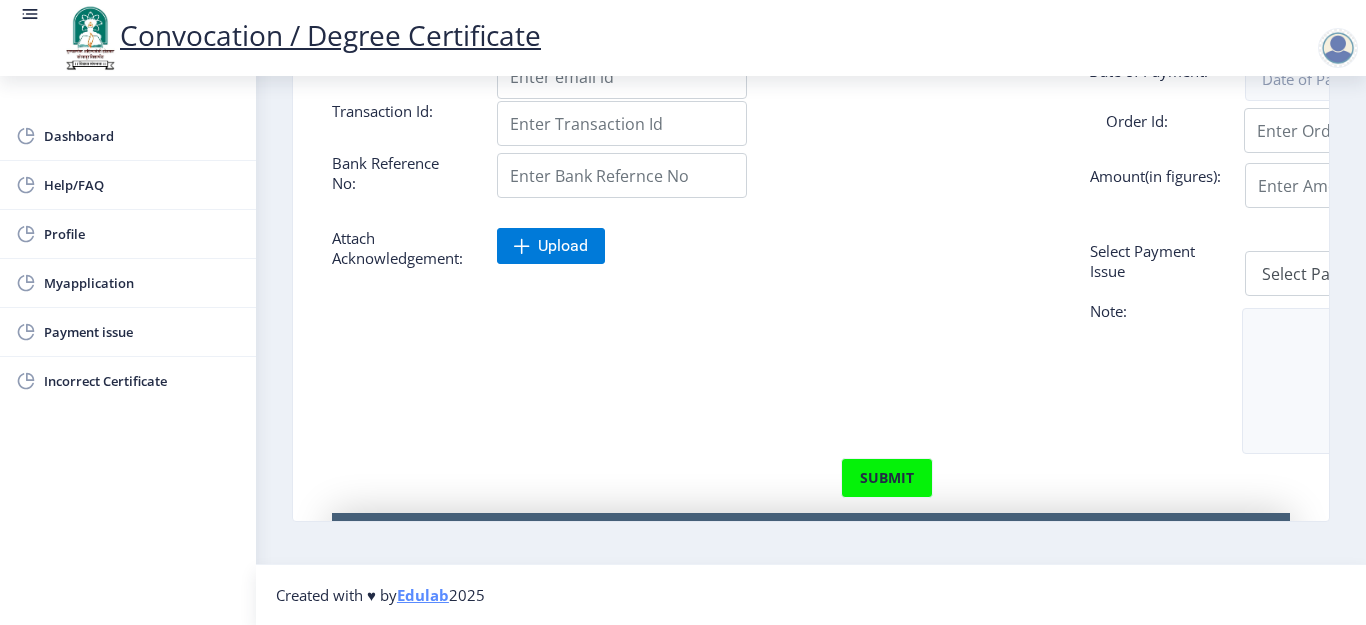 click 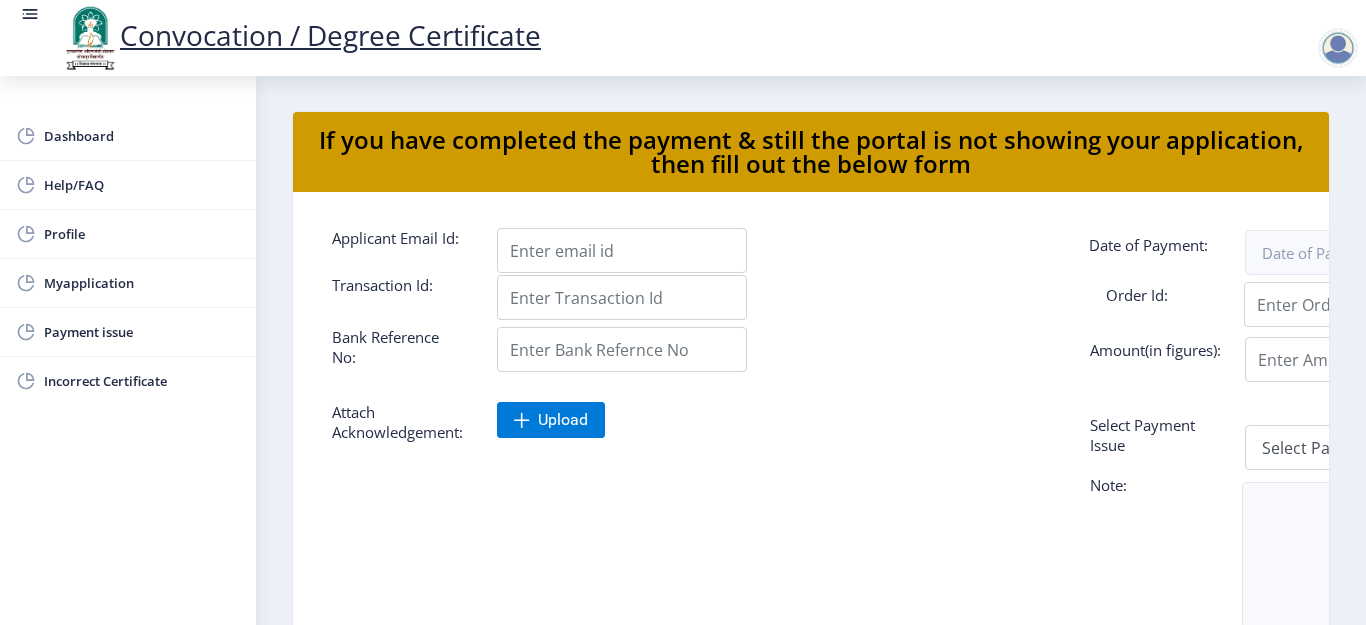 scroll, scrollTop: 0, scrollLeft: 0, axis: both 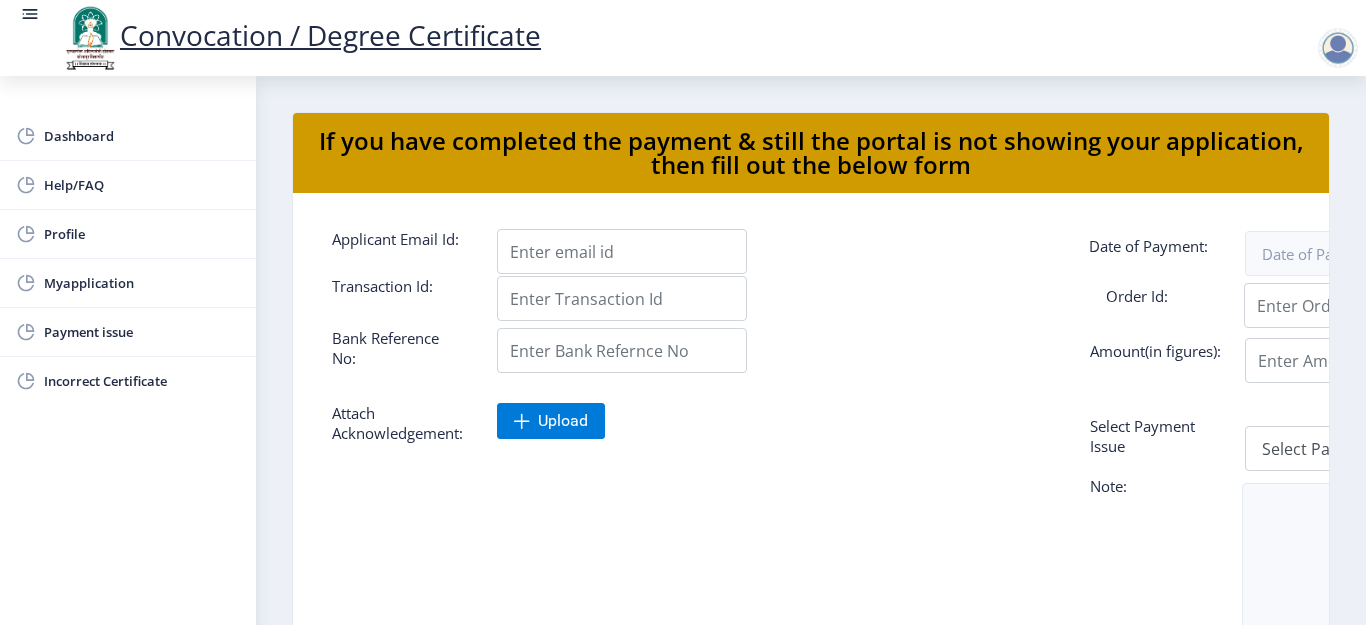 click on "Attach Acknowledgement: Upload Select Payment Issue Select Payment Issue Single Payment Multiple Payment Others" 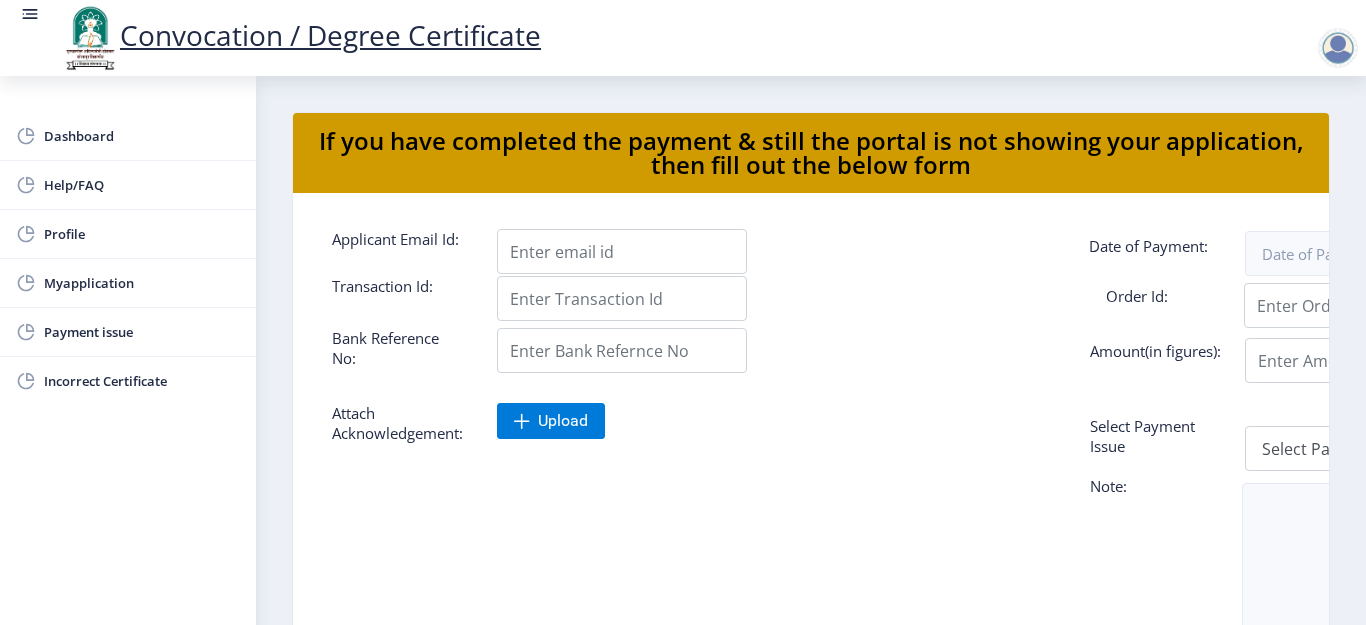 click 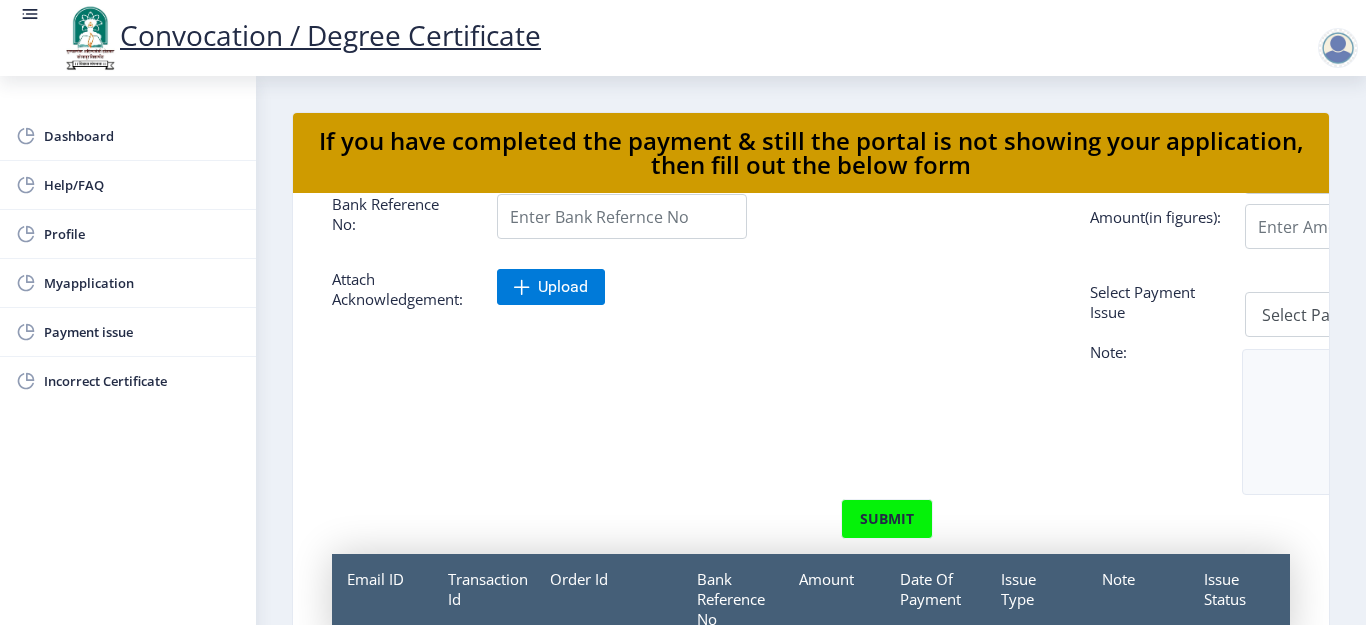 scroll, scrollTop: 163, scrollLeft: 0, axis: vertical 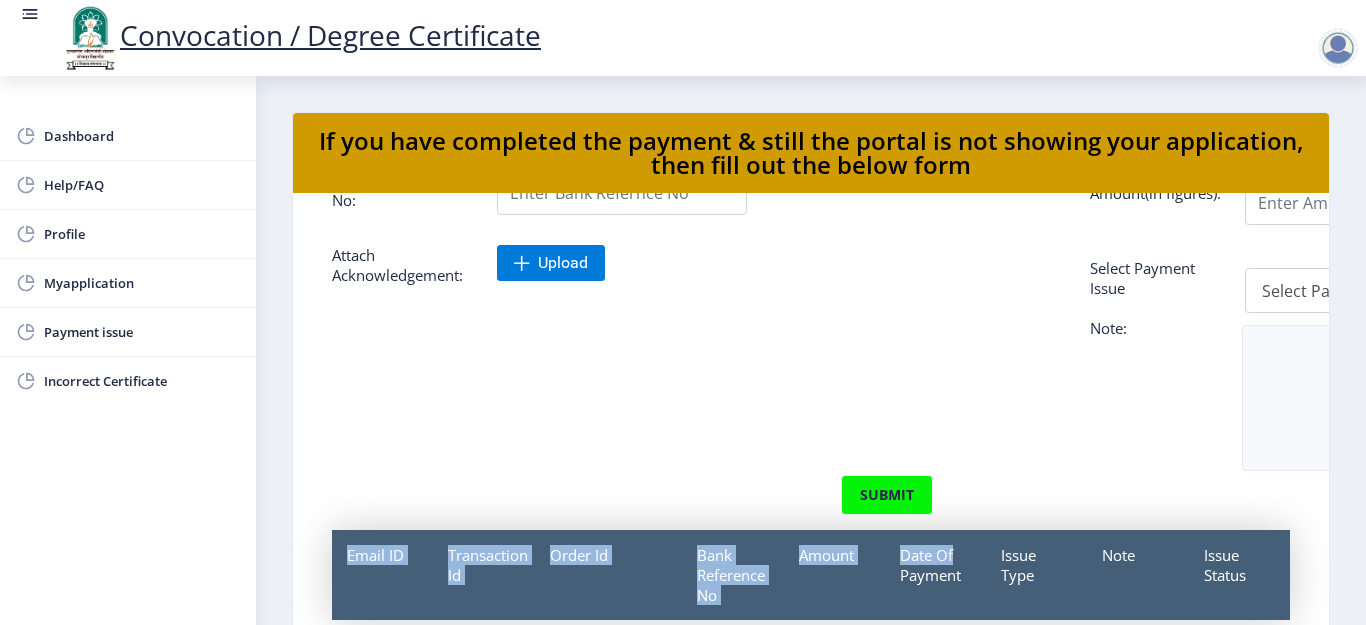 drag, startPoint x: 968, startPoint y: 521, endPoint x: 1123, endPoint y: 507, distance: 155.63097 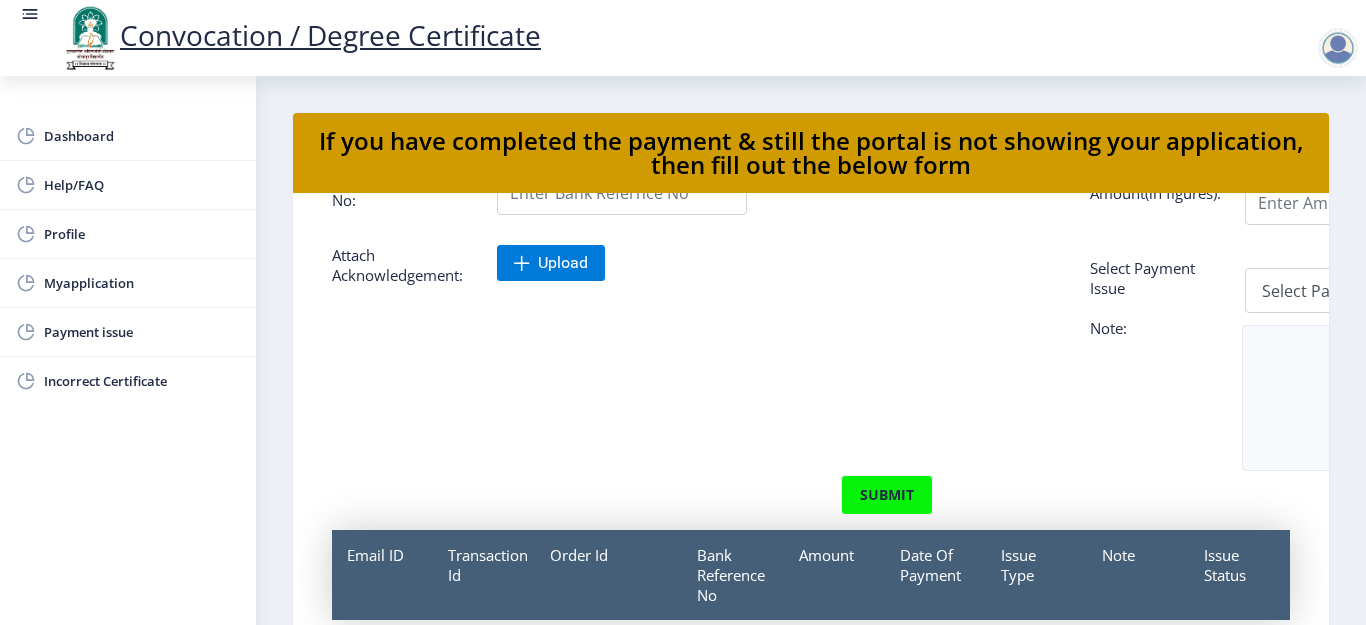 click 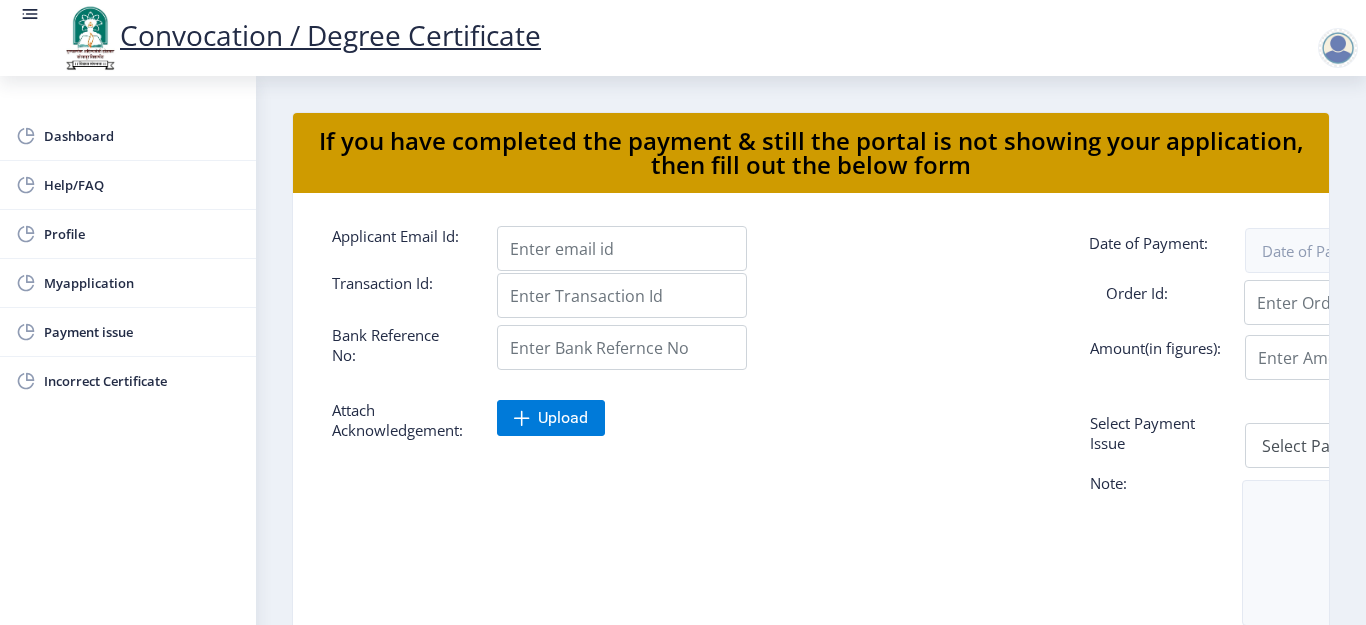 scroll, scrollTop: 0, scrollLeft: 0, axis: both 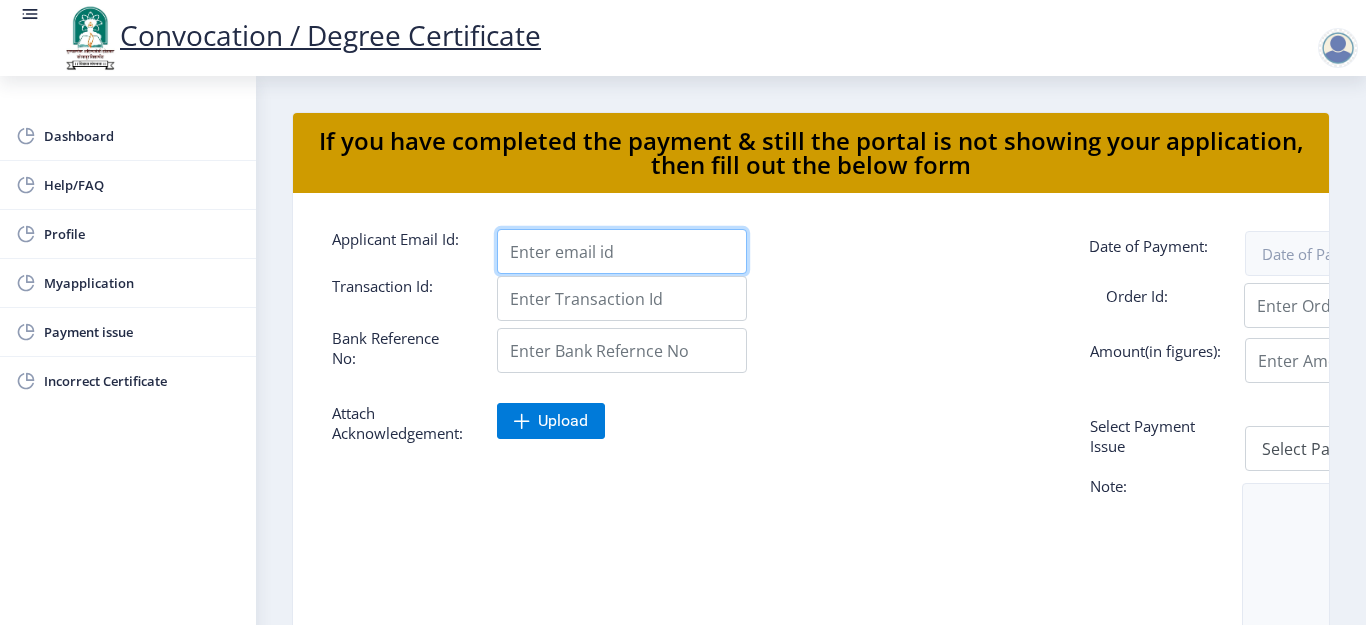 click on "Applicant Email Id:" at bounding box center [622, 251] 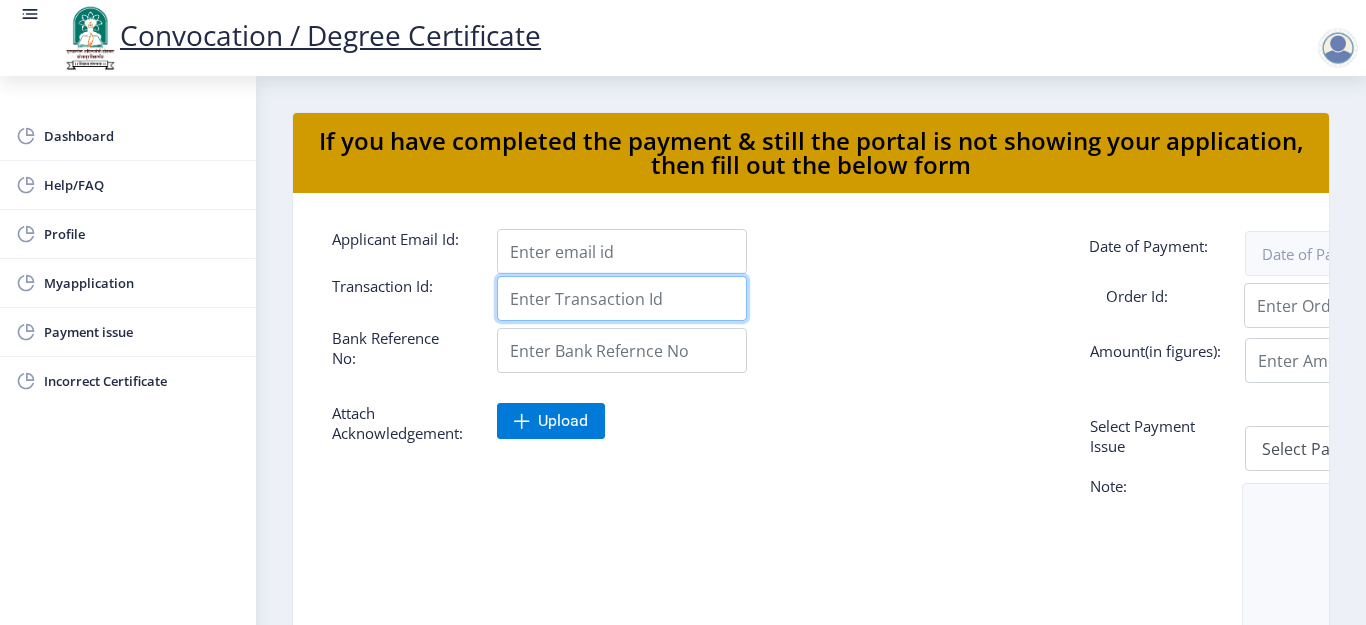 click on "Applicant Email Id:" at bounding box center (622, 298) 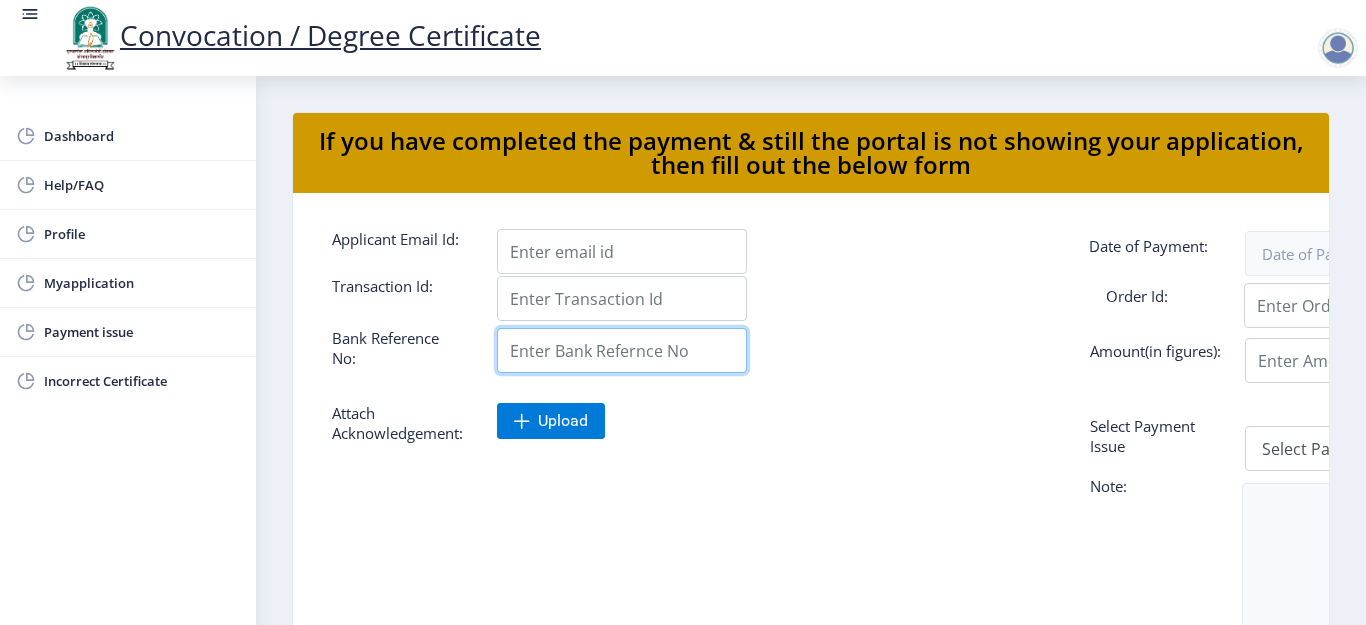 click on "Applicant Email Id:" at bounding box center [622, 350] 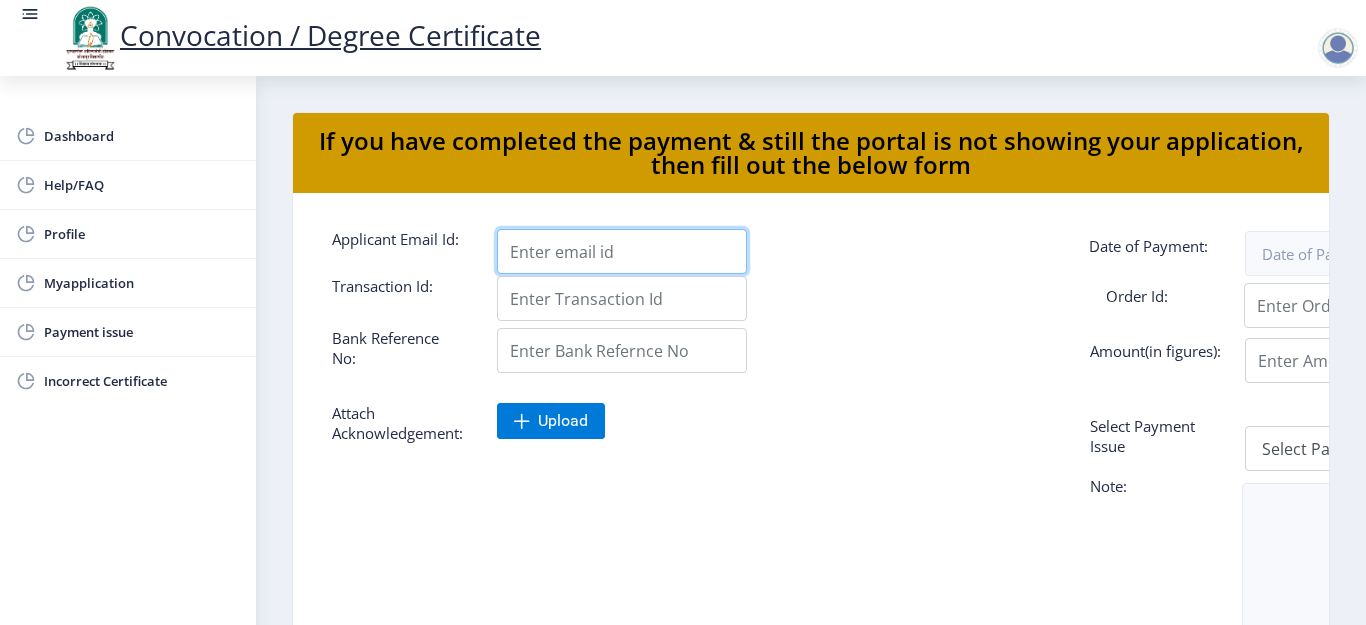 click on "Applicant Email Id:" at bounding box center (622, 251) 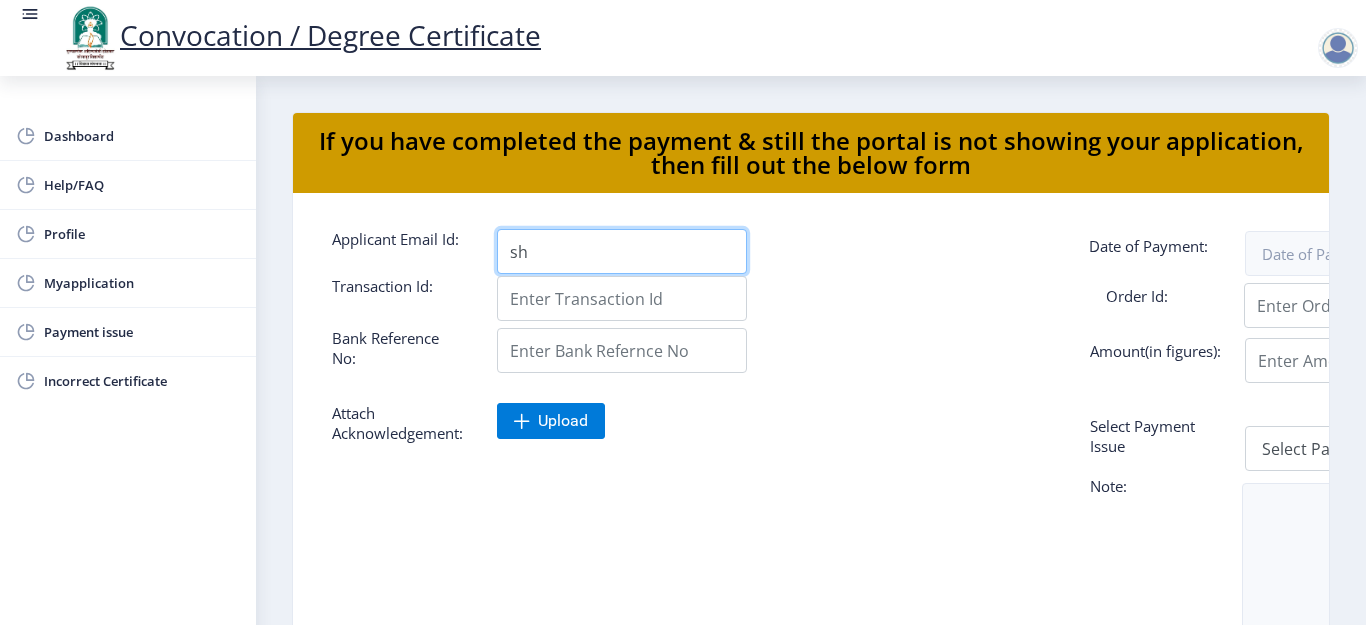 type on "s" 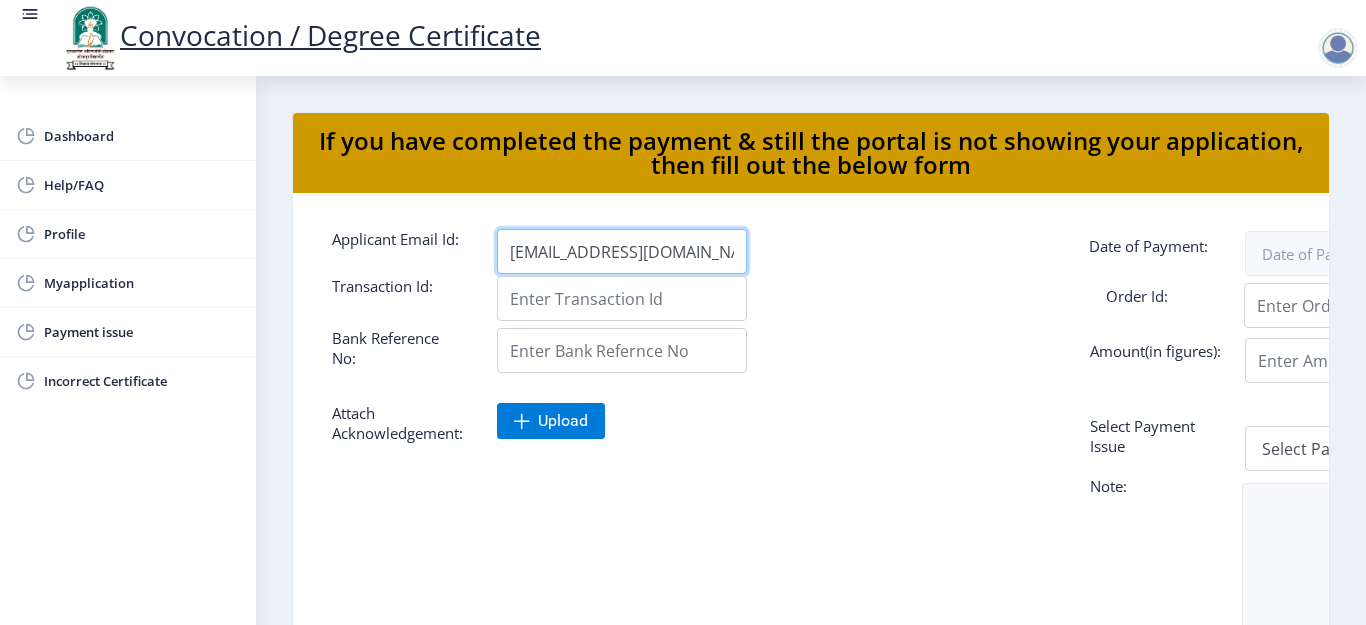 type on "shivaninirmal42@gmail.com" 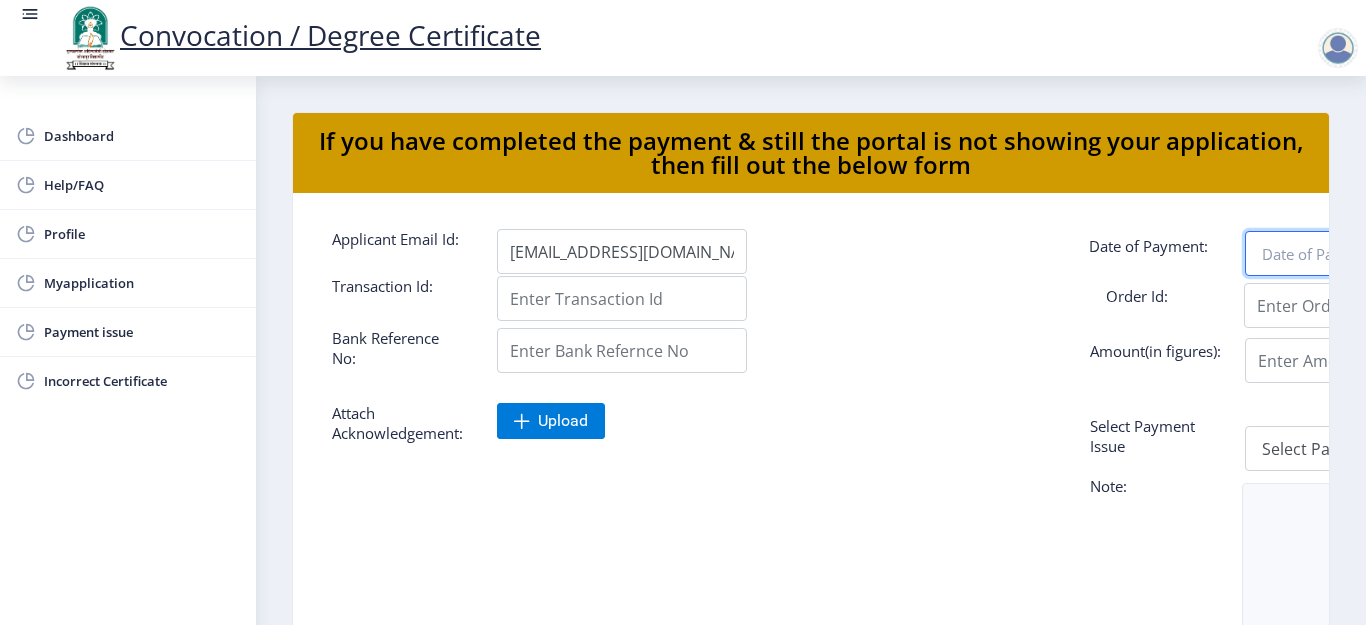 scroll, scrollTop: 0, scrollLeft: 176, axis: horizontal 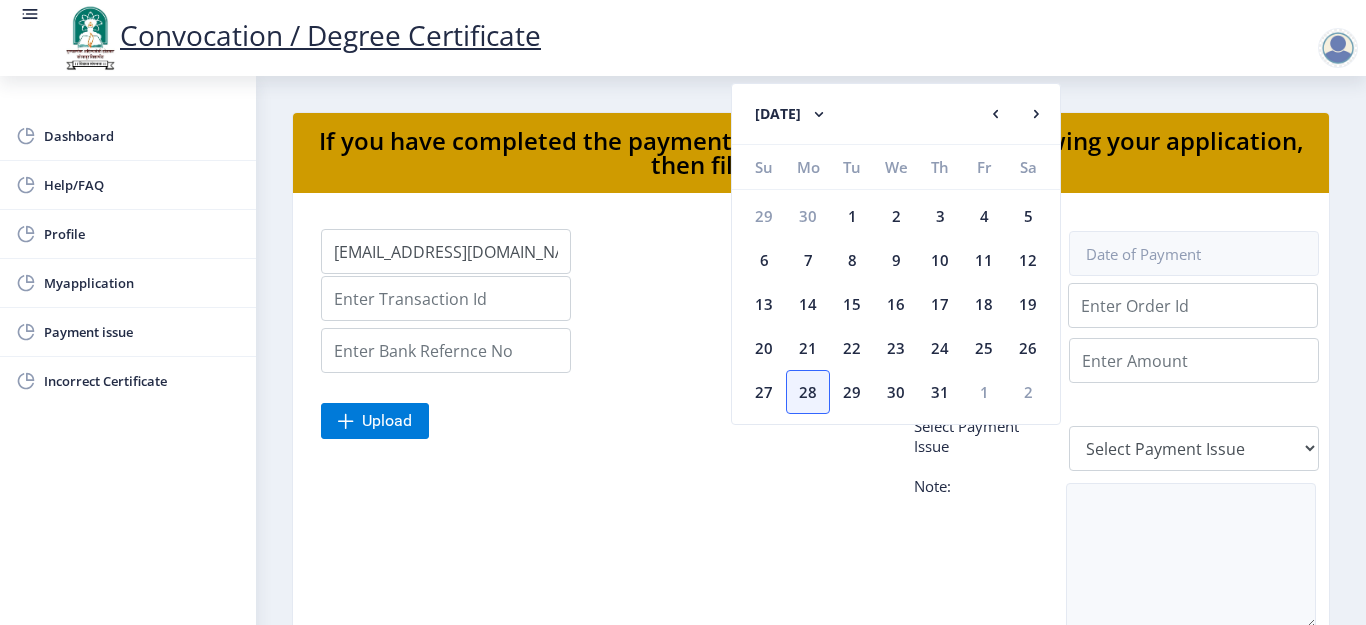 click 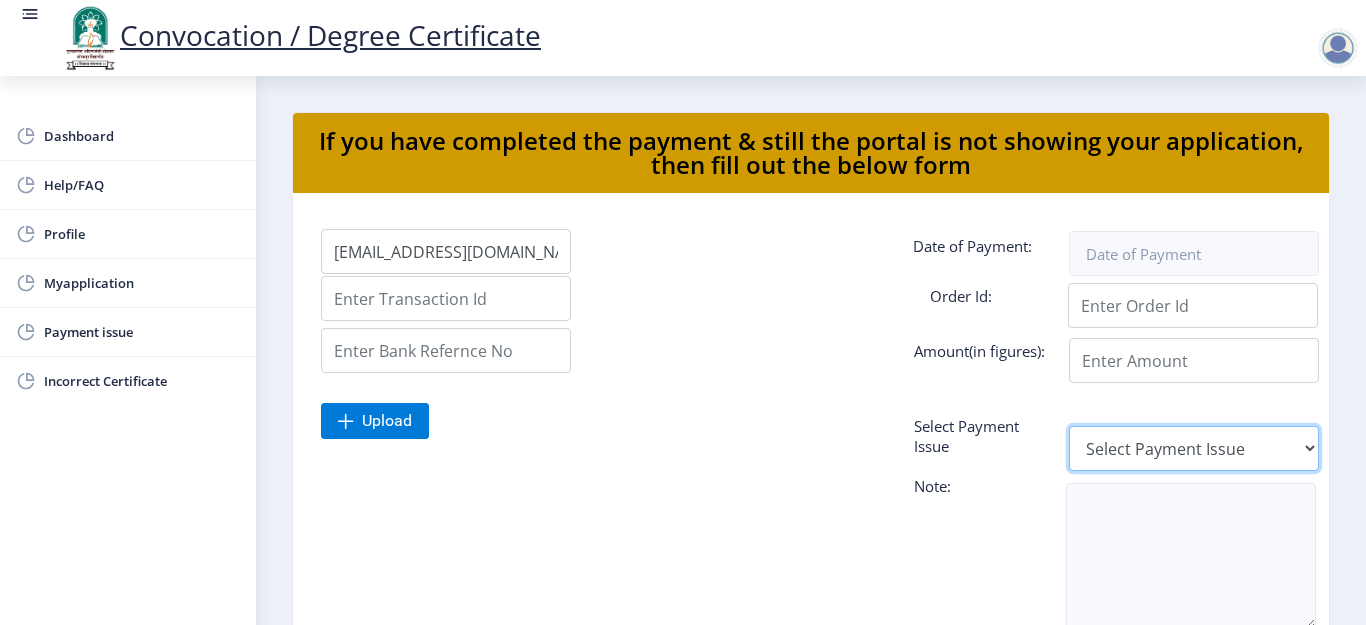 click on "Select Payment Issue Single Payment Multiple Payment Others" at bounding box center [1194, 448] 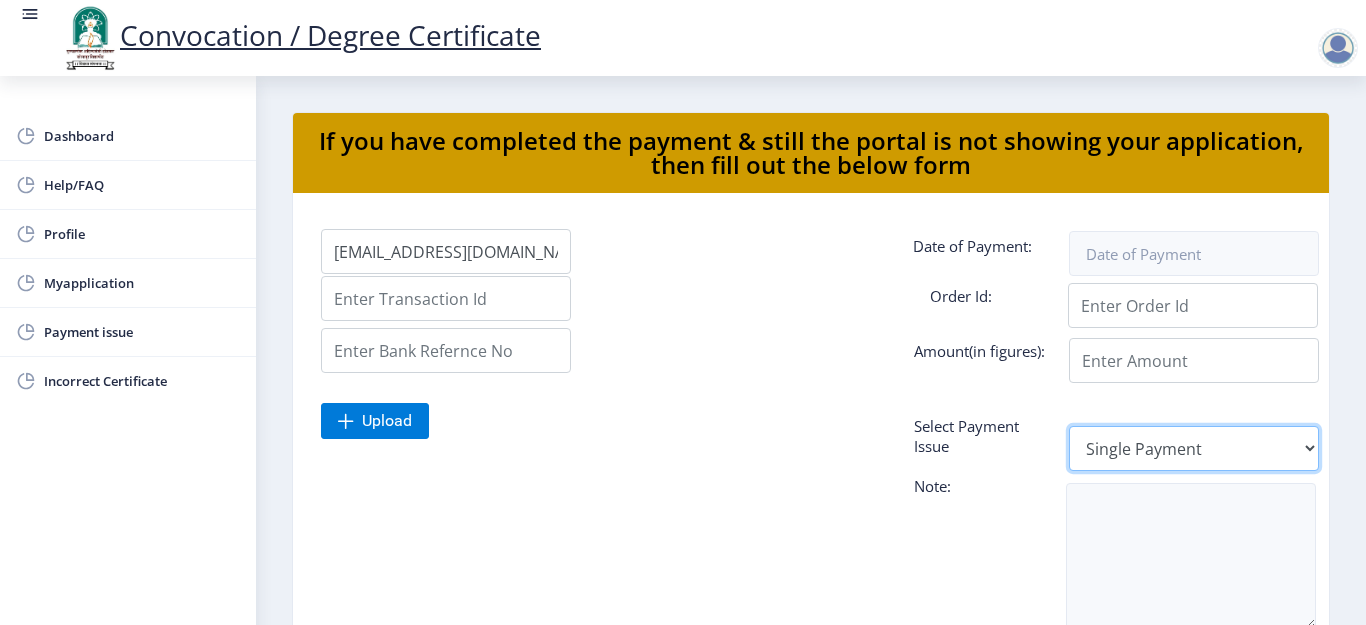 click on "Select Payment Issue Single Payment Multiple Payment Others" at bounding box center [1194, 448] 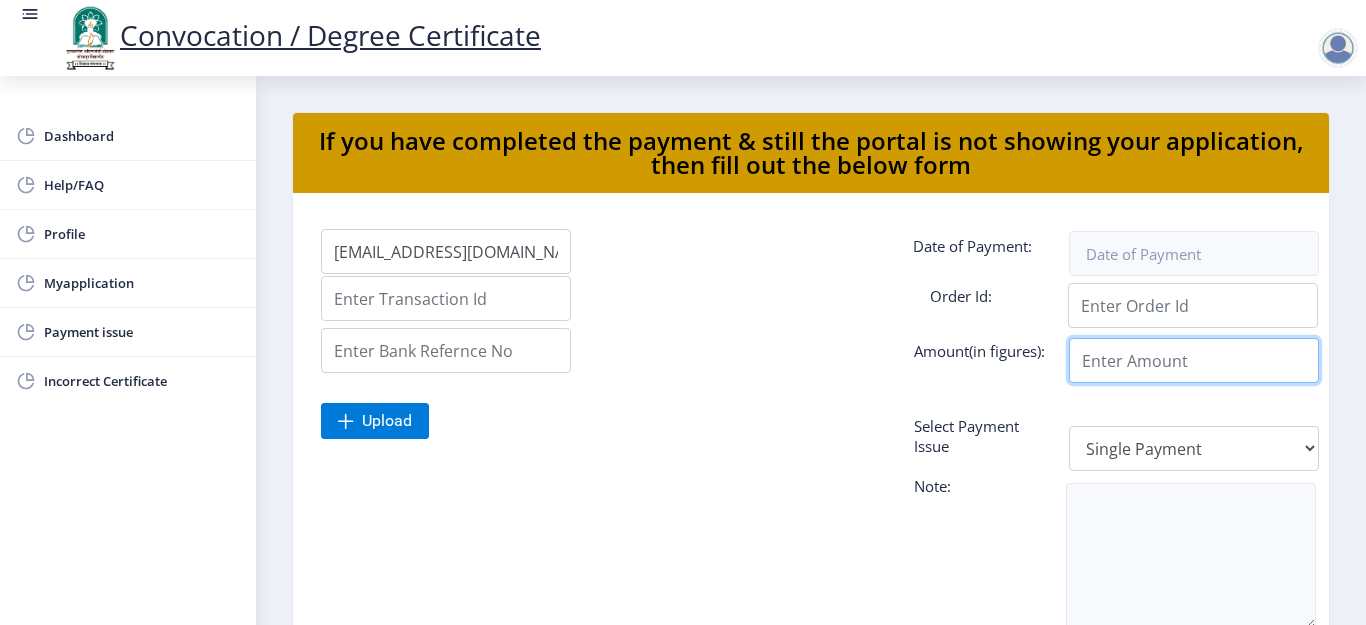 click on "Applicant Email Id:" at bounding box center [1193, 305] 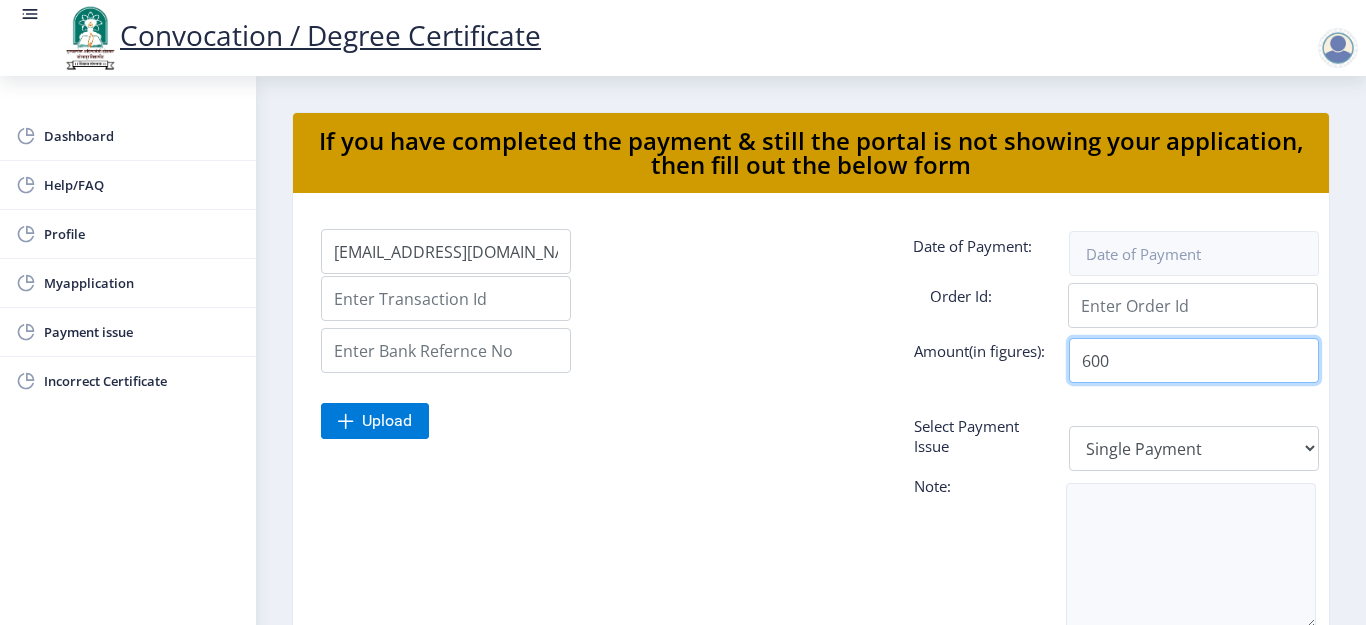 type on "600" 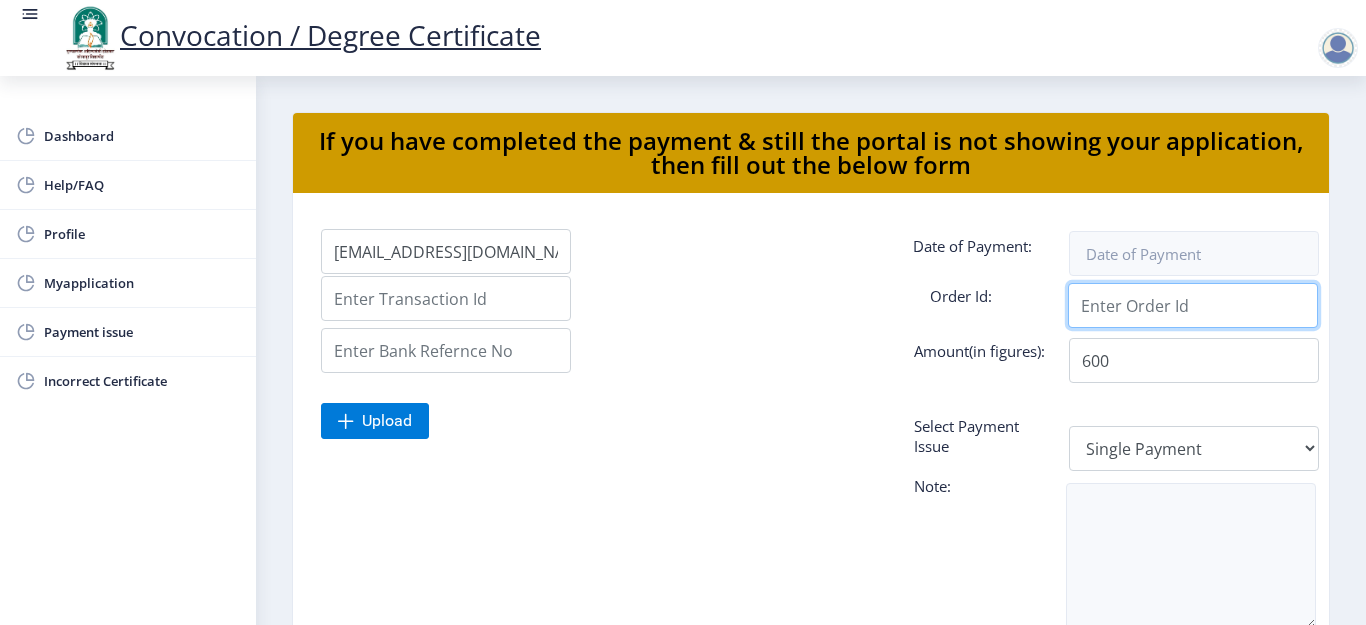 click on "Applicant Email Id:" at bounding box center (1193, 305) 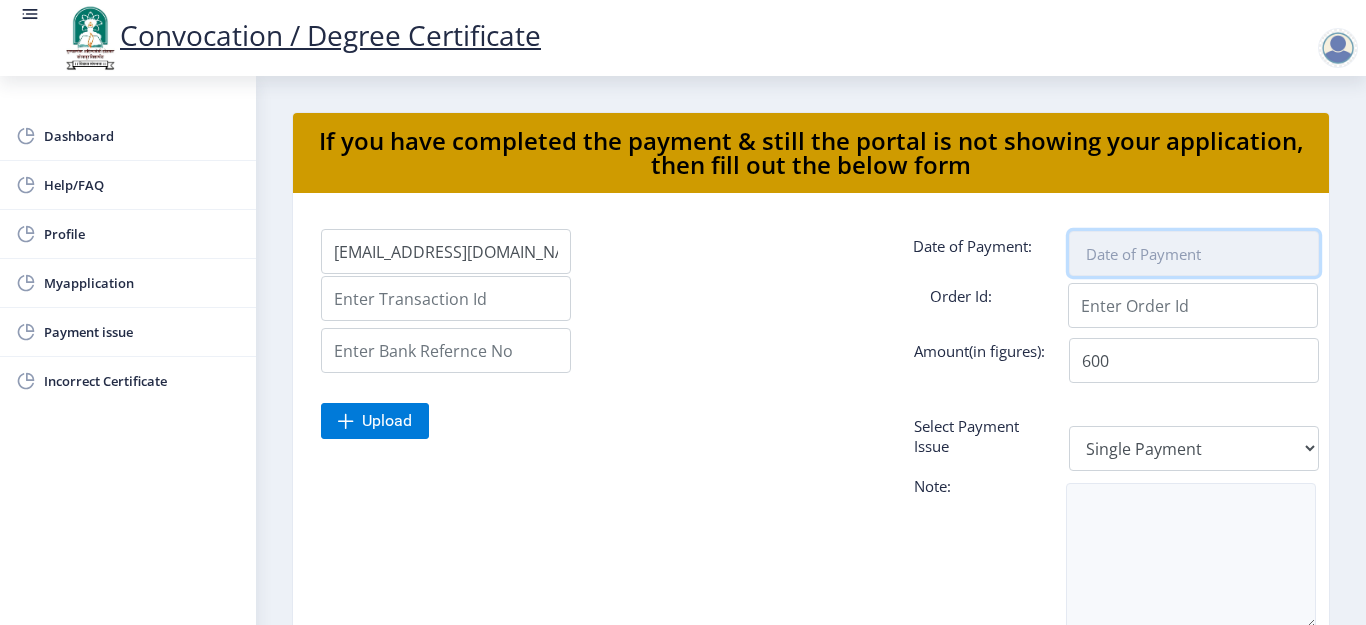 click at bounding box center (1194, 253) 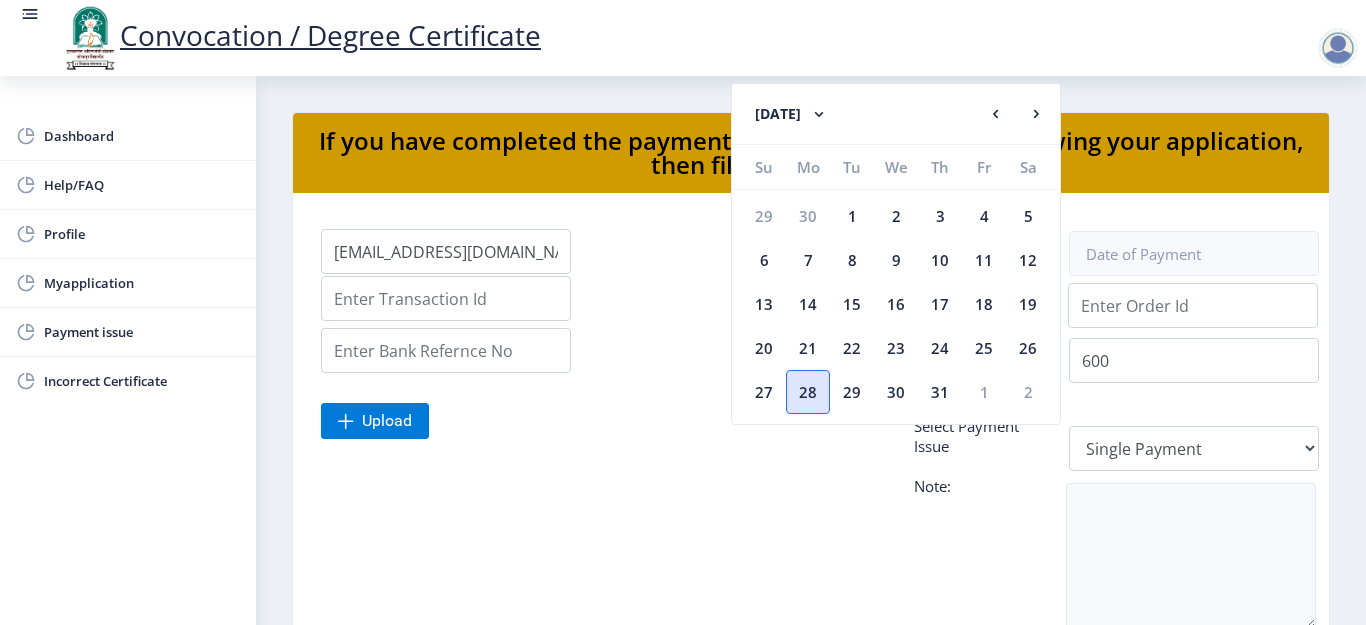 click on "28" 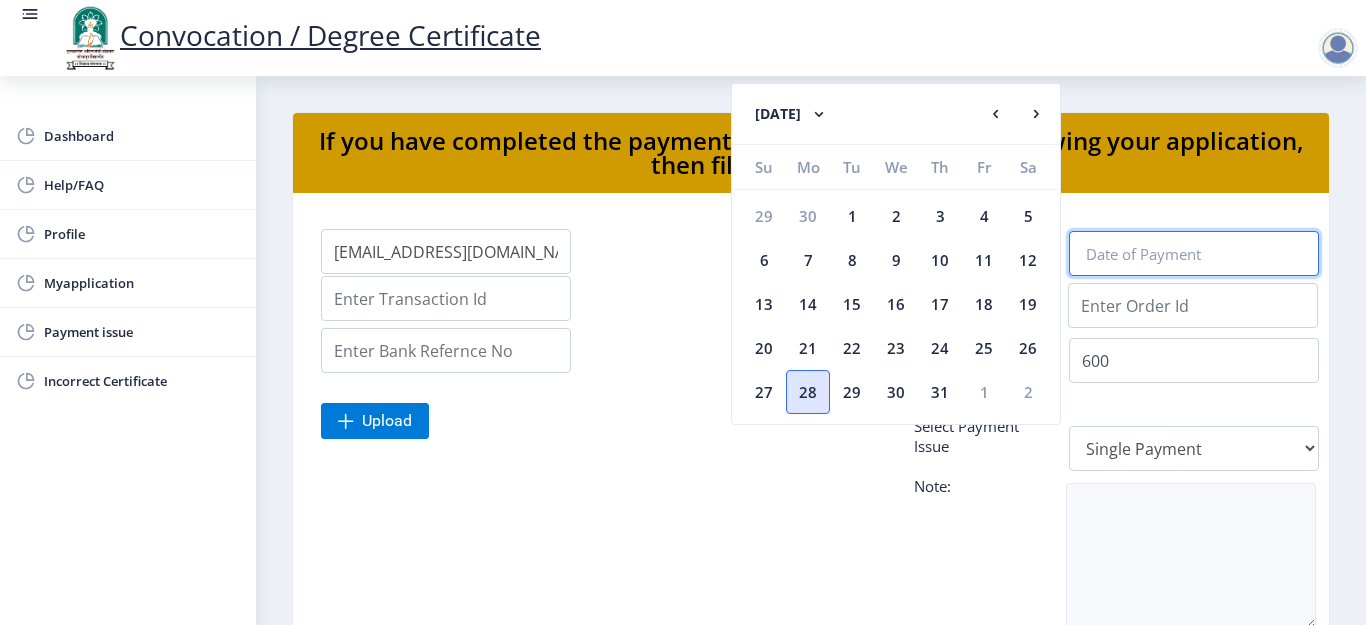 type on "Jul 28, 2025" 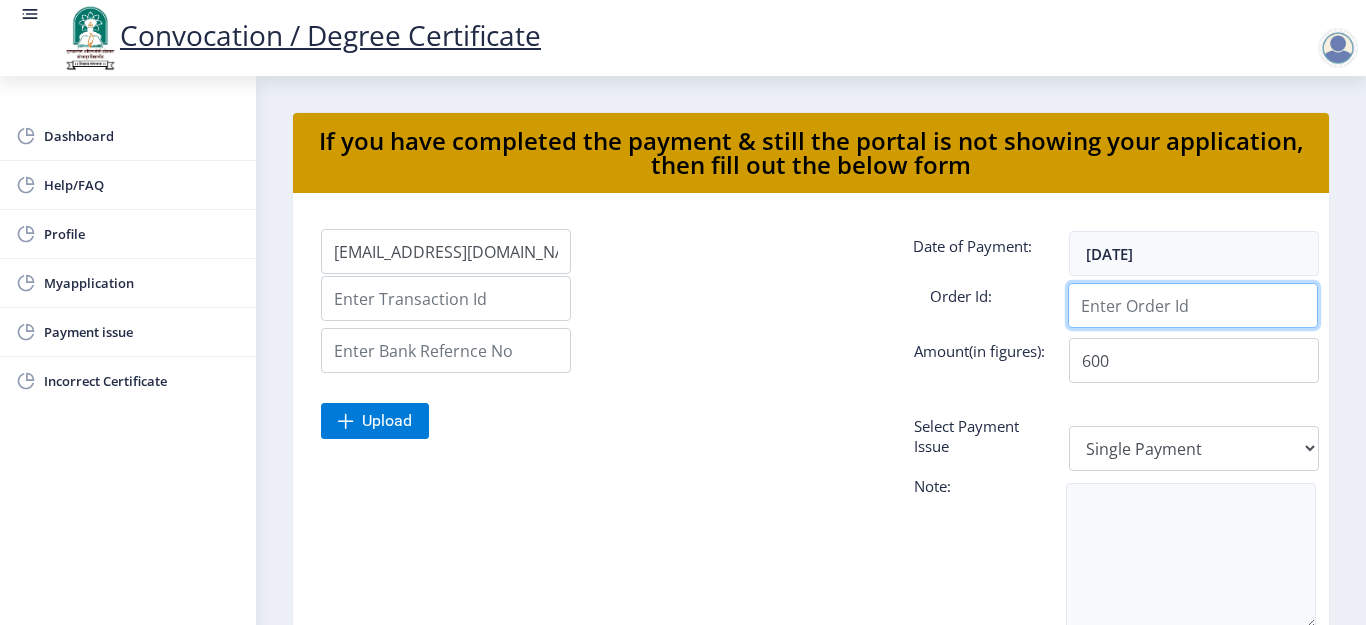 click on "Applicant Email Id:" at bounding box center [1193, 305] 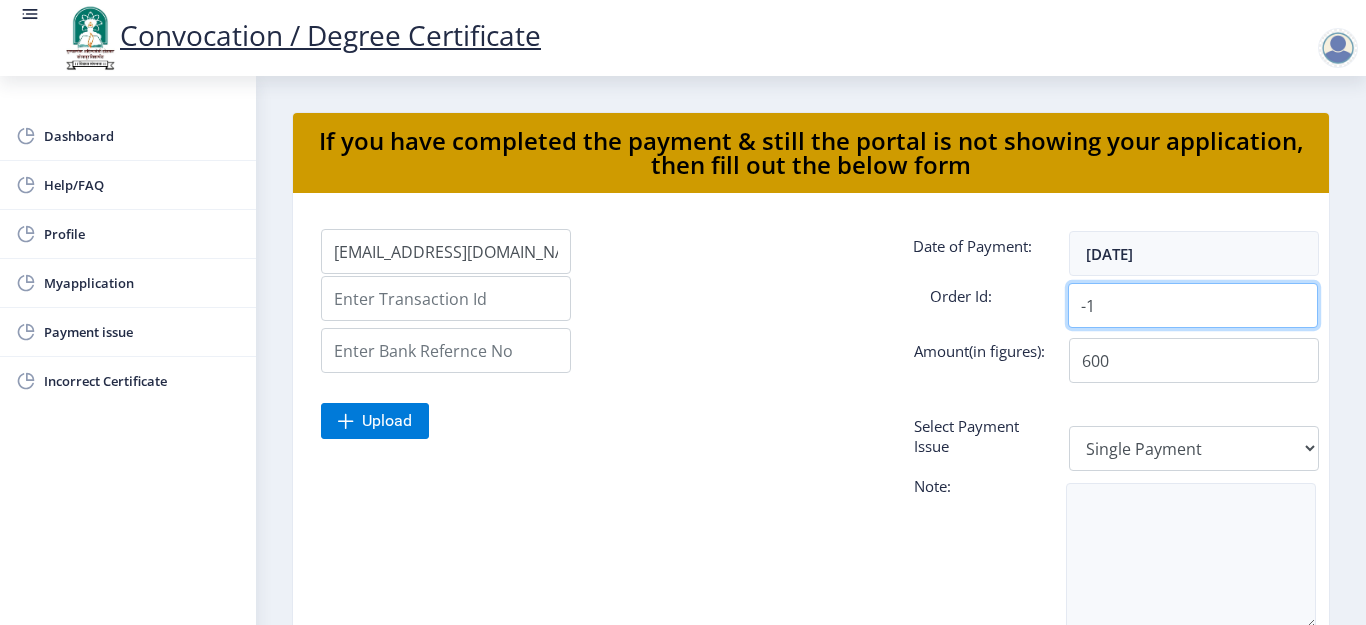 type on "-1" 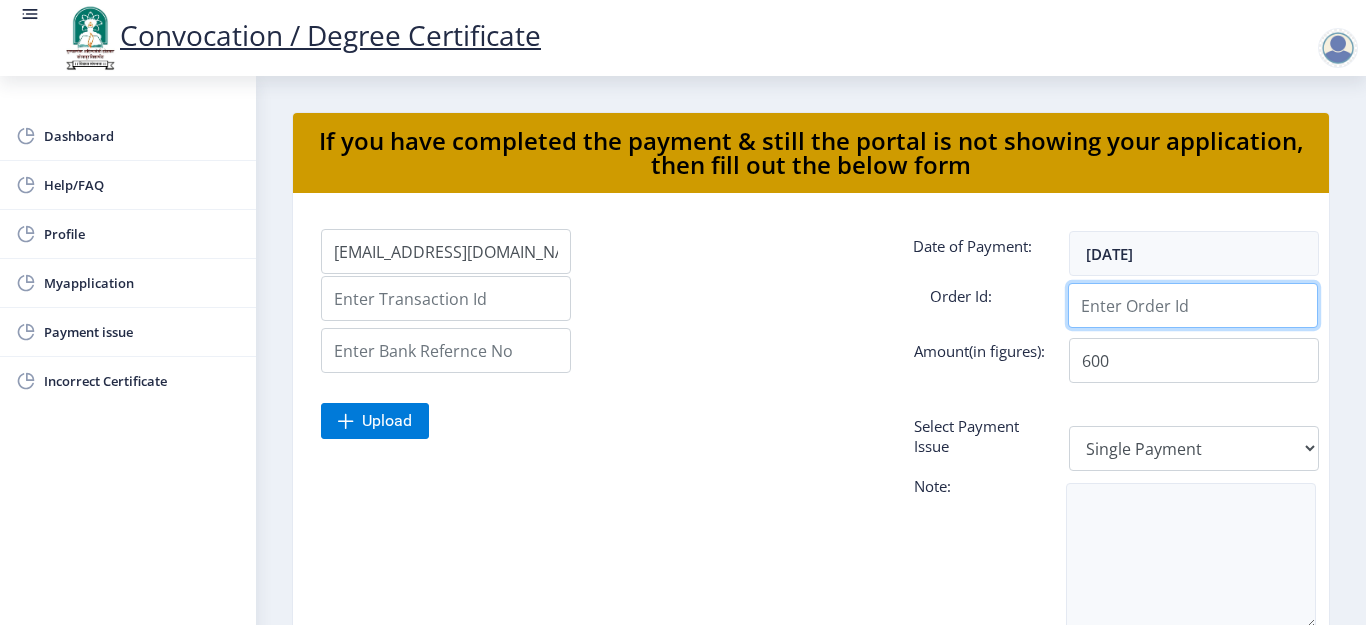 type 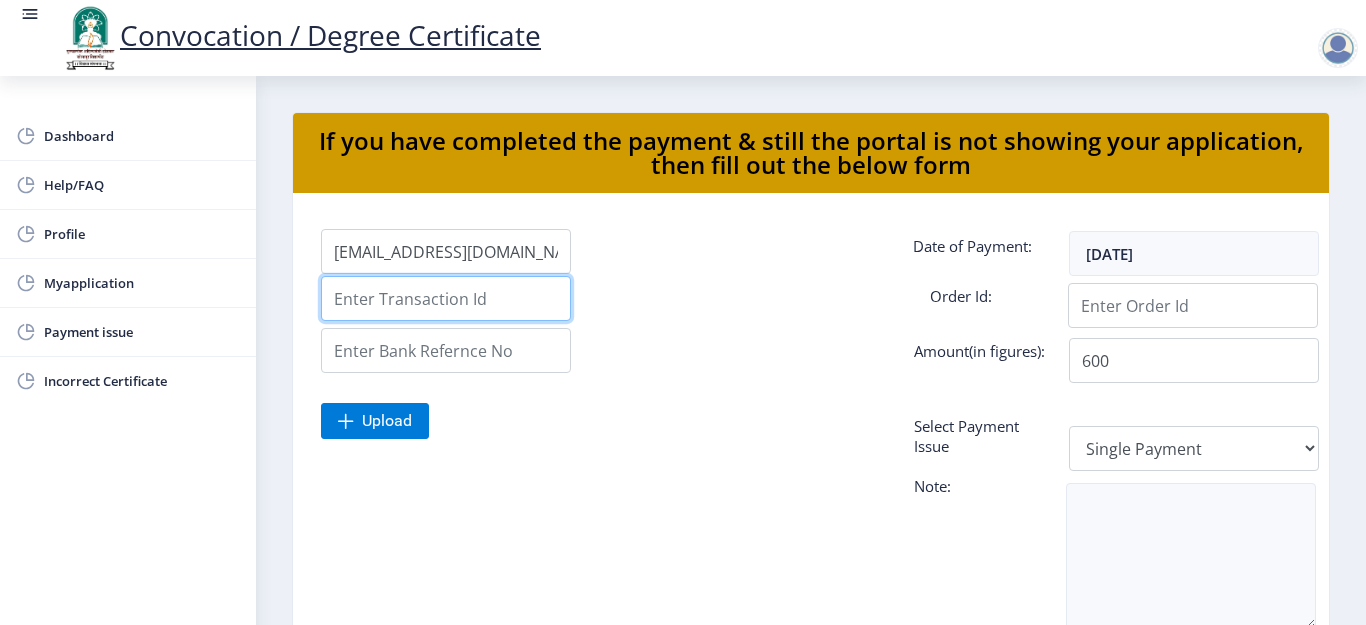 click on "Applicant Email Id:" at bounding box center (446, 298) 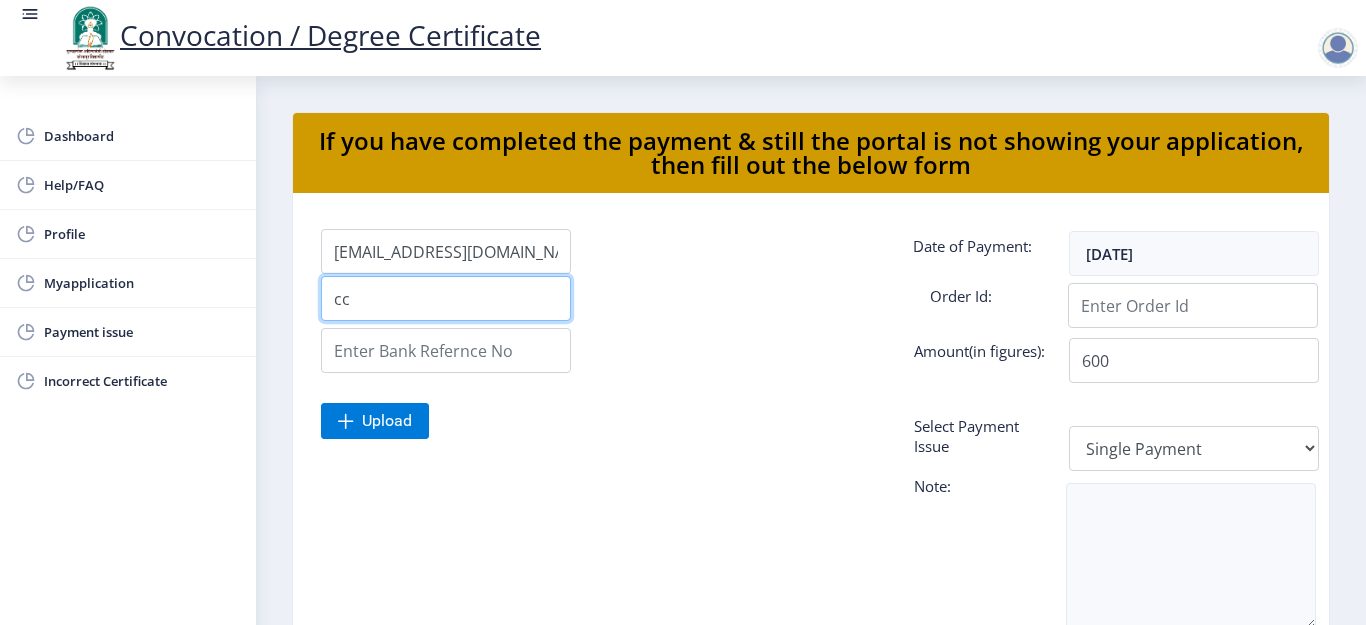 type on "c" 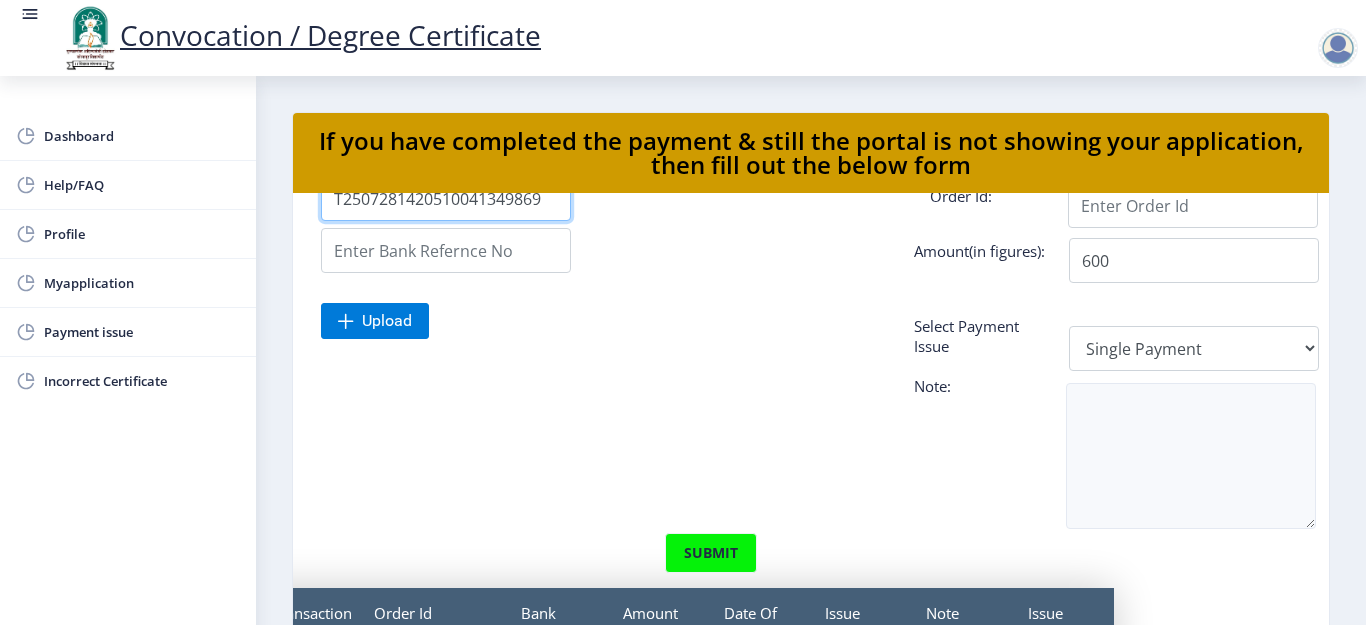 scroll, scrollTop: 163, scrollLeft: 176, axis: both 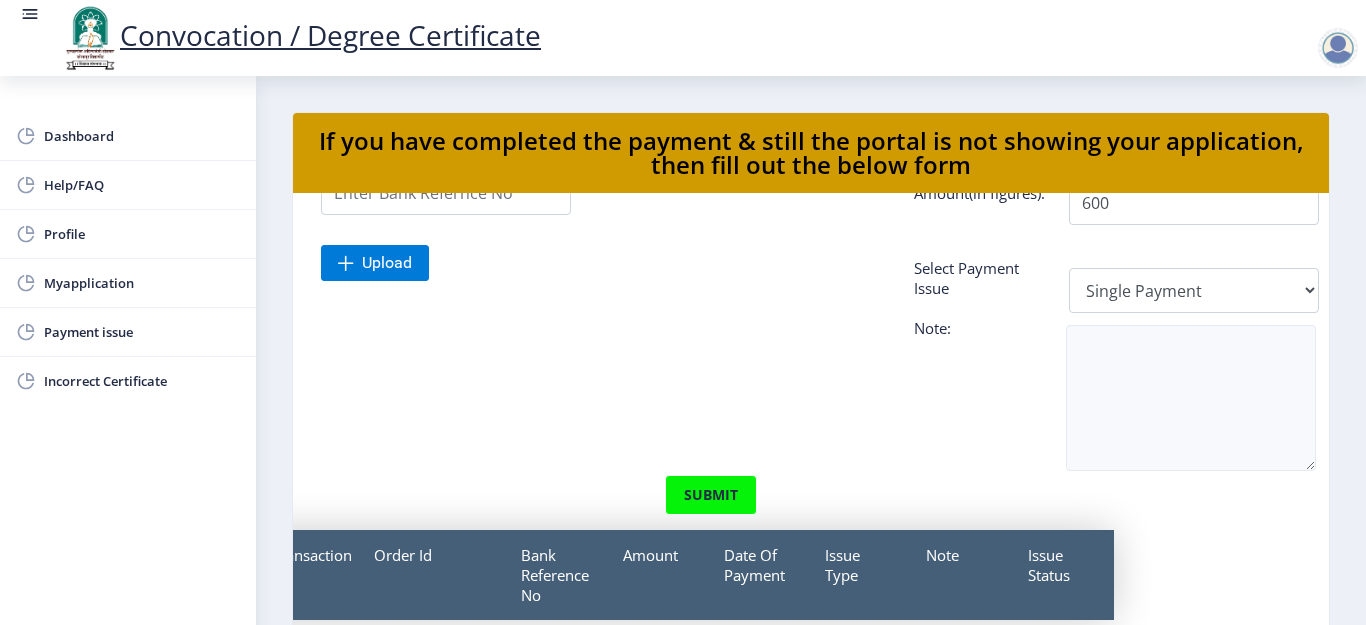 type on "T2507281420510041349869" 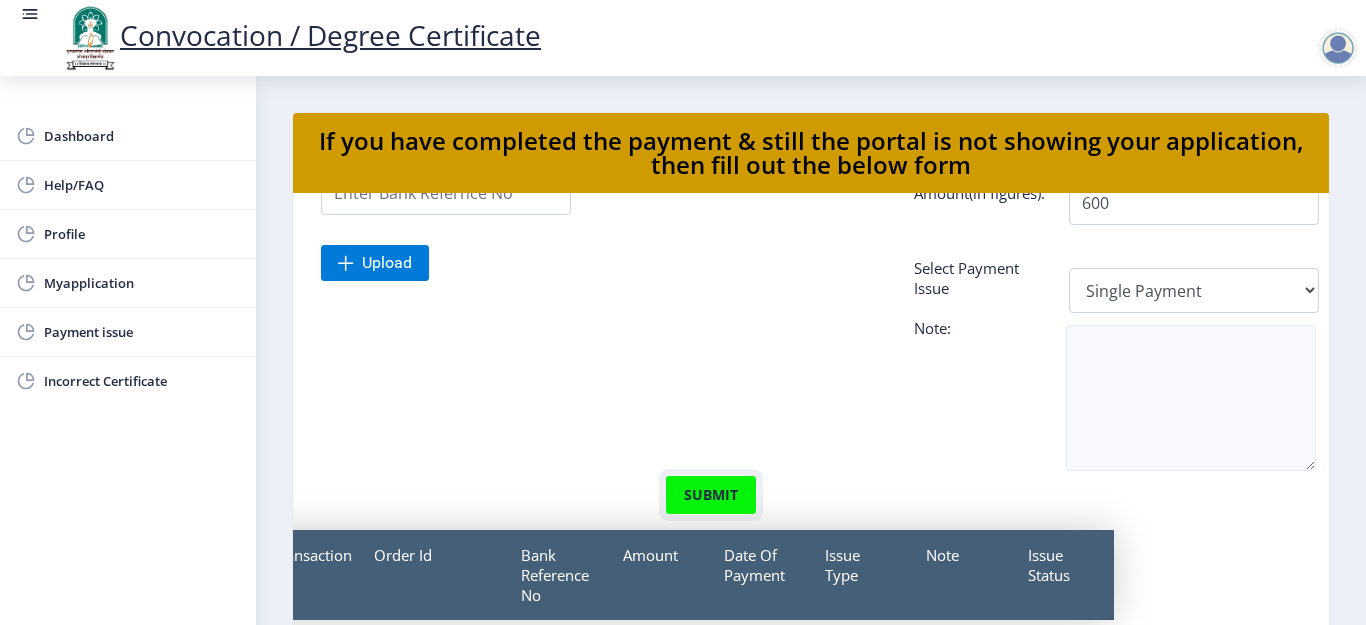 click on "submit" at bounding box center [711, 495] 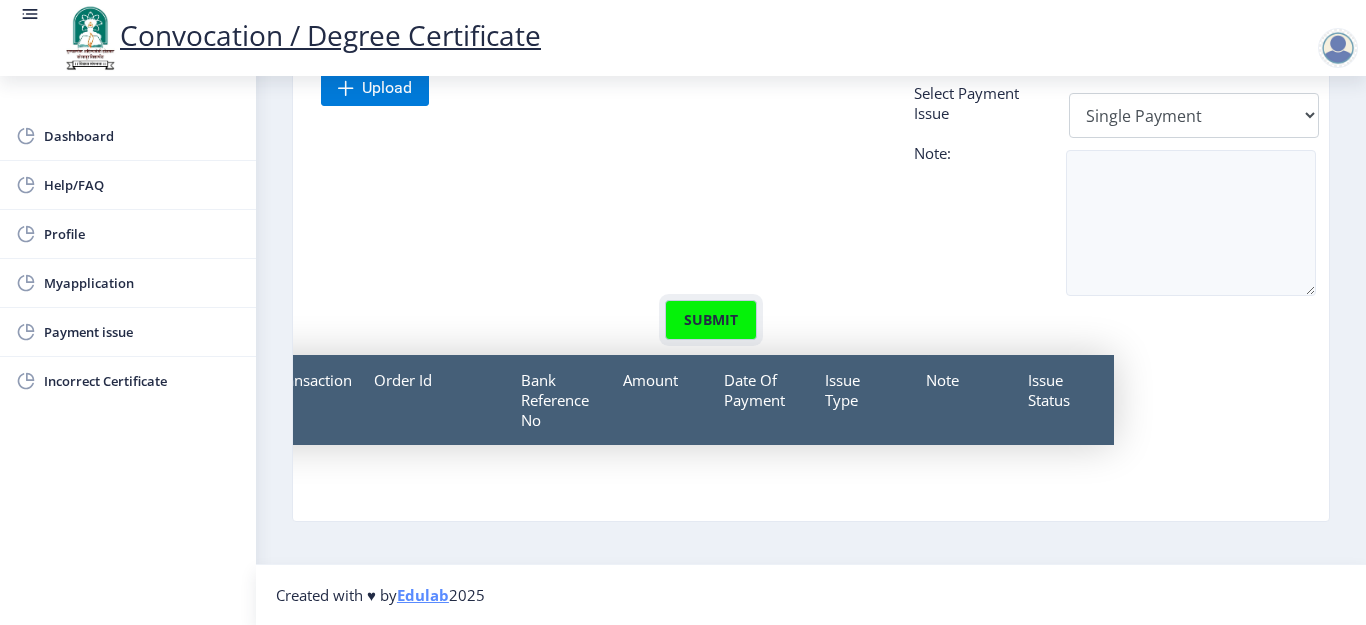 scroll, scrollTop: 0, scrollLeft: 0, axis: both 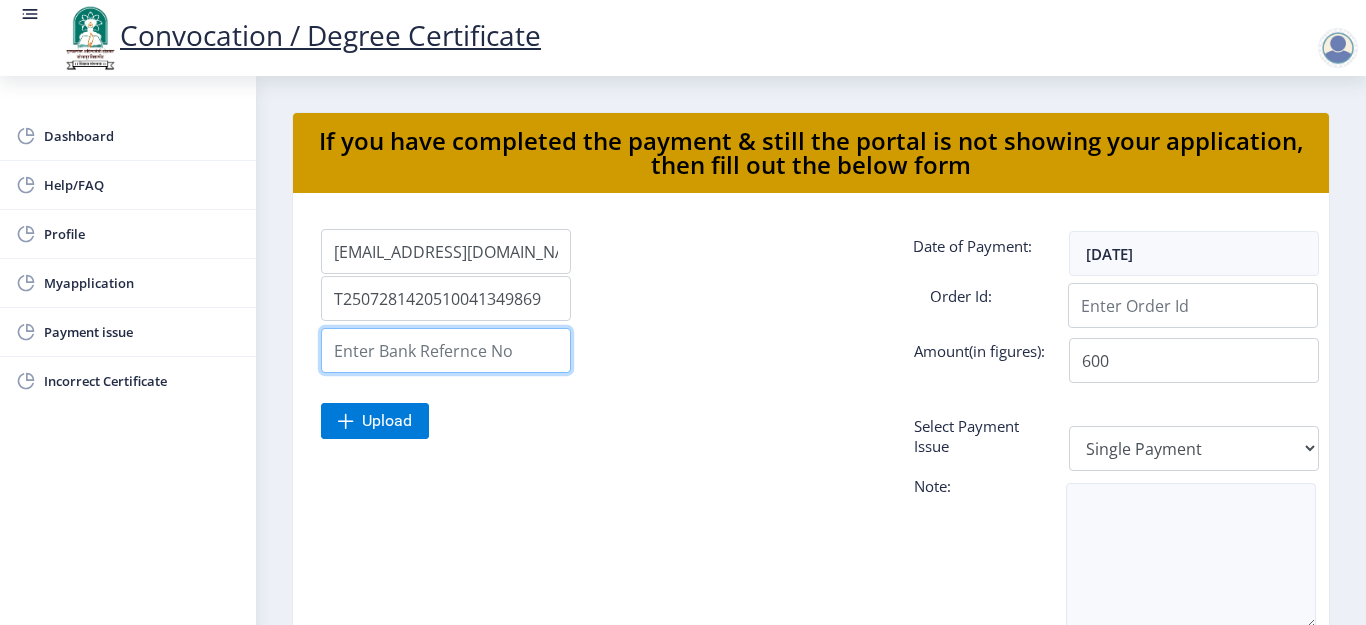click on "Applicant Email Id:" at bounding box center [446, 350] 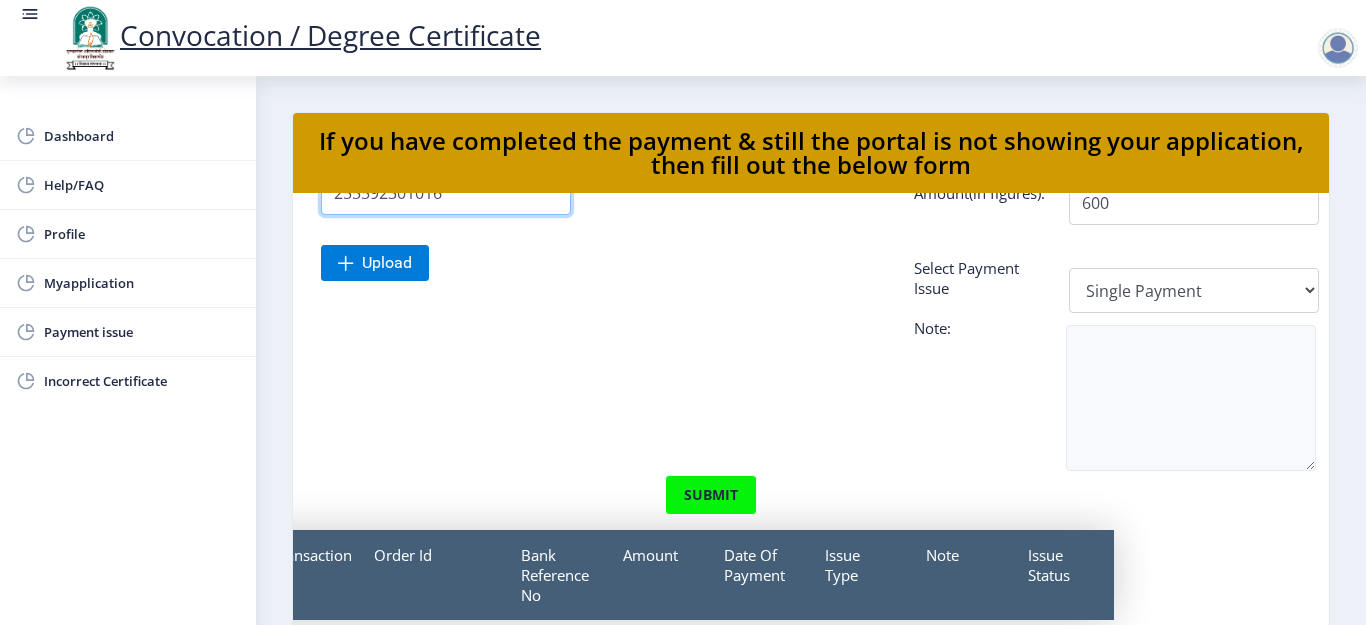 scroll, scrollTop: 163, scrollLeft: 176, axis: both 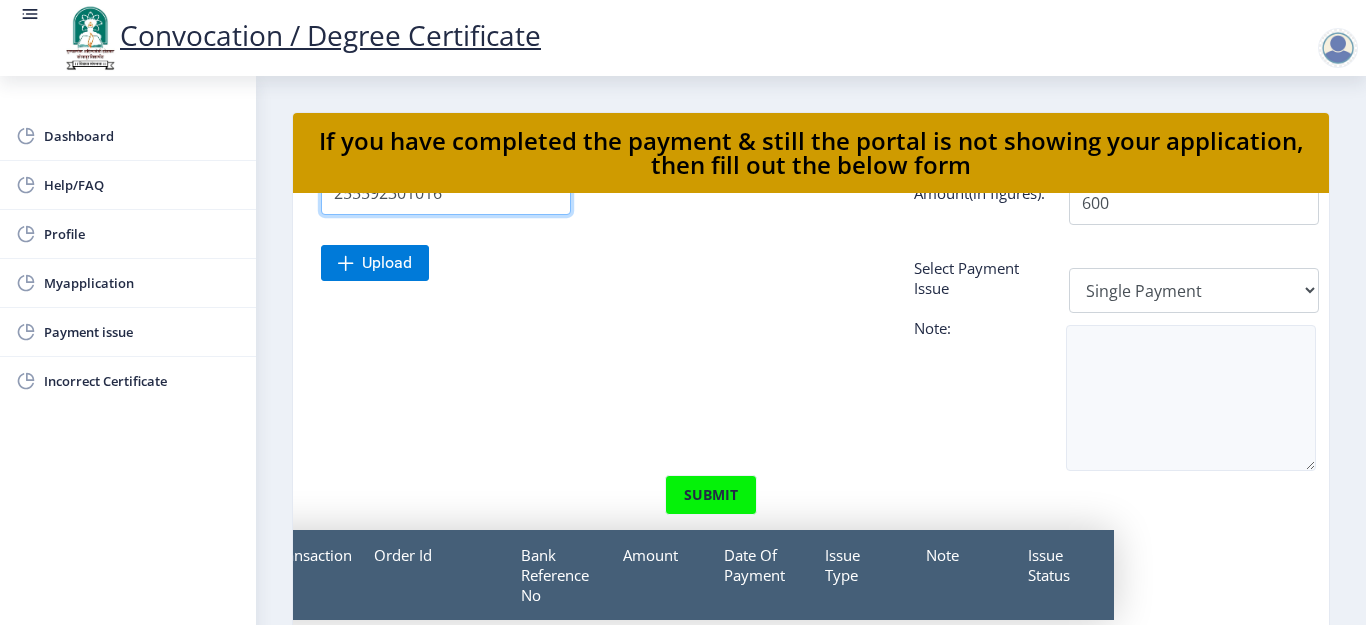 type on "255592301016" 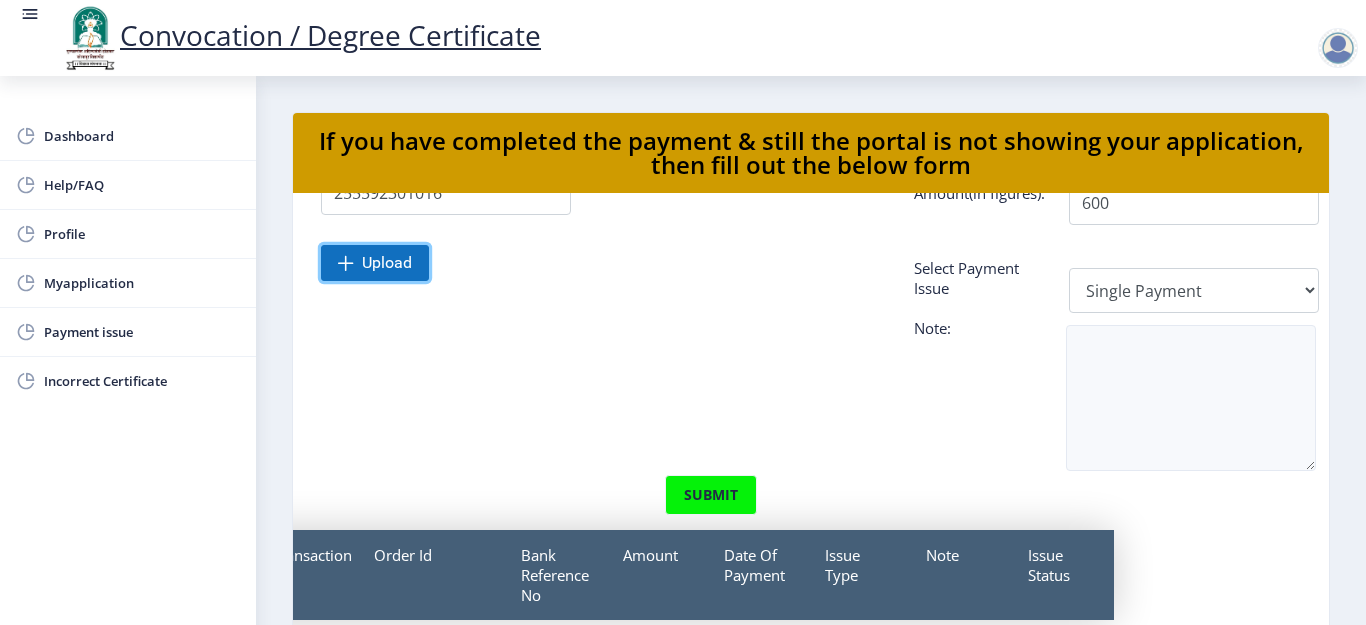 click on "Upload" 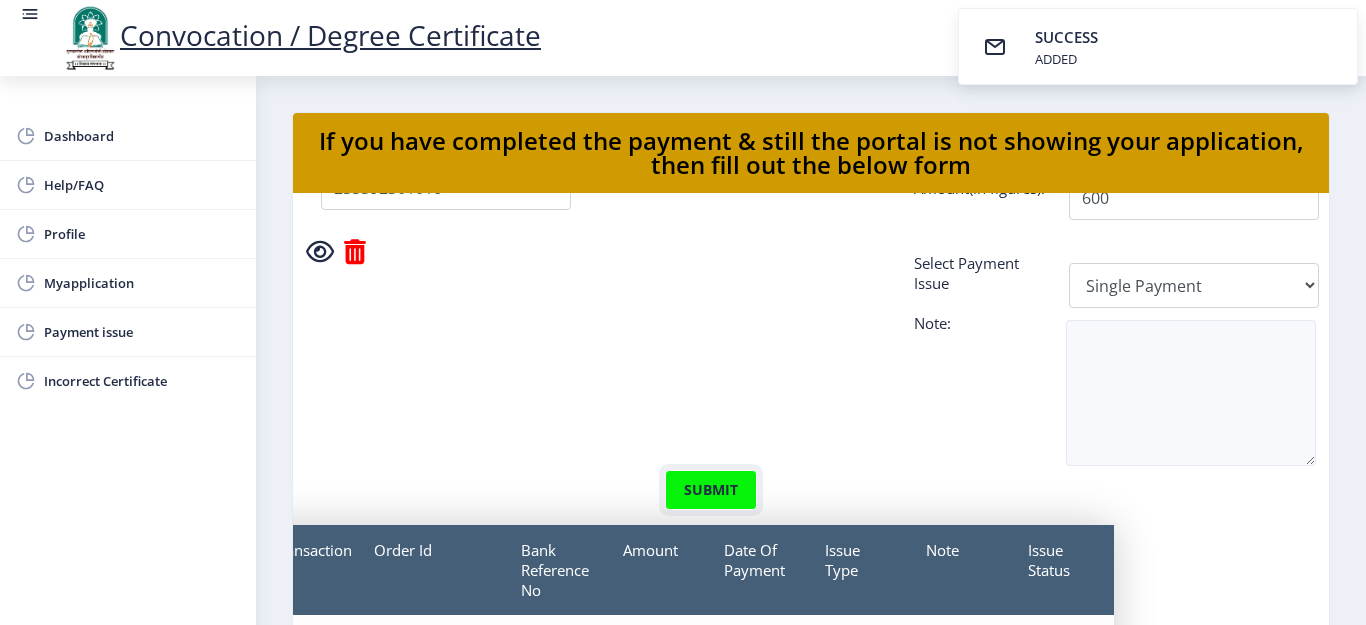 click on "submit" at bounding box center [711, 490] 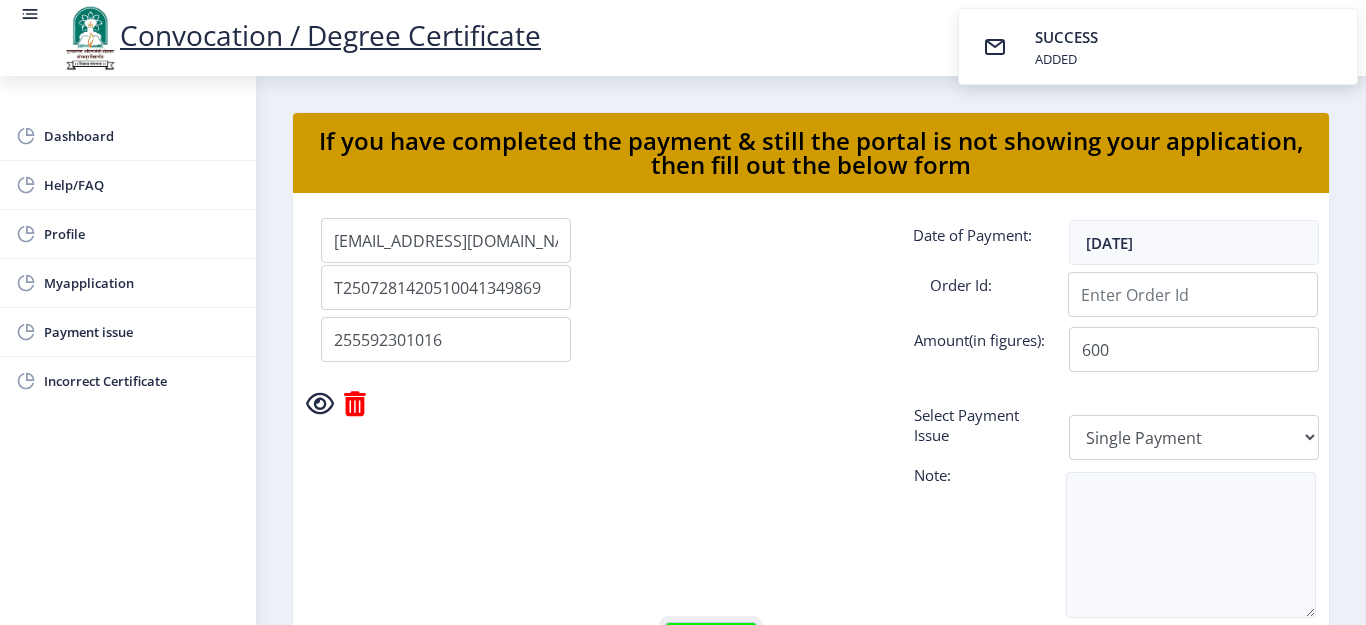 scroll, scrollTop: 0, scrollLeft: 176, axis: horizontal 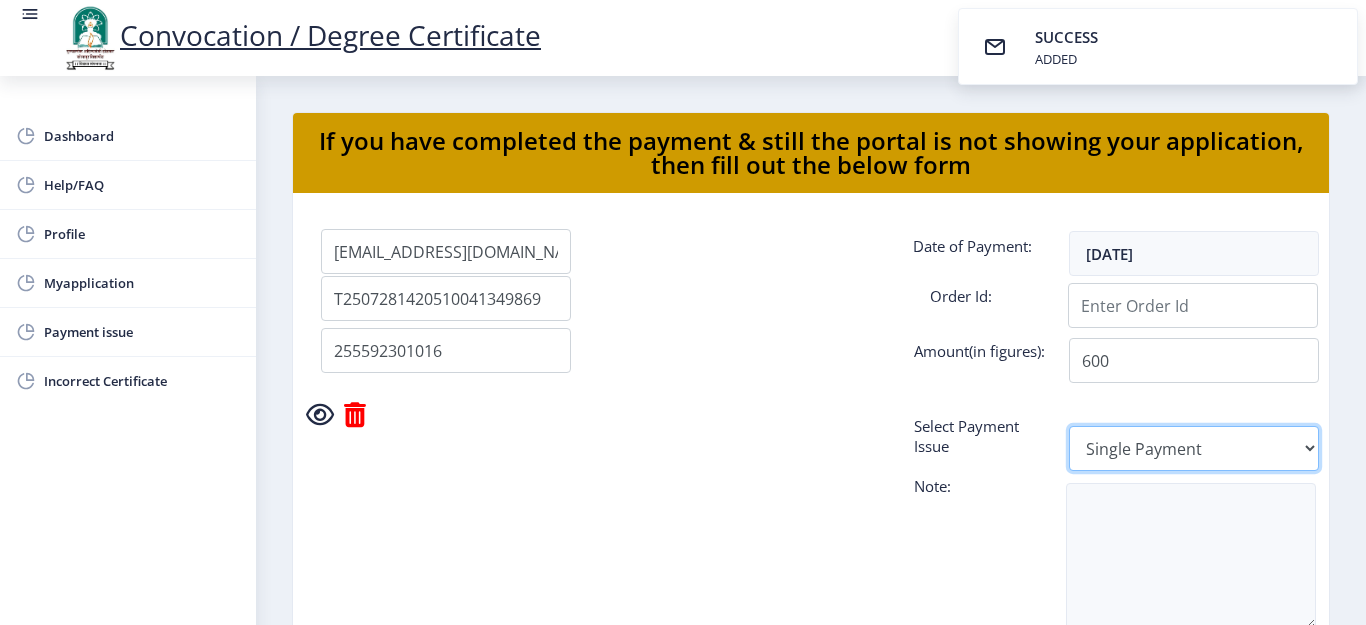 click on "Select Payment Issue Single Payment Multiple Payment Others" at bounding box center (1194, 448) 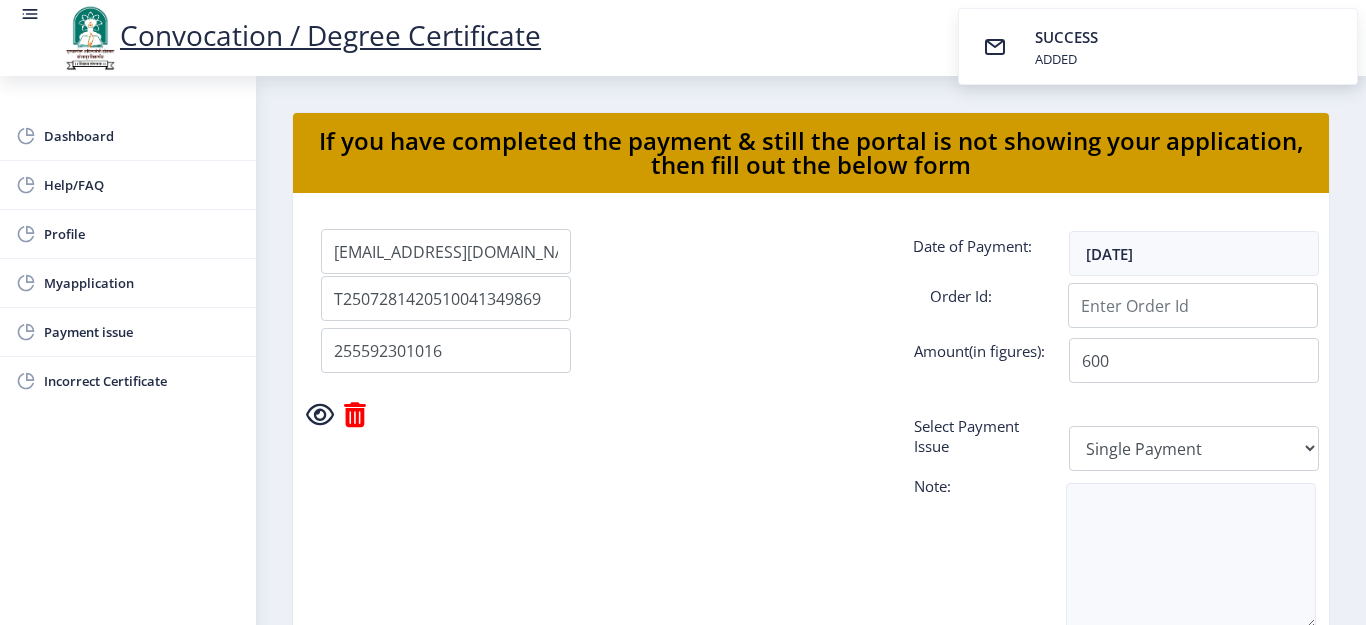 click on "Applicant Email Id: shivaninirmal42@gmail.com Date of Payment: Jul 28, 2025 Transaction Id: T2507281420510041349869 Order Id: Bank Reference No: 255592301016 Amount(in figures): 600 Attach Acknowledgement: Select Payment Issue Select Payment Issue Single Payment Multiple Payment Others  Note: submit Email ID Transaction Id Order Id Bank Reference No Amount Date Of Payment Issue Type Note Issue Status Email ID shivaninirmal42@gmail.com  Transaction Id T2507281420510041349869 Order Id Bank Reference No 255592301016 Amount 600 Date Of Payment 2025-07-27T18:30:00.000Z Issue Type Single Payment Note Issue Status  In Process" 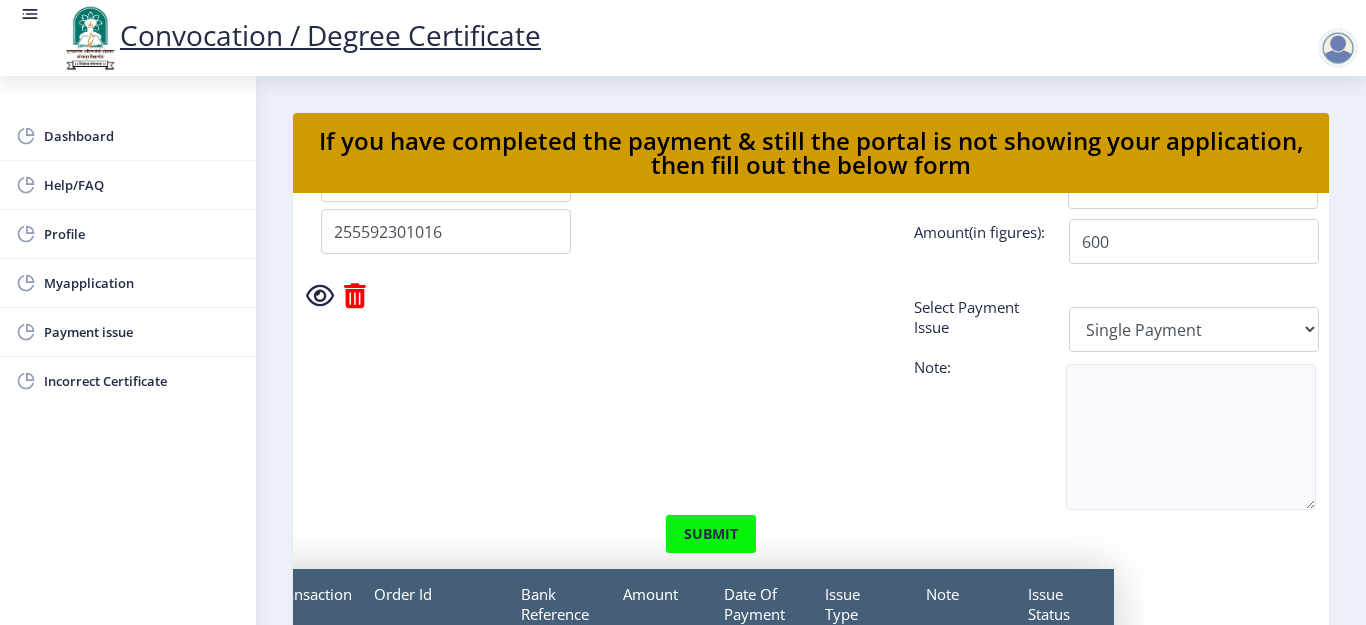 scroll, scrollTop: 227, scrollLeft: 176, axis: both 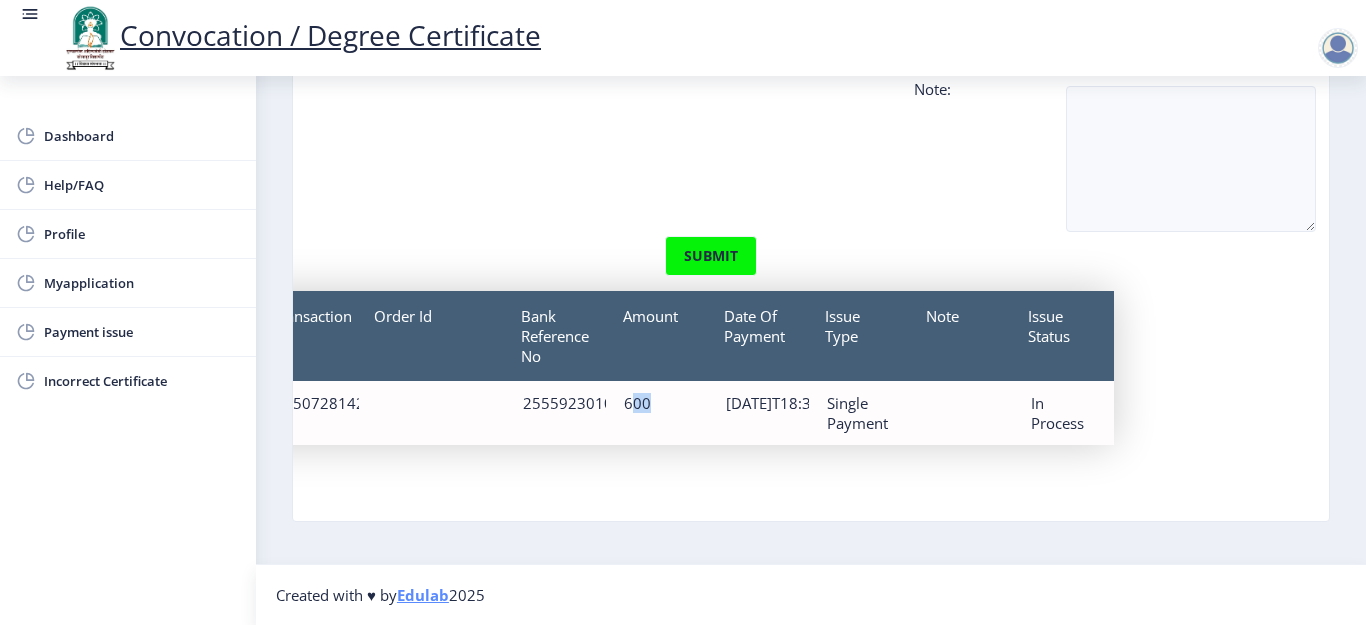 drag, startPoint x: 651, startPoint y: 521, endPoint x: 632, endPoint y: 521, distance: 19 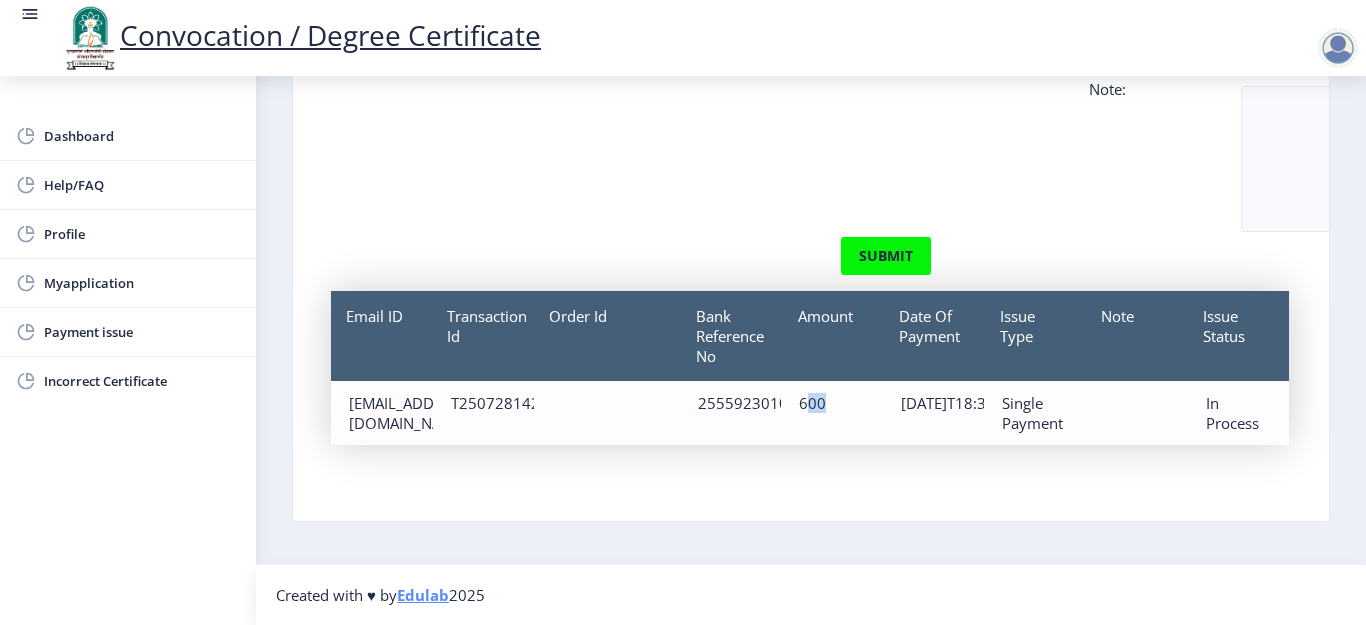 scroll, scrollTop: 227, scrollLeft: 0, axis: vertical 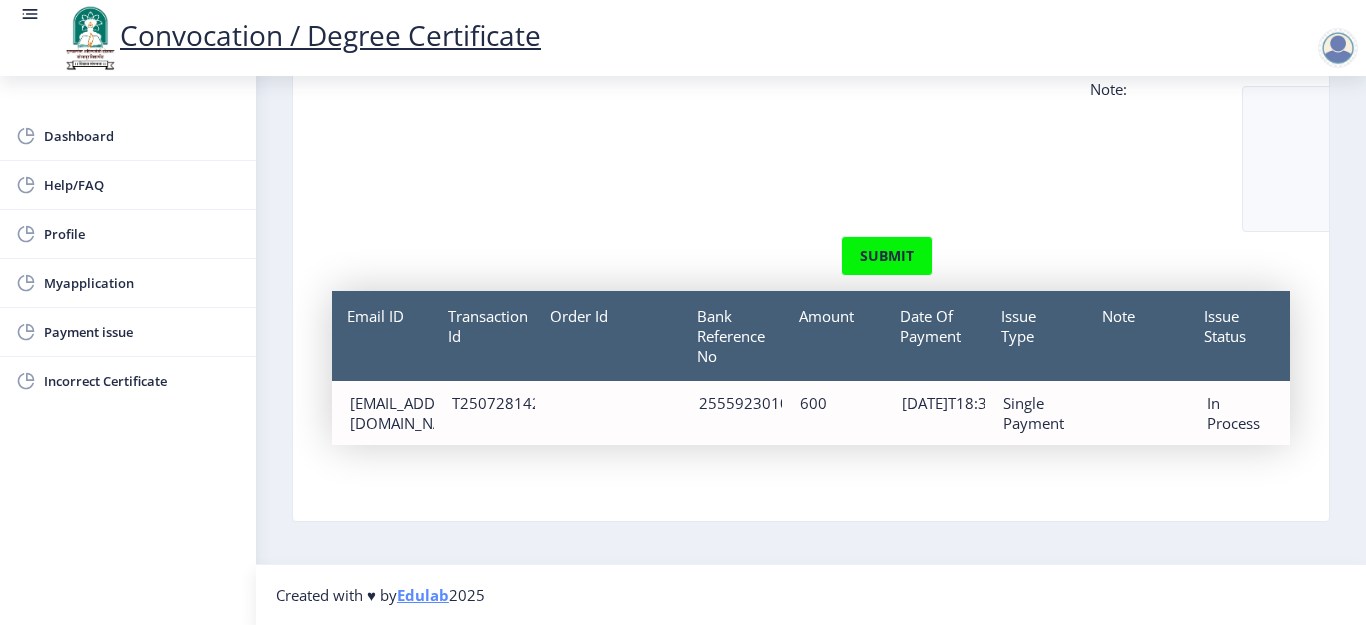 click on "Email ID Transaction Id Order Id Bank Reference No Amount Date Of Payment Issue Type Note Issue Status Email ID shivaninirmal42@gmail.com  Transaction Id T2507281420510041349869 Order Id Bank Reference No 255592301016 Amount 600 Date Of Payment 2025-07-27T18:30:00.000Z Issue Type Single Payment Note Issue Status  In Process" 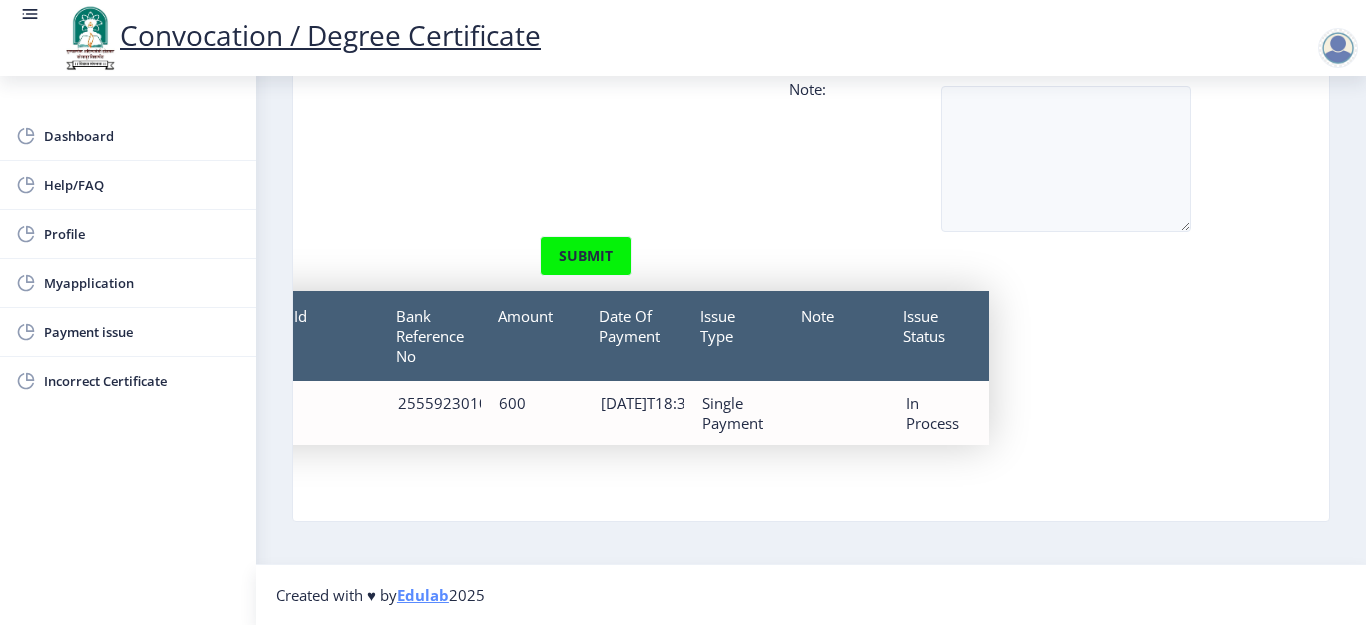 scroll, scrollTop: 227, scrollLeft: 0, axis: vertical 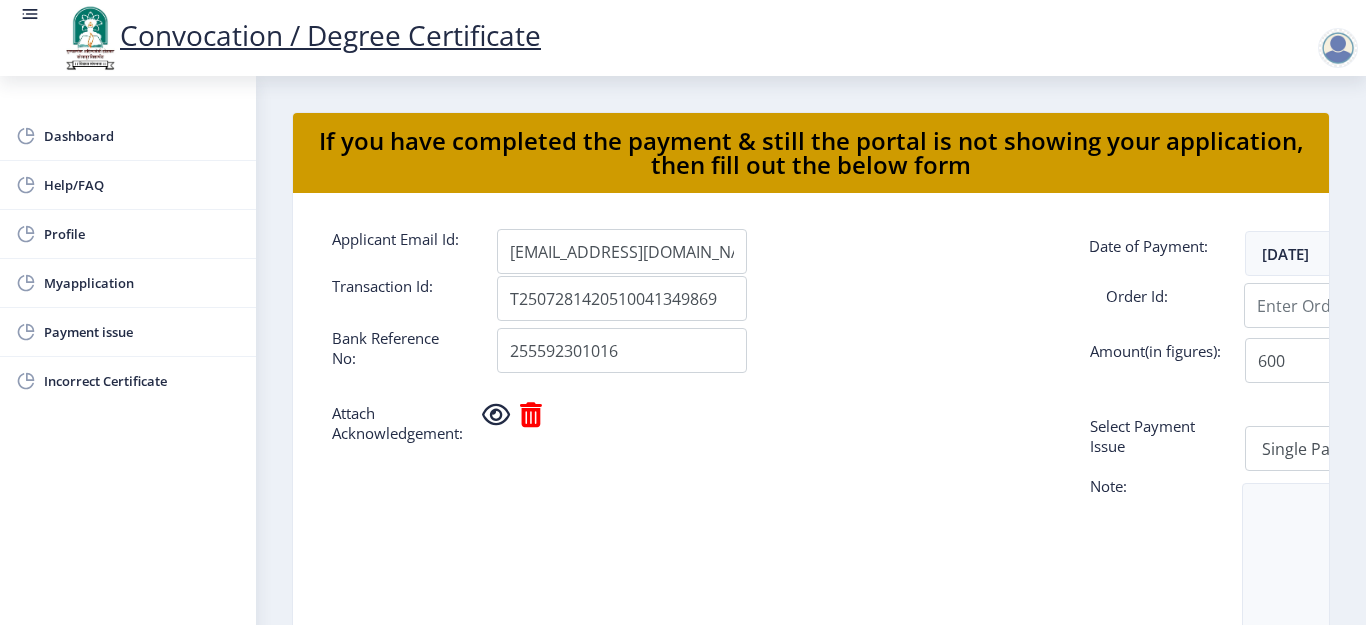 click on "Applicant Email Id: shivaninirmal42@gmail.com Date of Payment: Jul 28, 2025 Transaction Id: T2507281420510041349869 Order Id: Bank Reference No: 255592301016 Amount(in figures): 600 Attach Acknowledgement: Select Payment Issue Select Payment Issue Single Payment Multiple Payment Others  Note: submit Email ID Transaction Id Order Id Bank Reference No Amount Date Of Payment Issue Type Note Issue Status Email ID shivaninirmal42@gmail.com  Transaction Id T2507281420510041349869 Order Id Bank Reference No 255592301016 Amount 600 Date Of Payment 2025-07-27T18:30:00.000Z Issue Type Single Payment Note Issue Status  In Process" 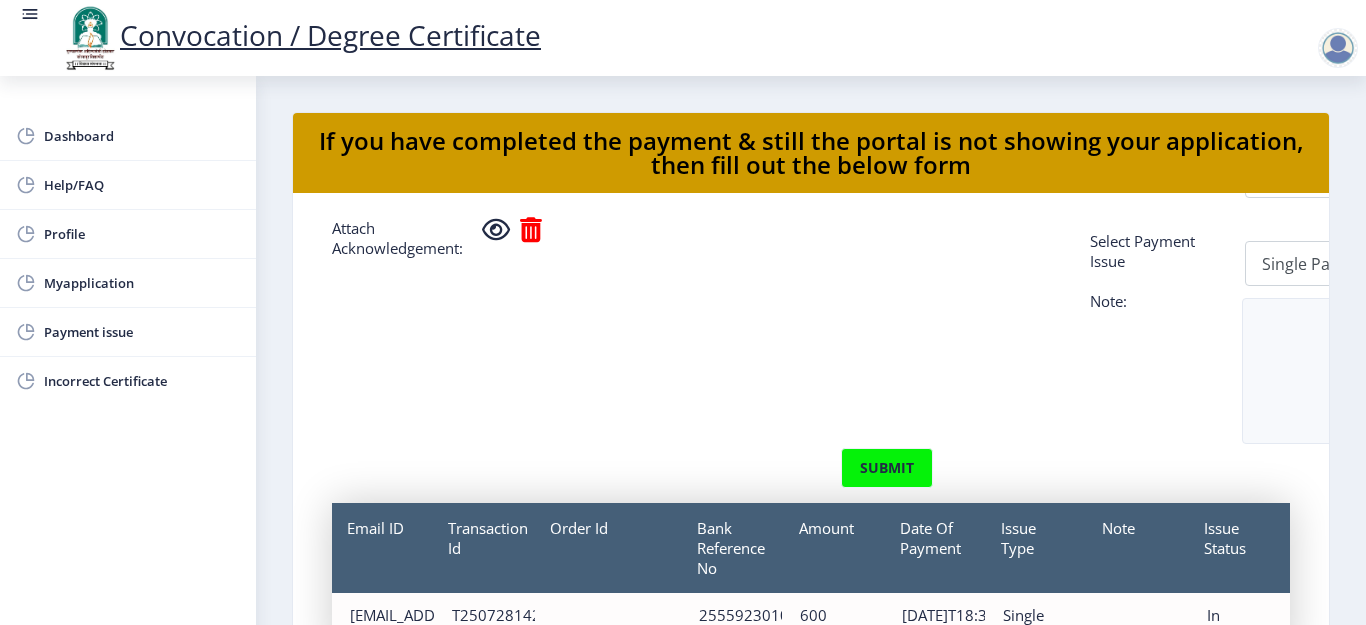 scroll, scrollTop: 227, scrollLeft: 0, axis: vertical 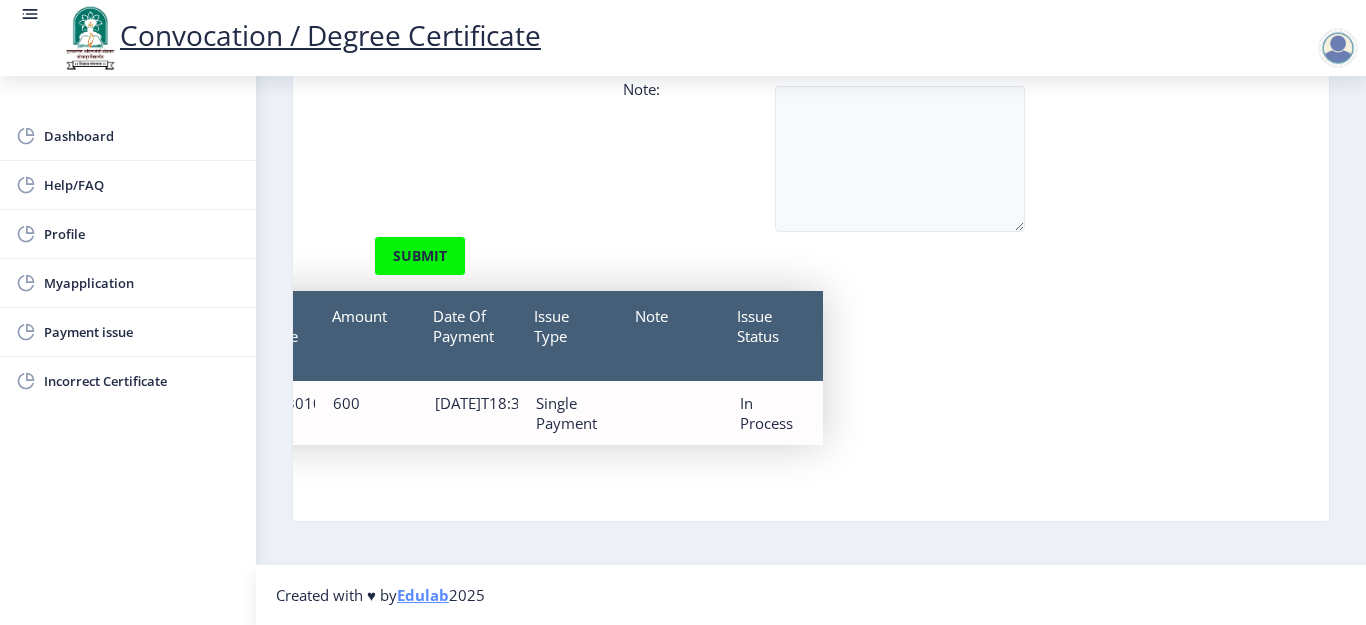 click on "In Process" 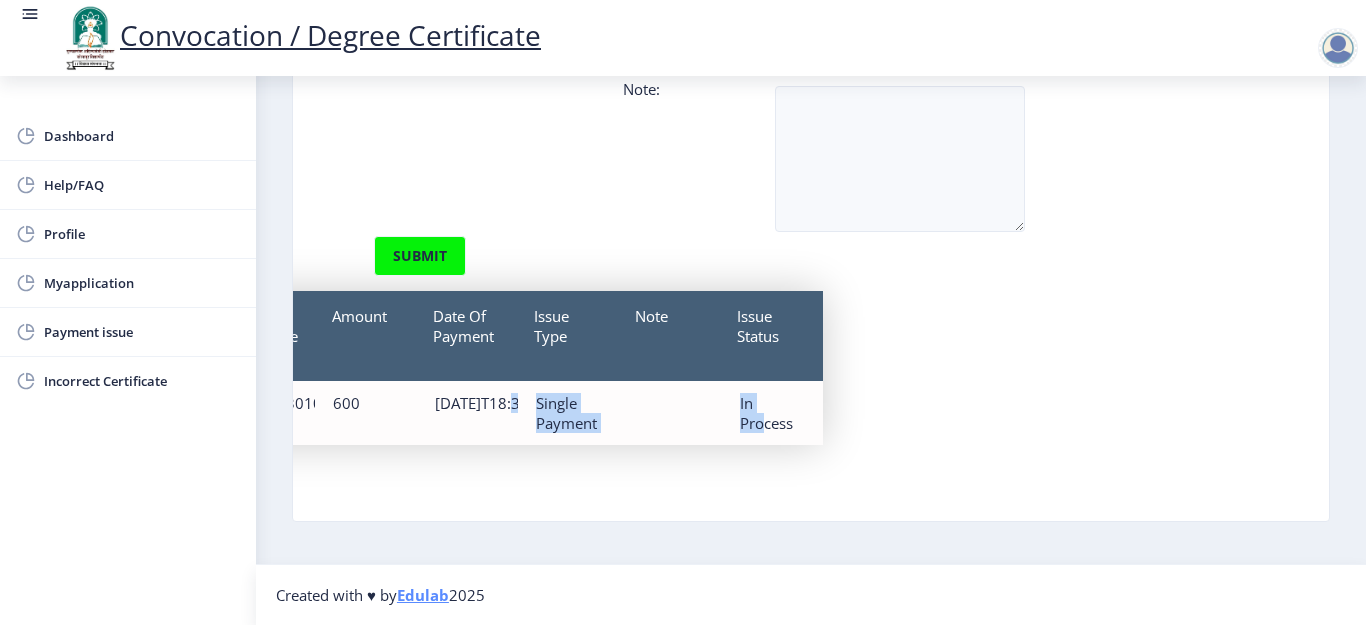 drag, startPoint x: 741, startPoint y: 512, endPoint x: 444, endPoint y: 545, distance: 298.8277 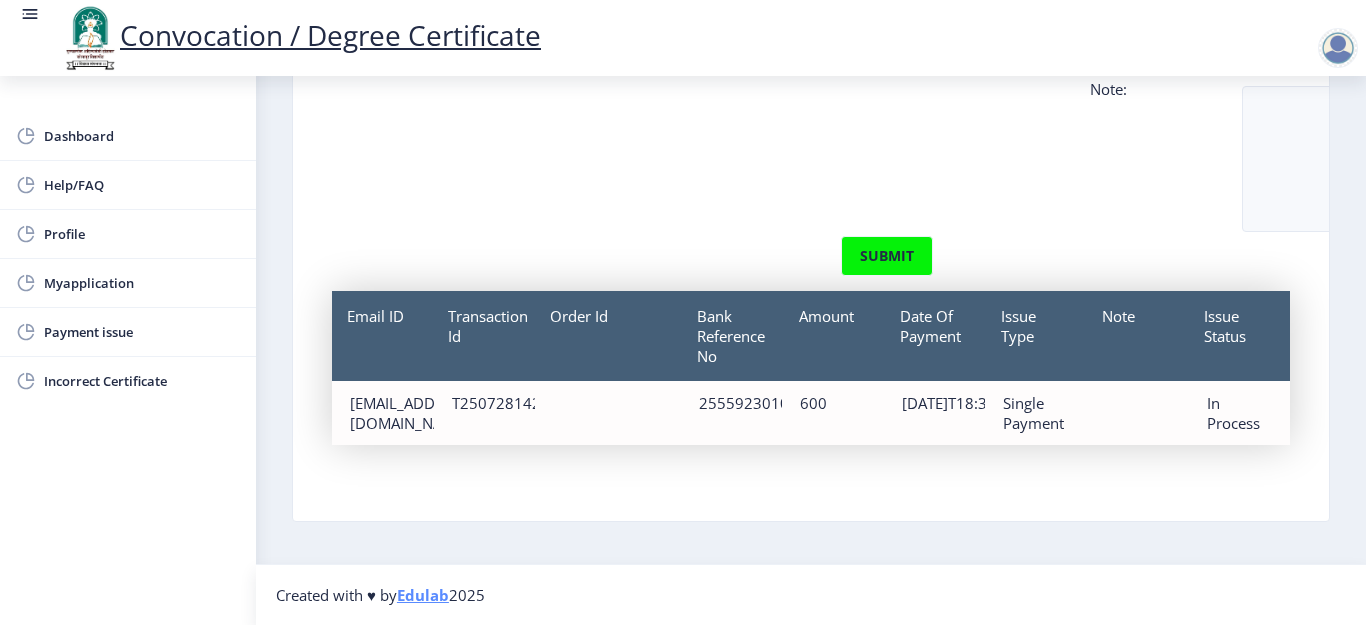 click on "Email ID Transaction Id Order Id Bank Reference No Amount Date Of Payment Issue Type Note Issue Status Email ID shivaninirmal42@gmail.com  Transaction Id T2507281420510041349869 Order Id Bank Reference No 255592301016 Amount 600 Date Of Payment 2025-07-27T18:30:00.000Z Issue Type Single Payment Note Issue Status  In Process" 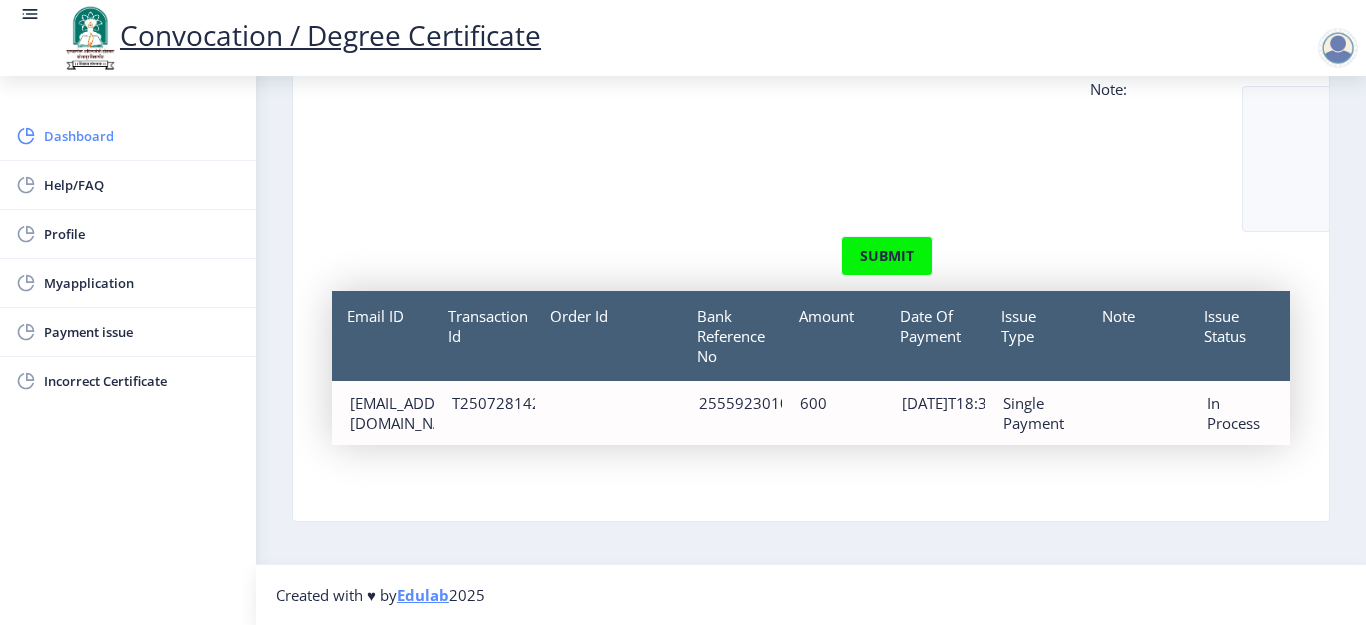 click on "Dashboard" 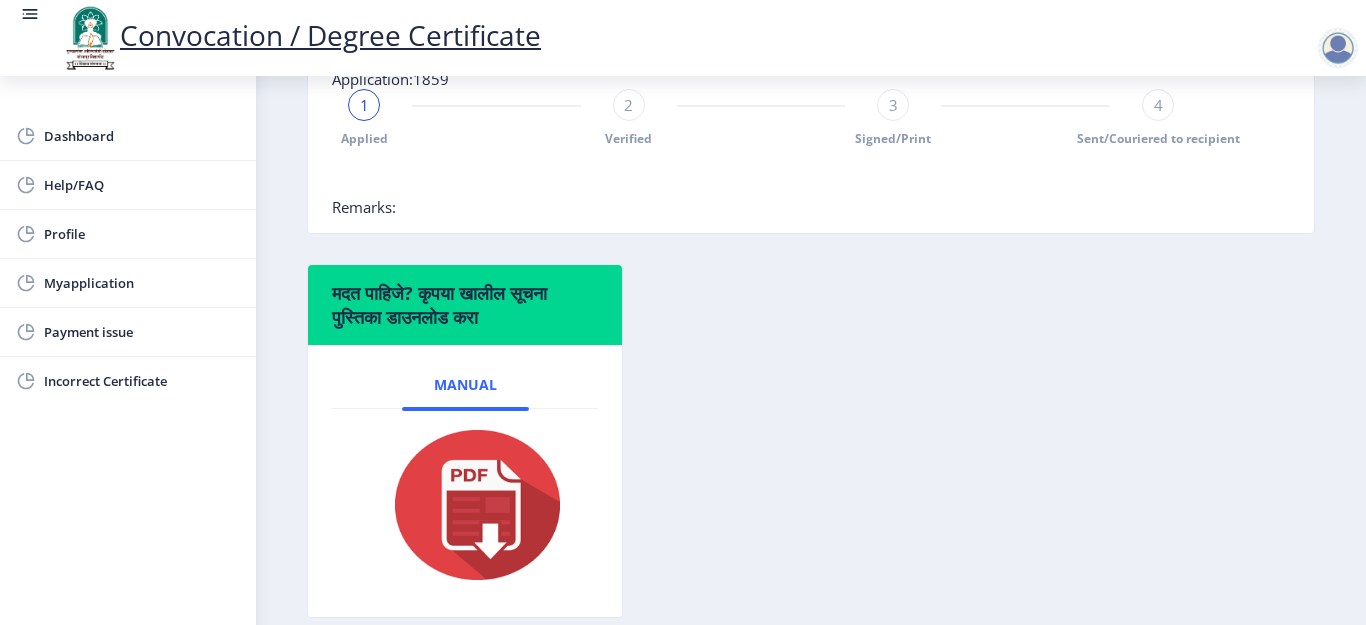scroll, scrollTop: 621, scrollLeft: 0, axis: vertical 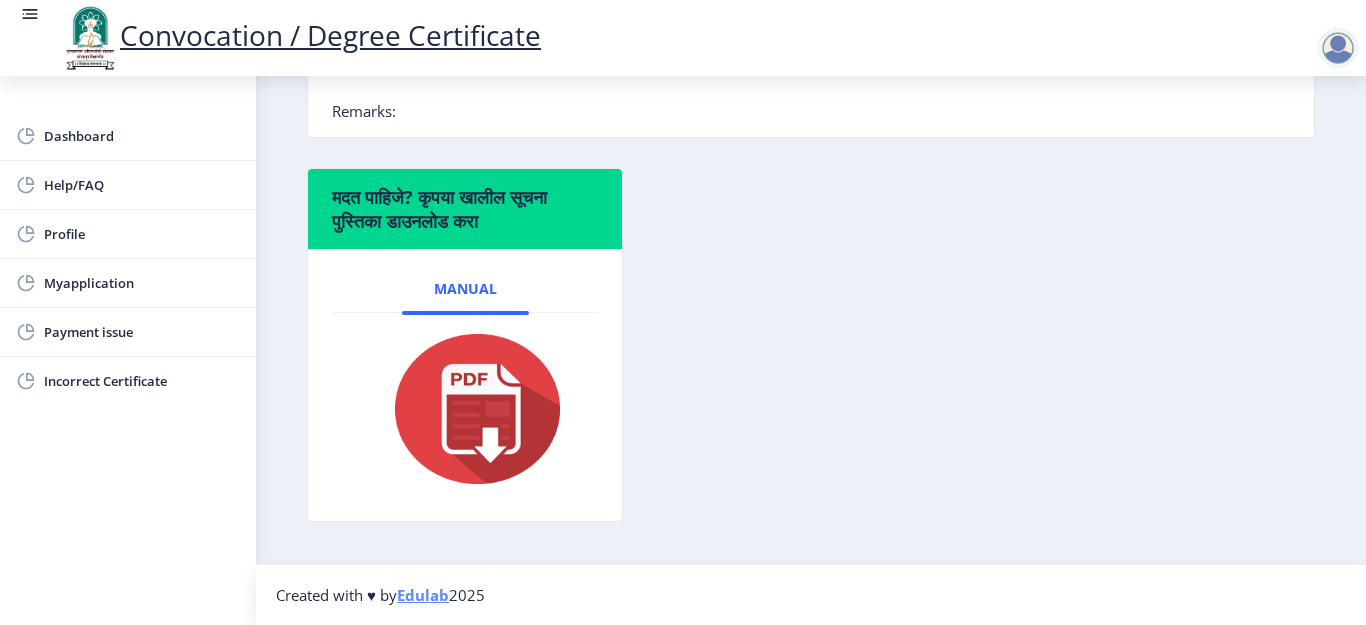 click 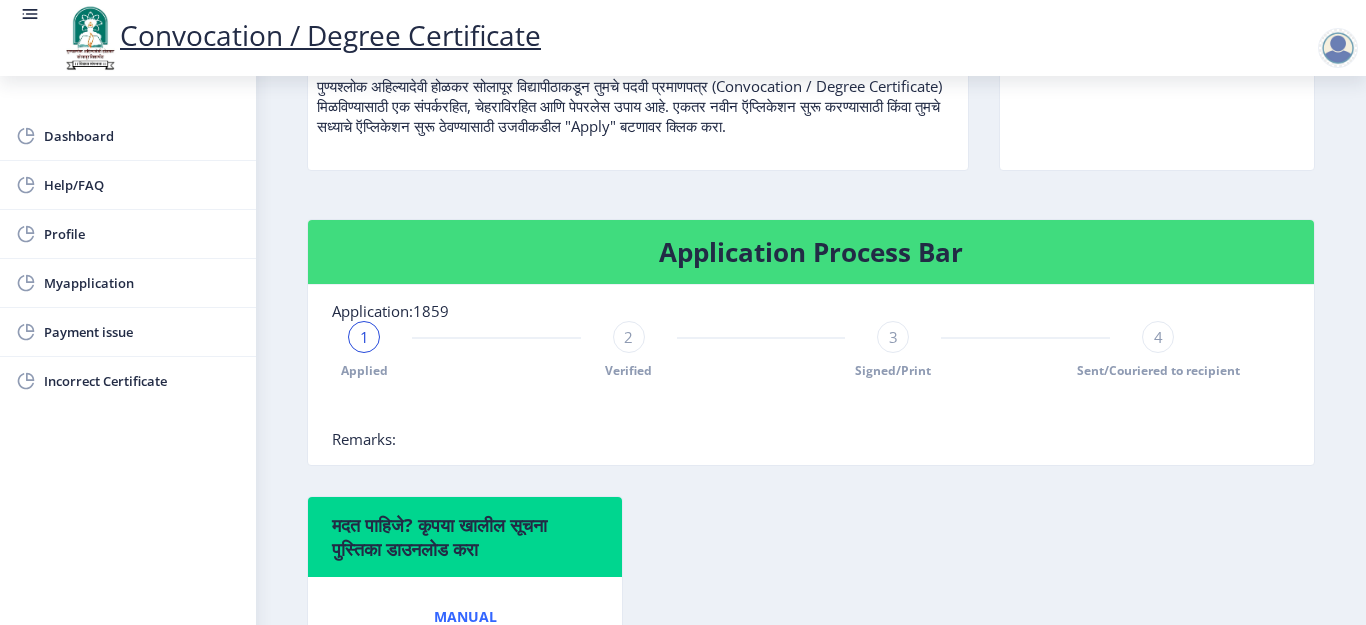 scroll, scrollTop: 221, scrollLeft: 0, axis: vertical 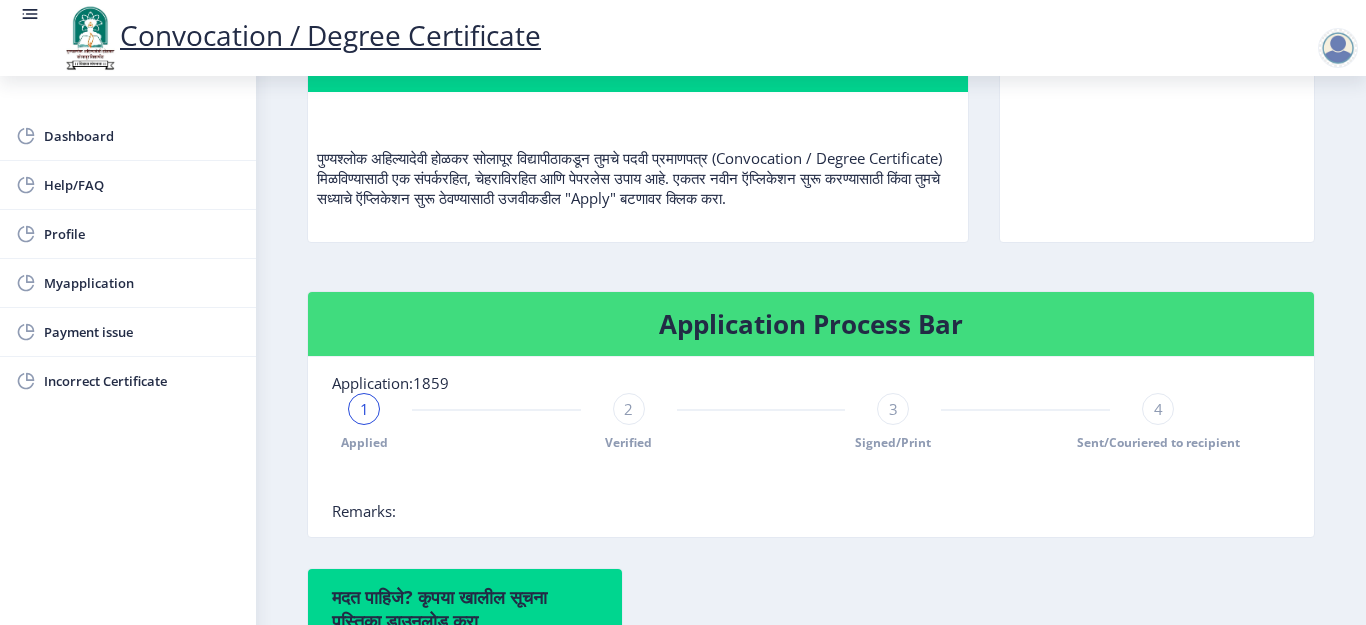 click on "4" 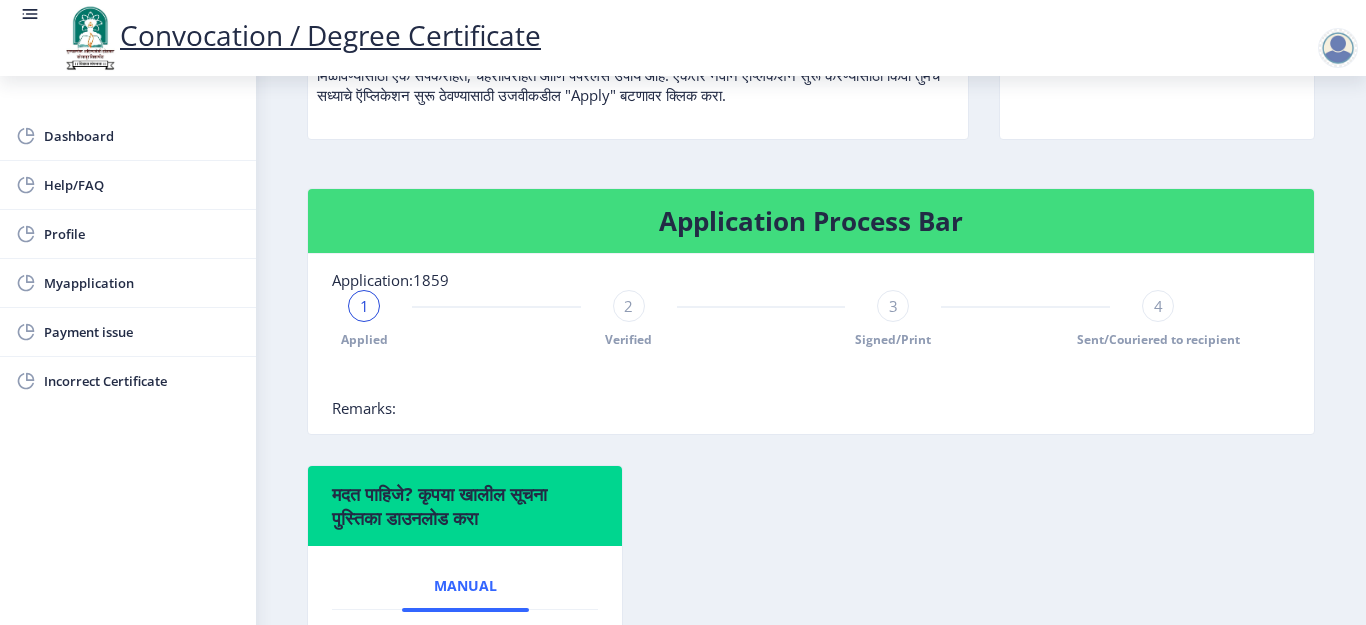 scroll, scrollTop: 321, scrollLeft: 0, axis: vertical 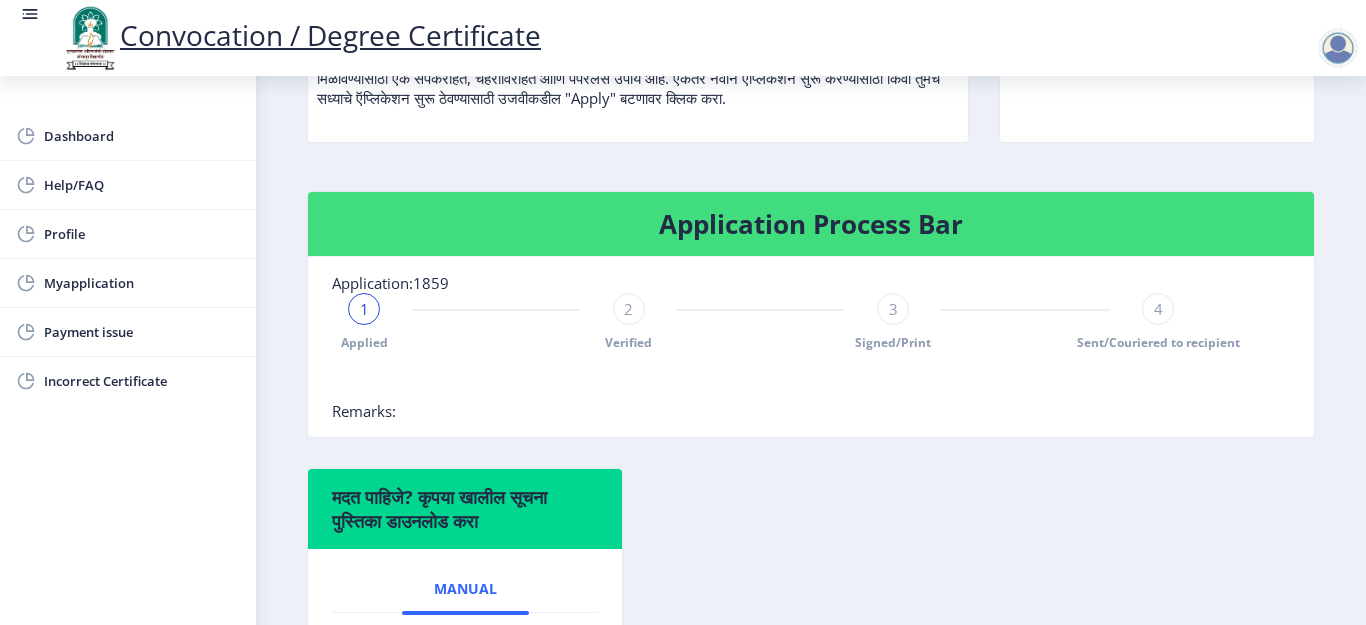 click on "3 Signed/Print" 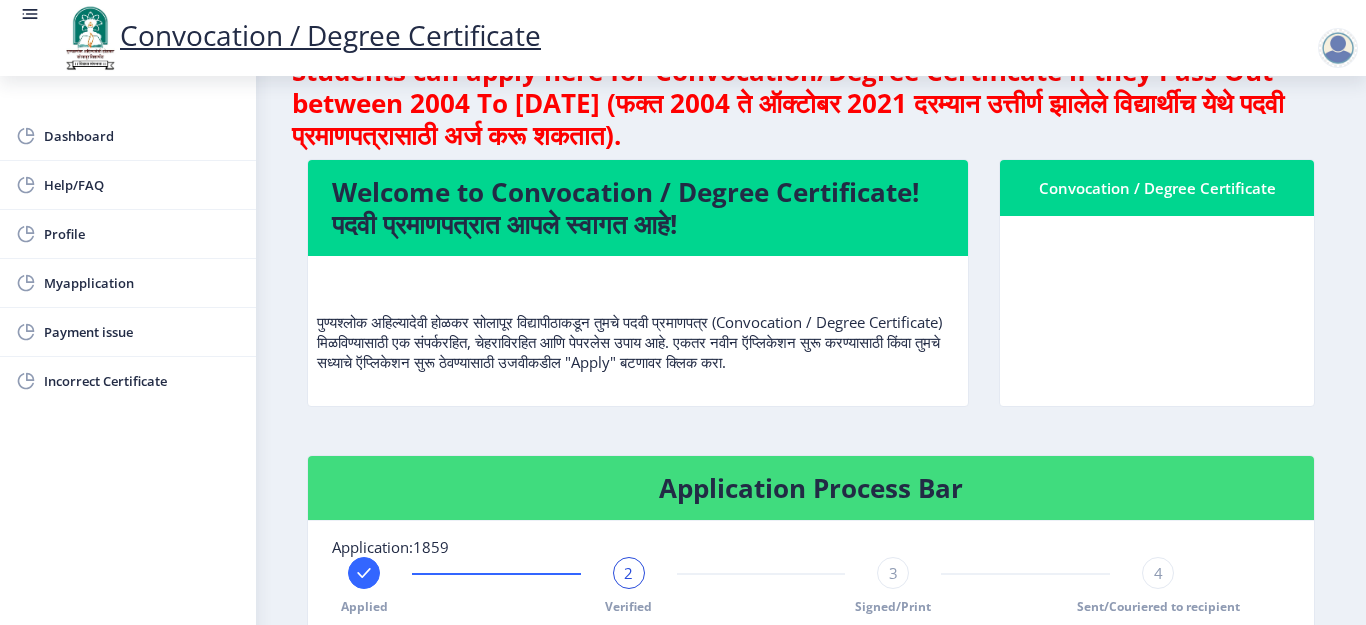 scroll, scrollTop: 0, scrollLeft: 0, axis: both 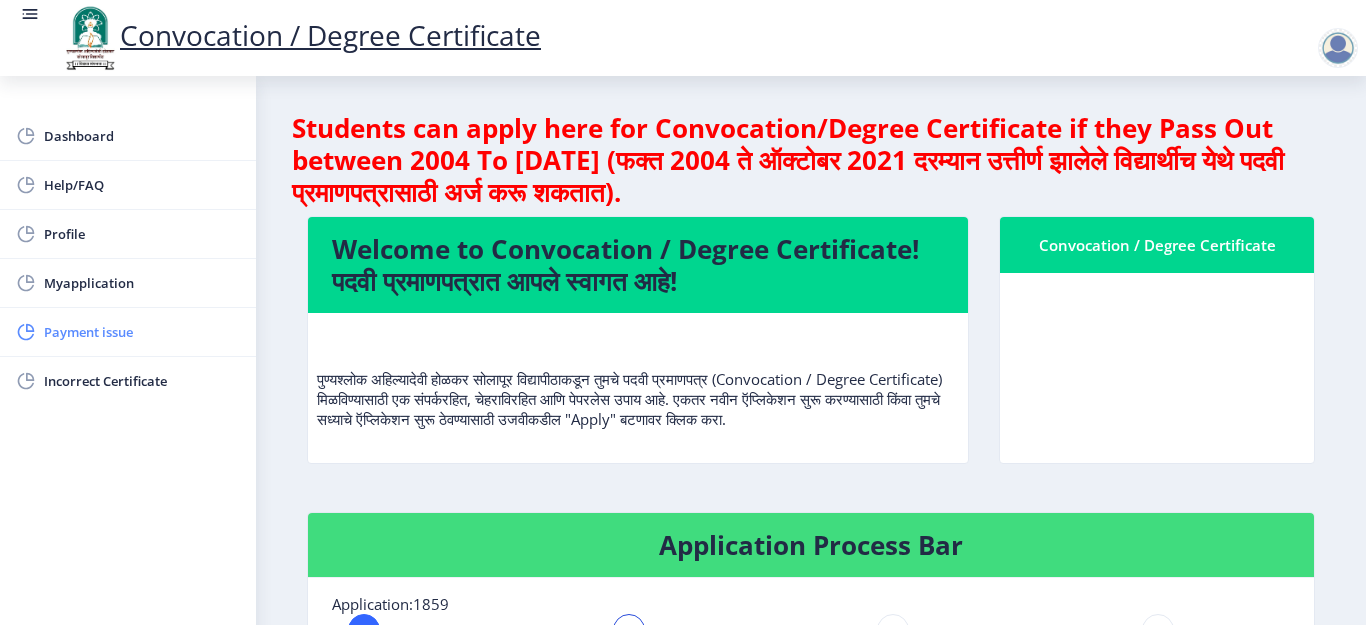 click on "Payment issue" 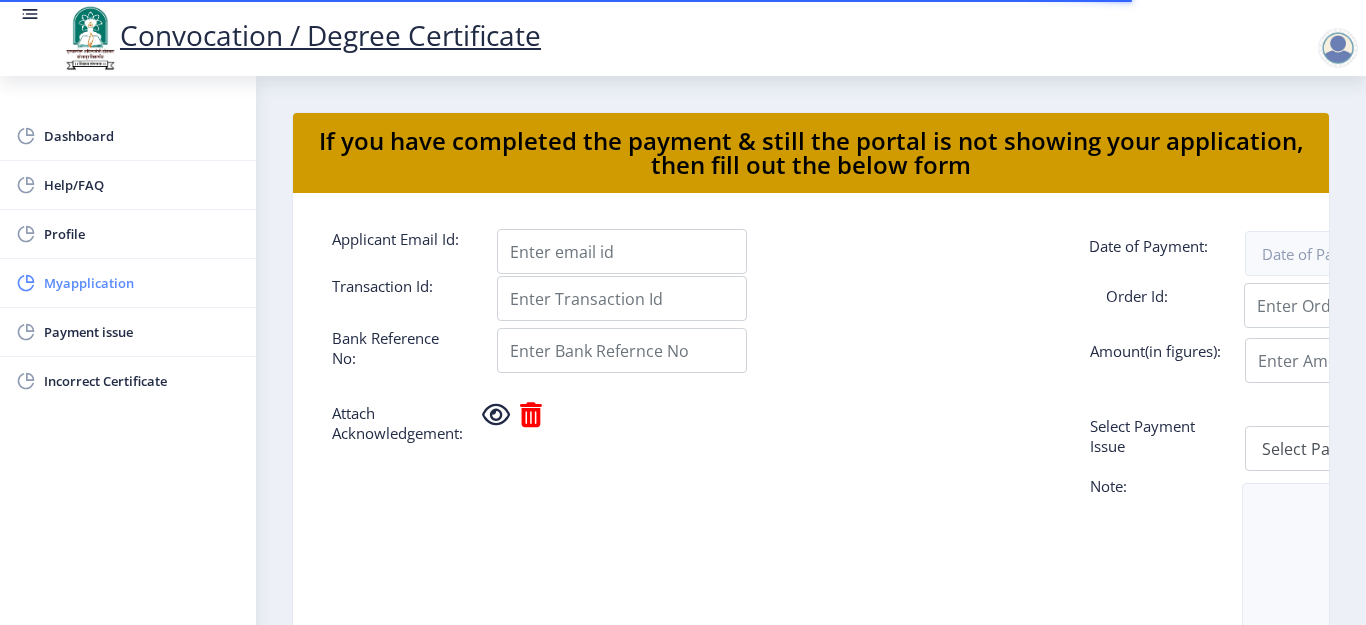 click on "Myapplication" 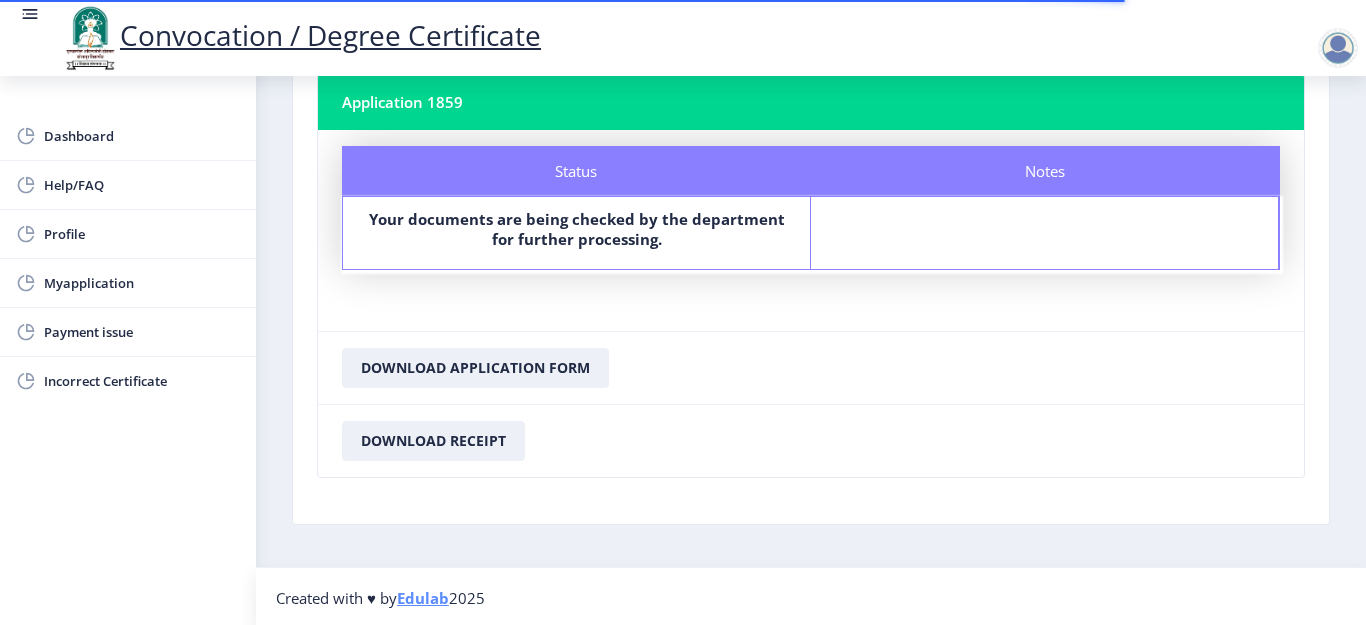 scroll, scrollTop: 131, scrollLeft: 0, axis: vertical 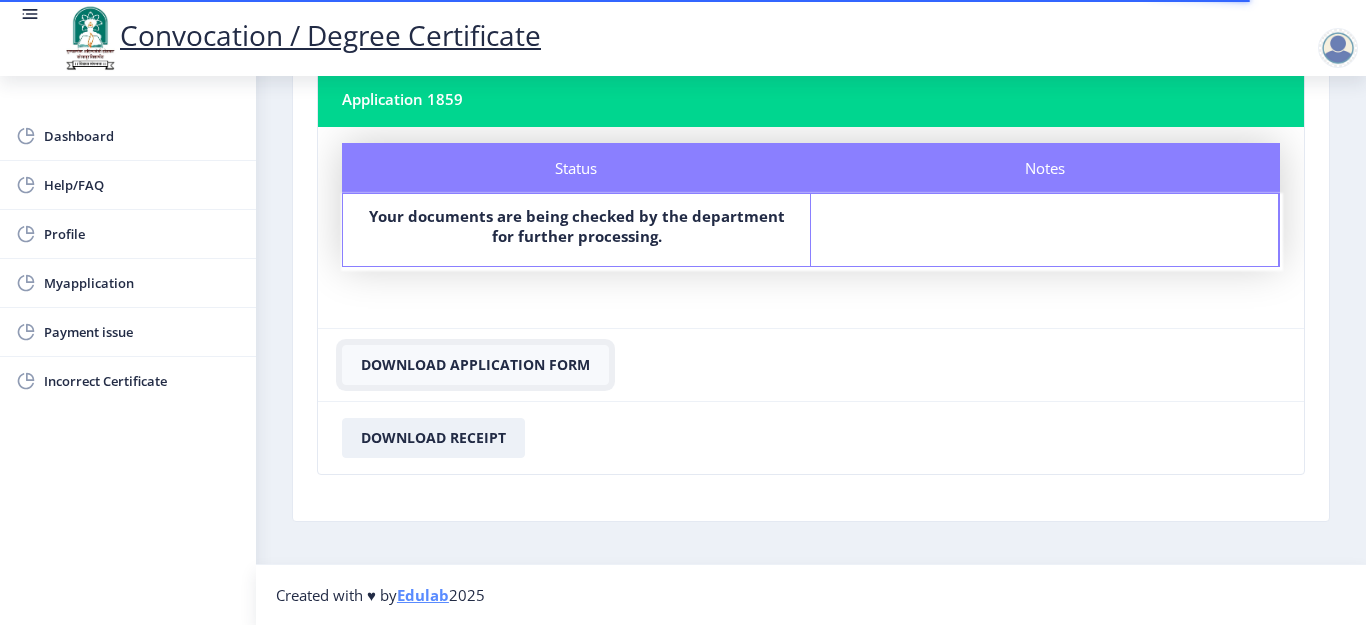 click on "Download Application Form" 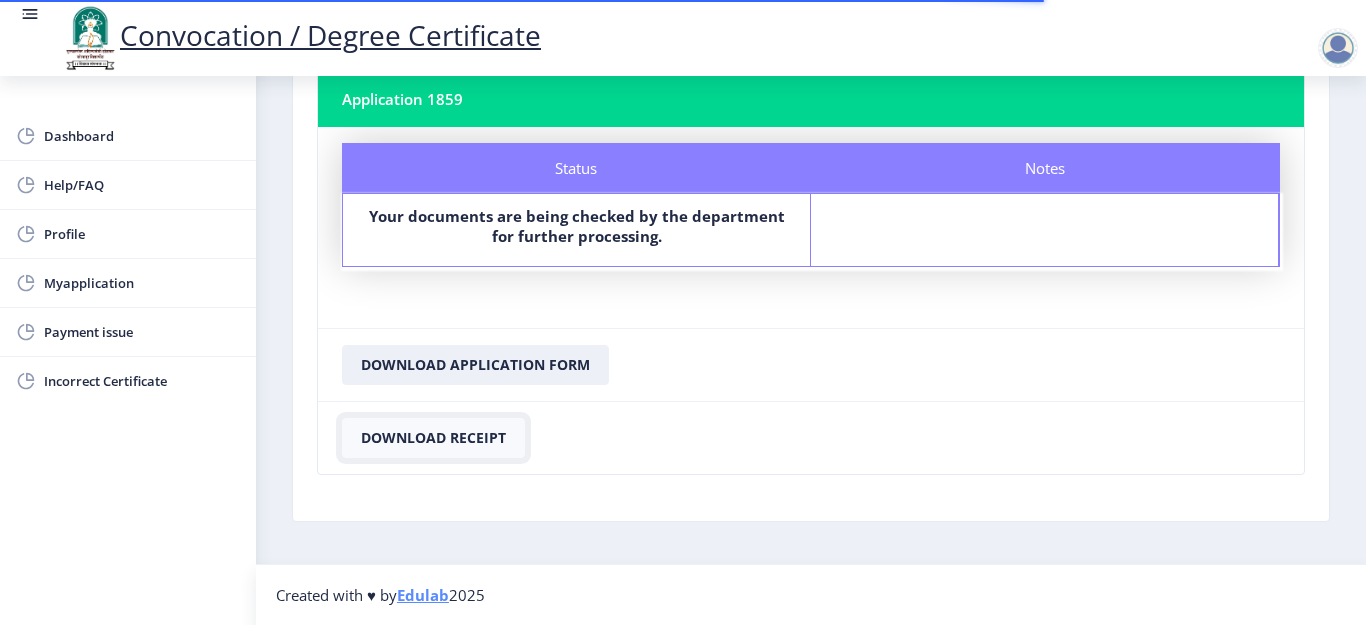 click on "Download Receipt" 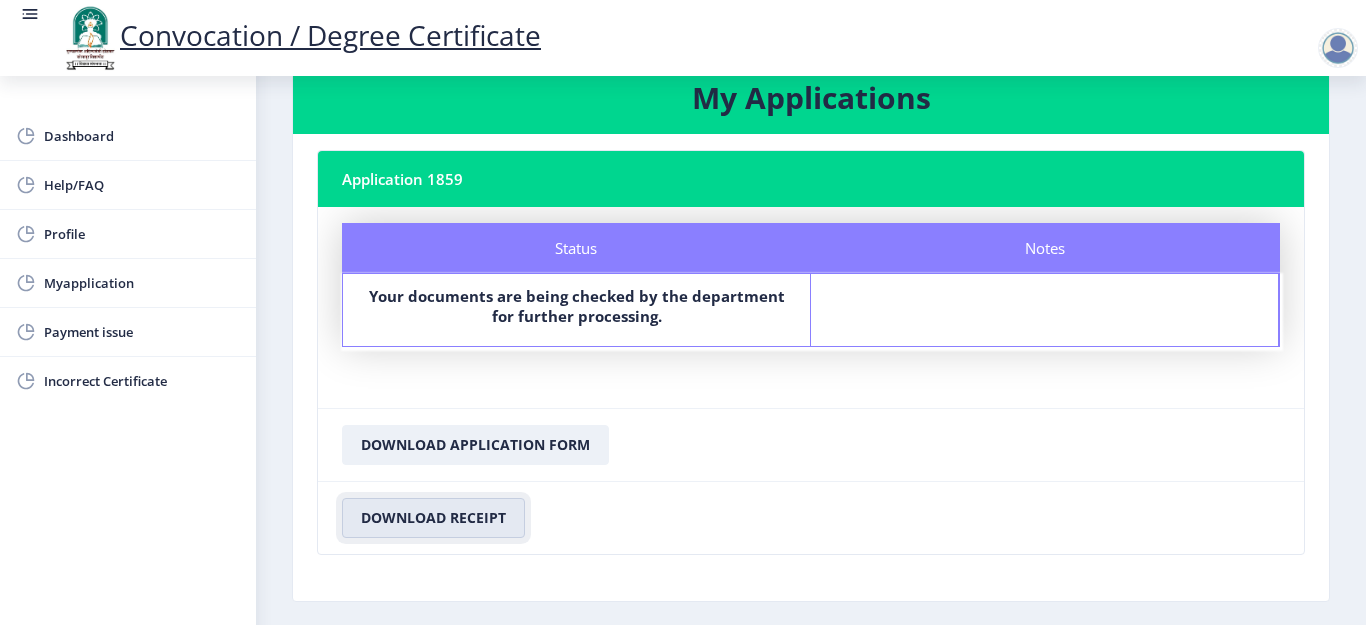 scroll, scrollTop: 0, scrollLeft: 0, axis: both 